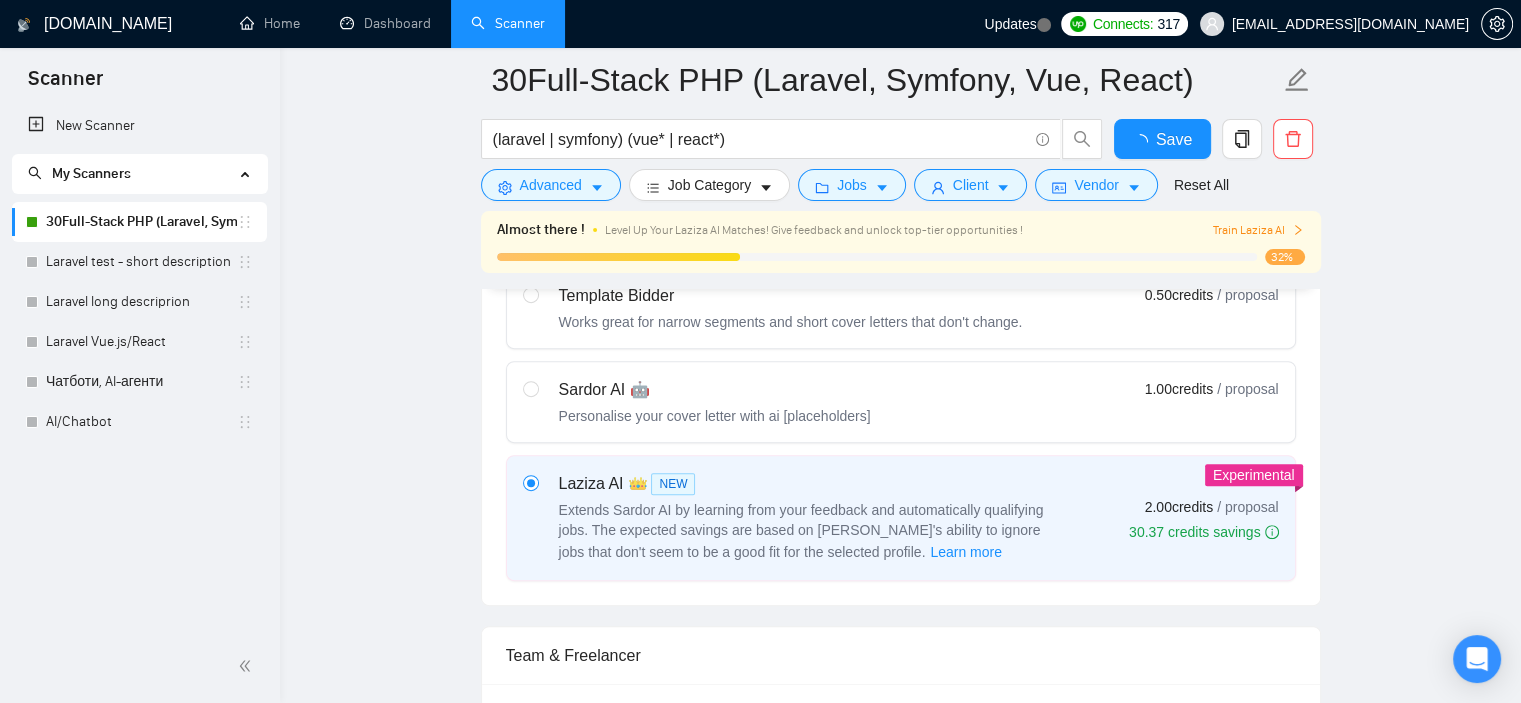 type 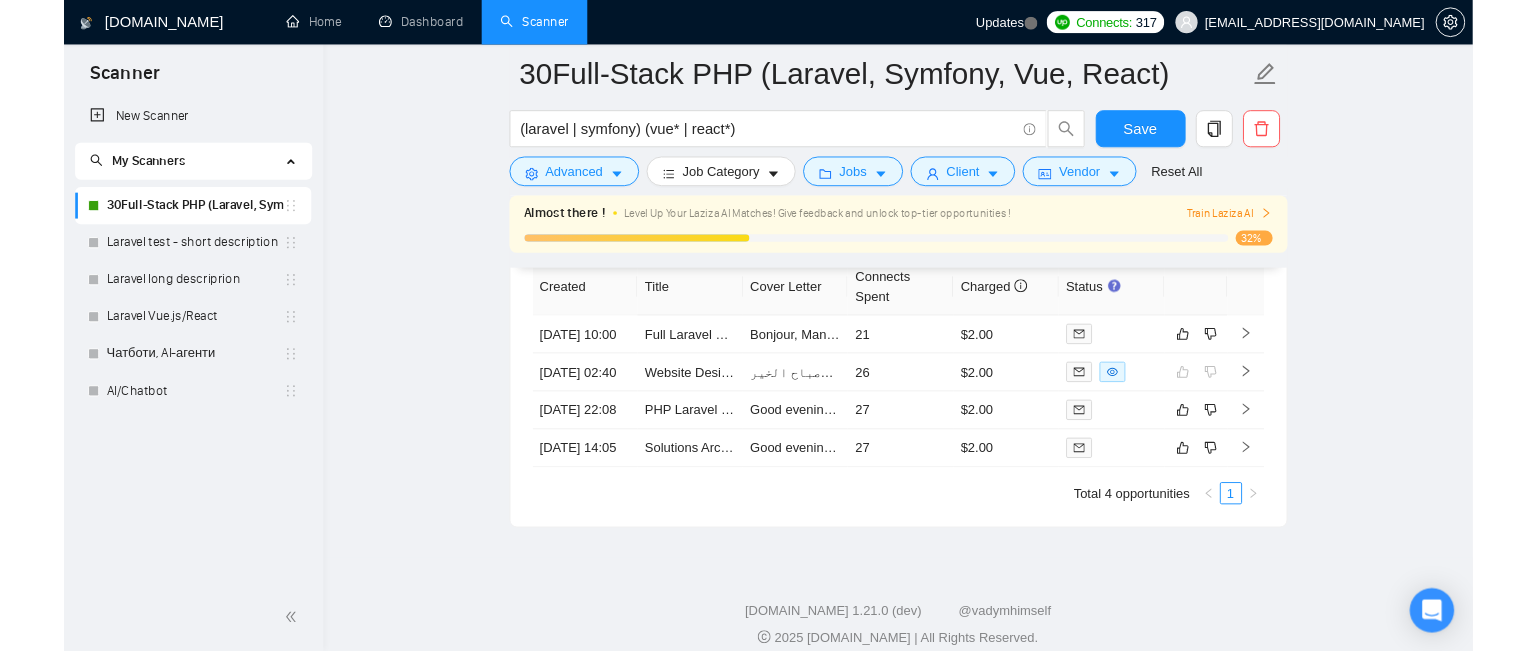 scroll, scrollTop: 4760, scrollLeft: 0, axis: vertical 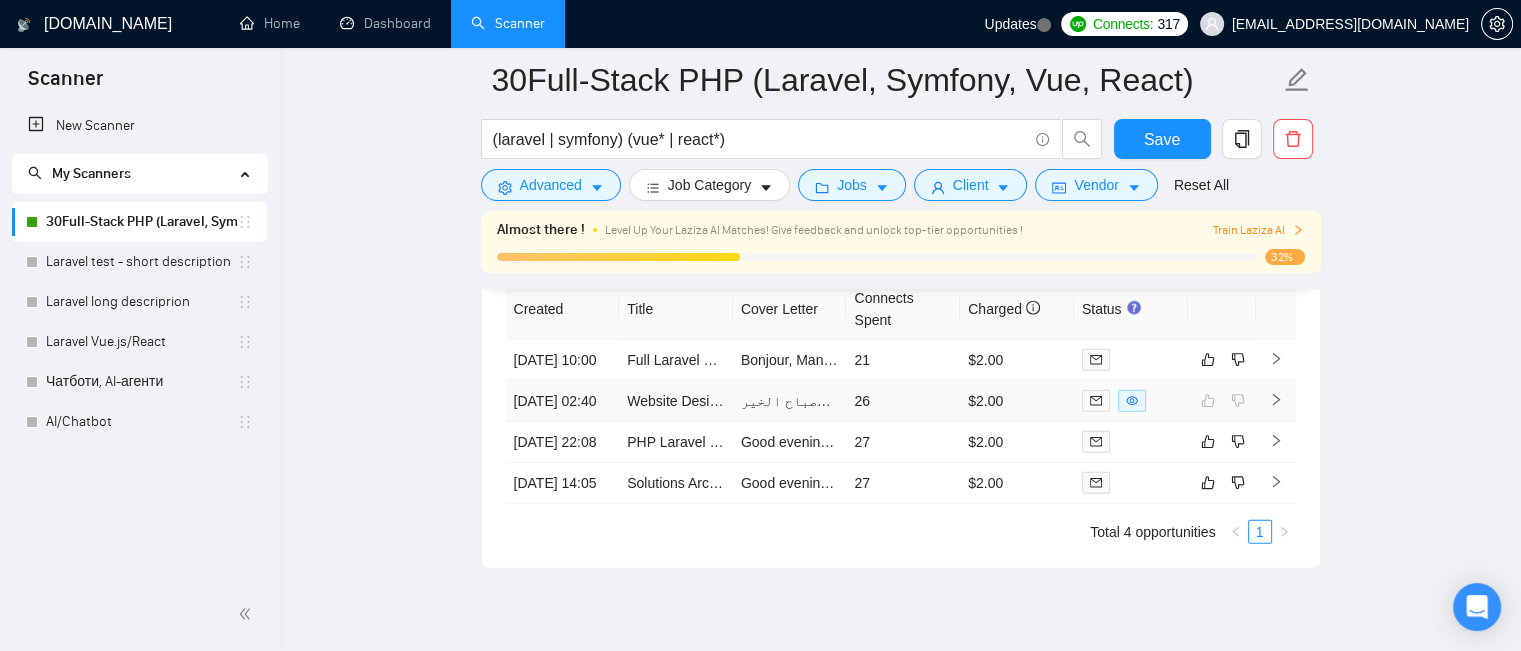 click at bounding box center [1276, 401] 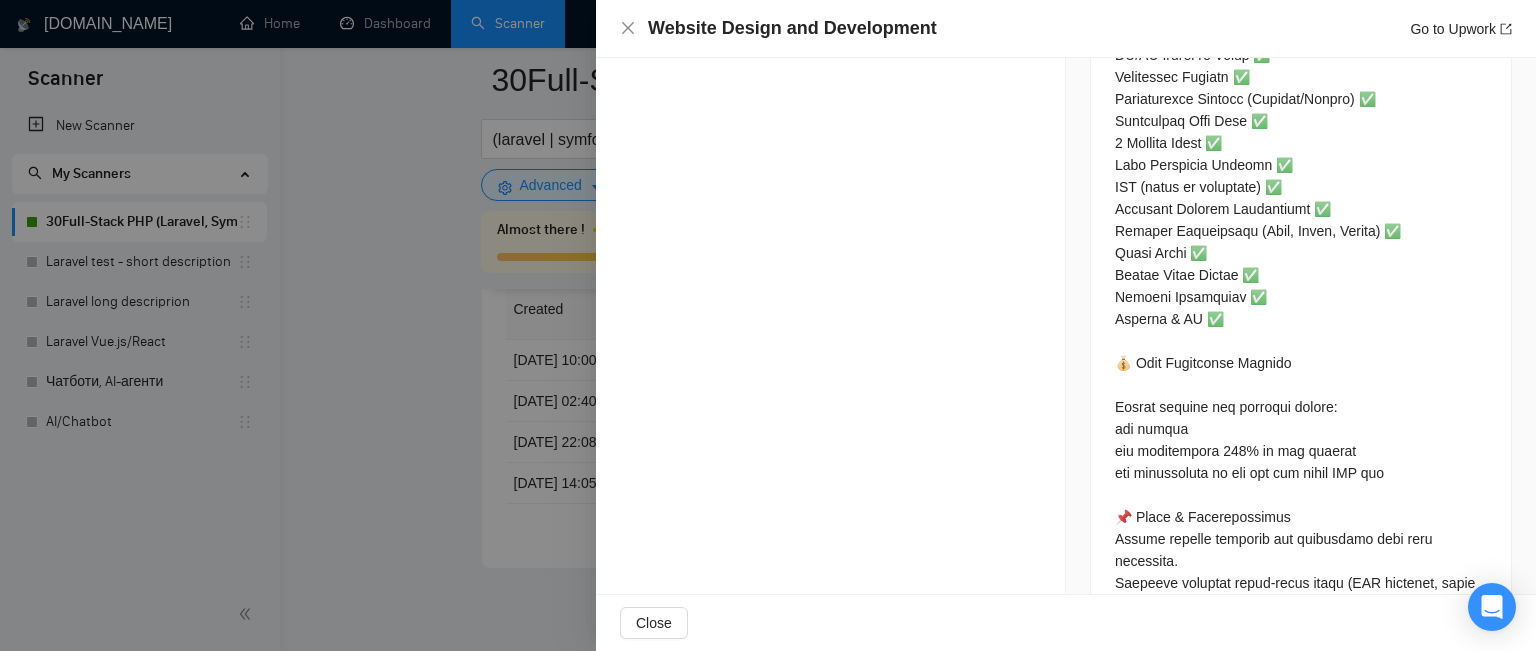 scroll, scrollTop: 3920, scrollLeft: 0, axis: vertical 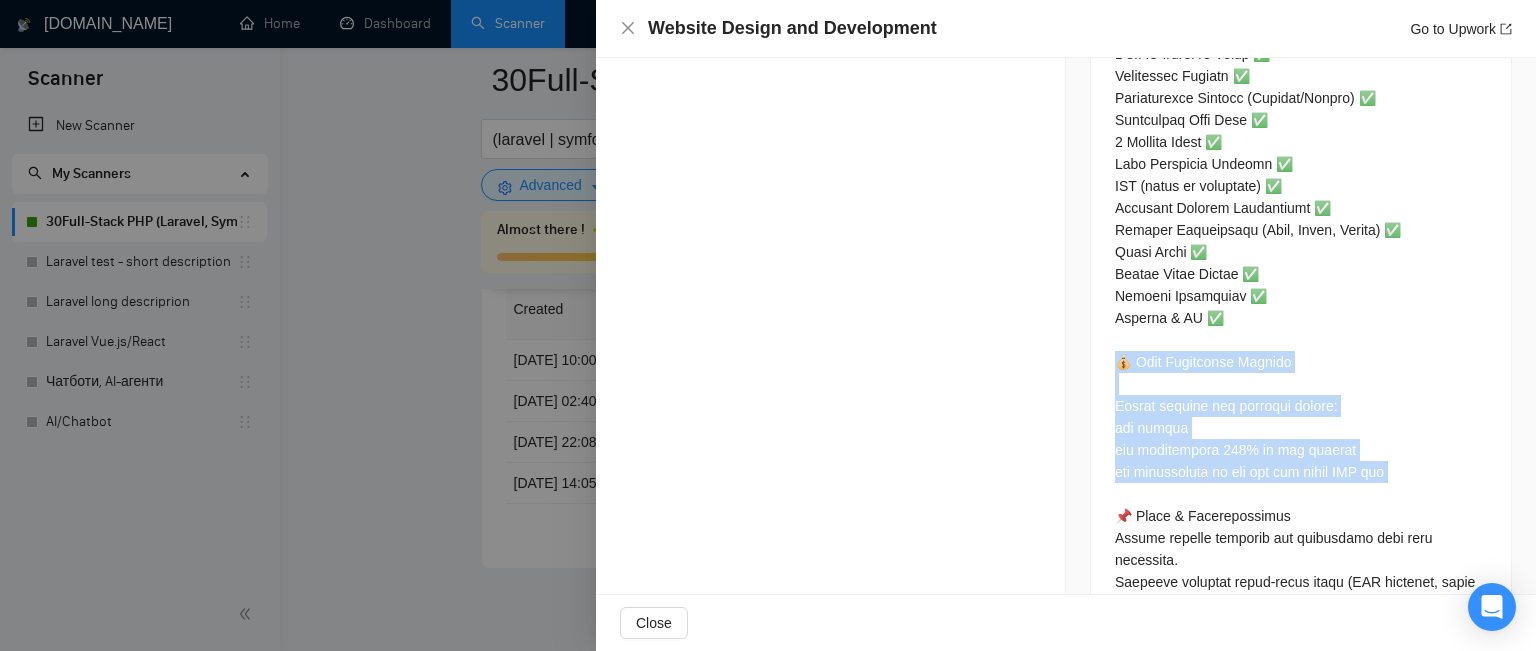 drag, startPoint x: 1114, startPoint y: 336, endPoint x: 1398, endPoint y: 467, distance: 312.75708 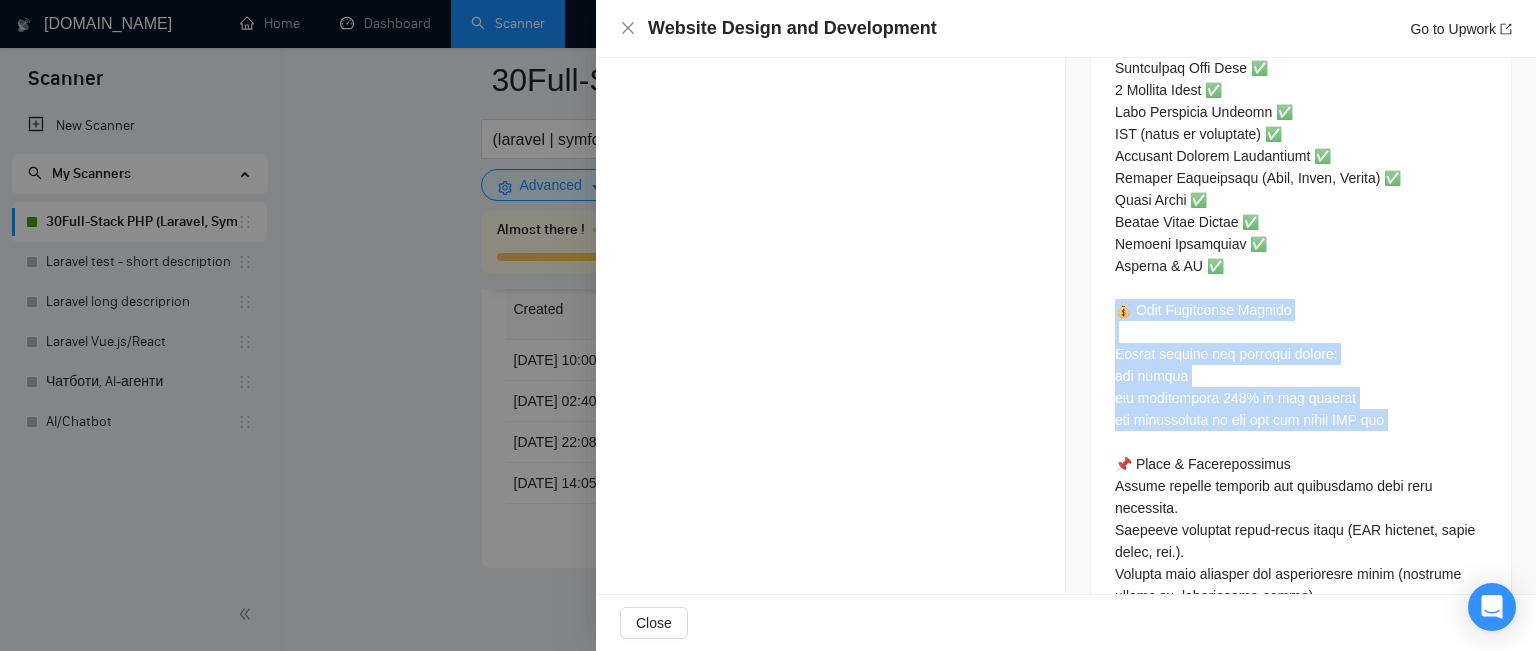 scroll, scrollTop: 3987, scrollLeft: 0, axis: vertical 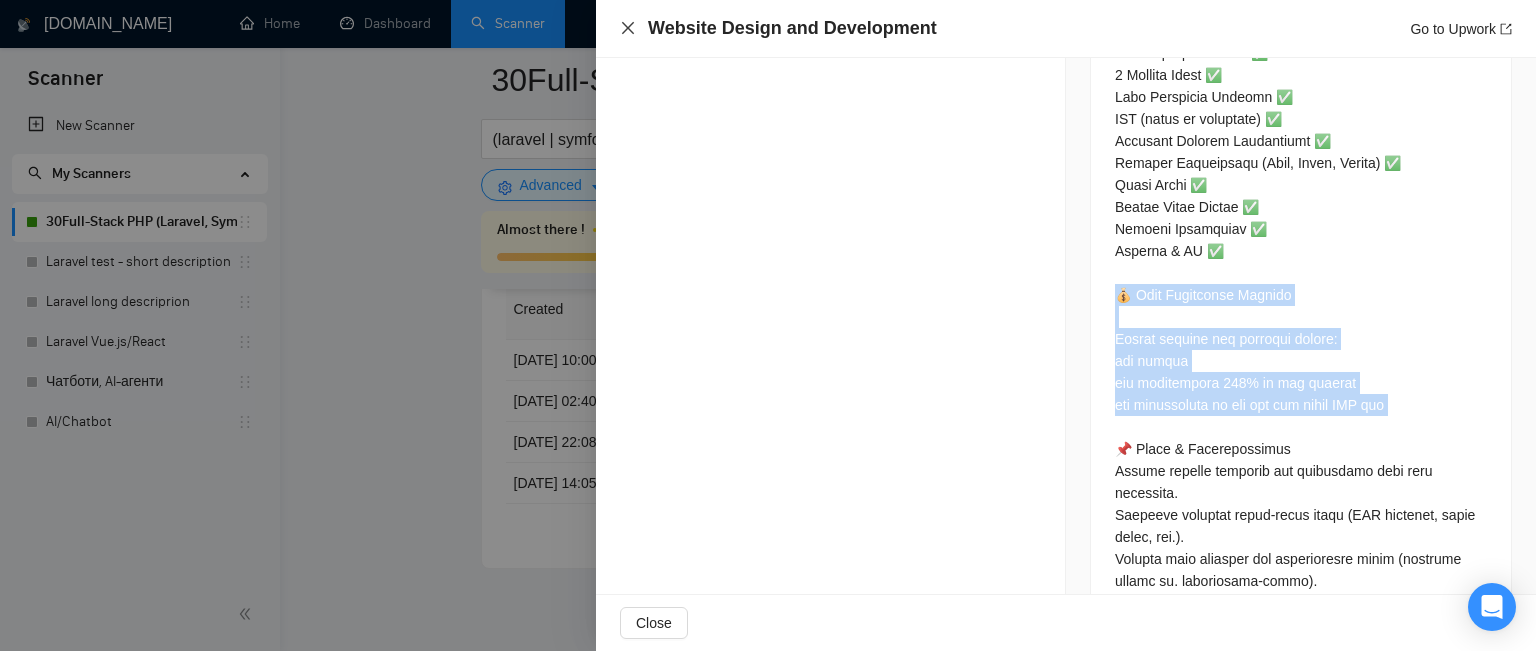 click 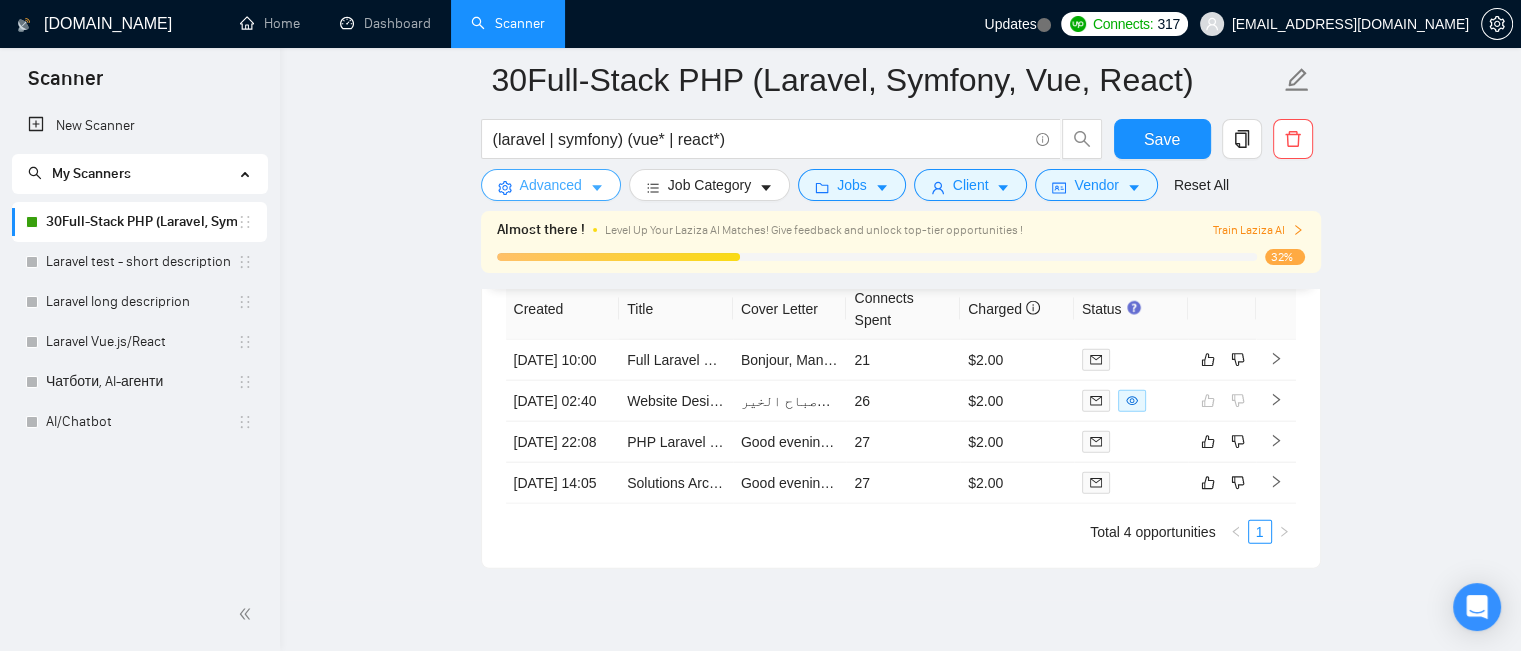 click on "Advanced" at bounding box center (551, 185) 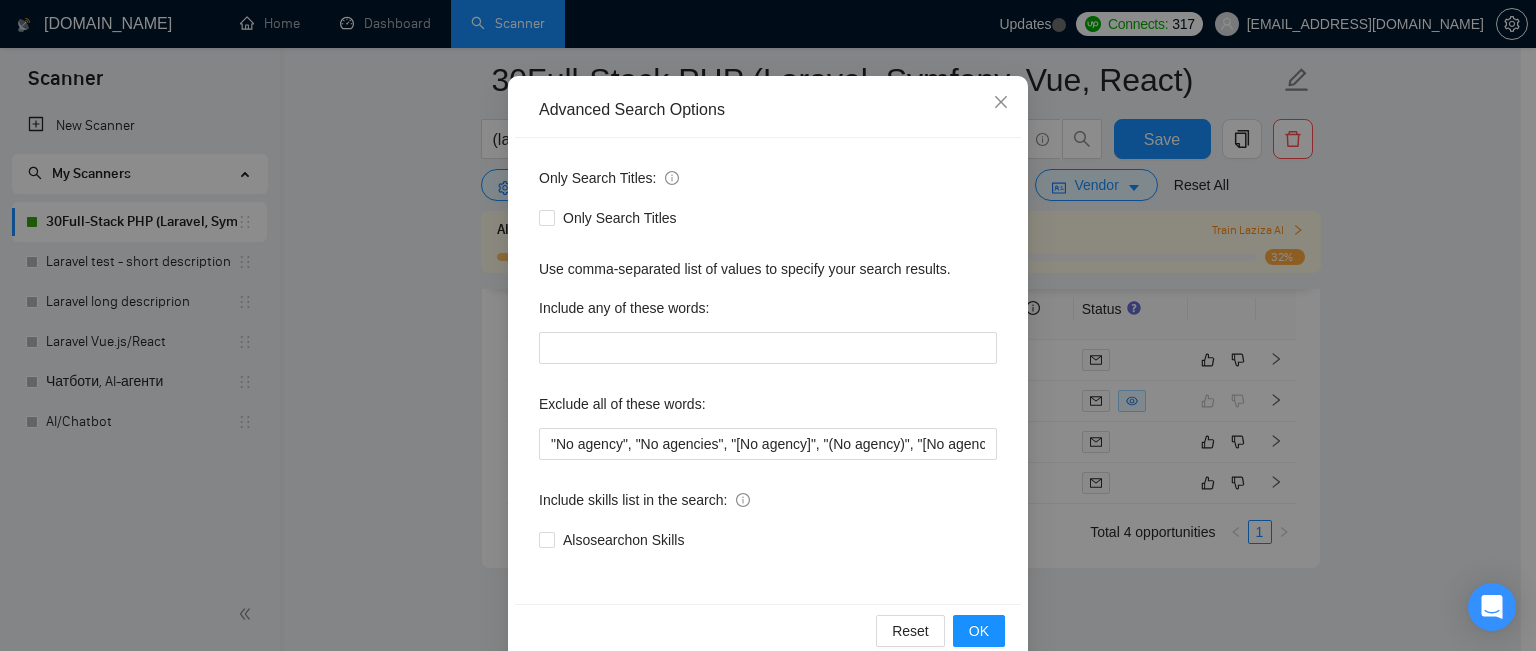 scroll, scrollTop: 180, scrollLeft: 0, axis: vertical 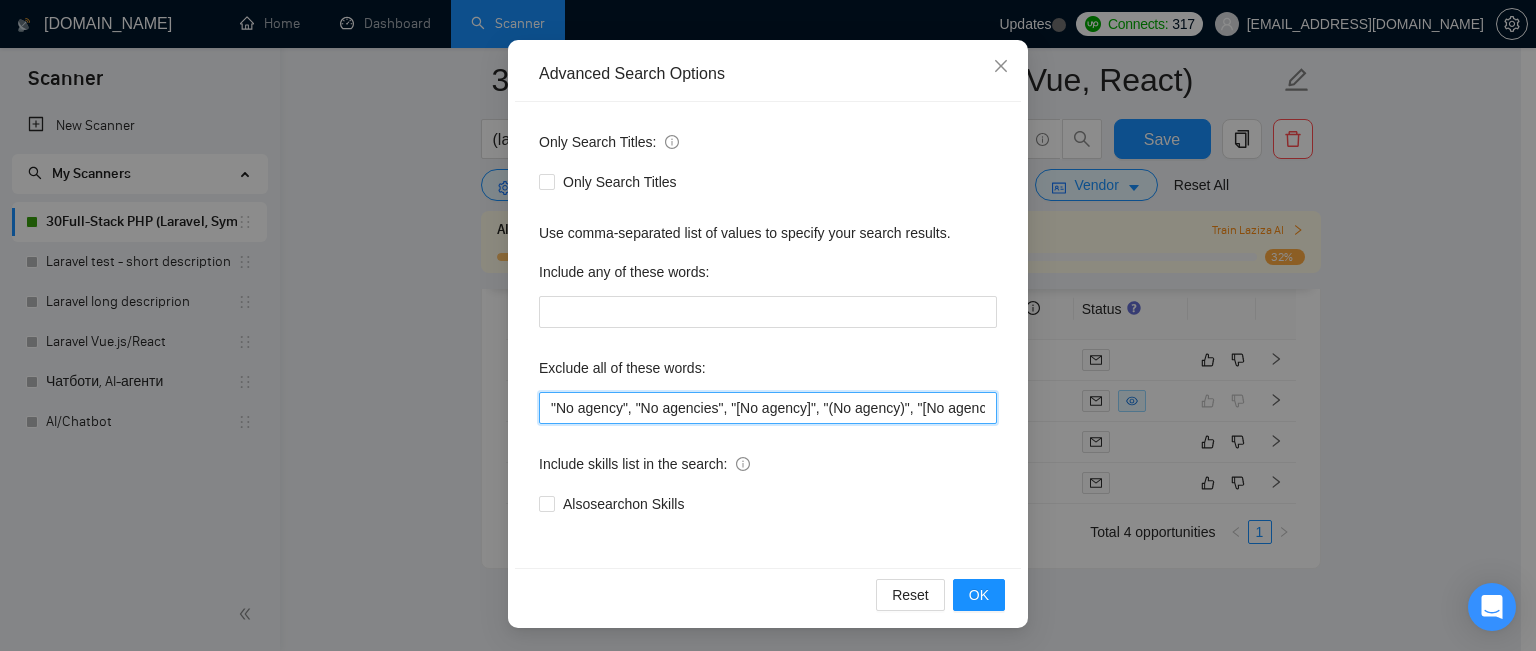 click on ""No agency", "No agencies", "[No agency]", "(No agency)", "[No agencies]", "(No agencies)", "[No agency", "No agency]", "(No agency", "No agency)", "[No agencies", "No agencies]", "(No agencies", "No agencies)", "No-agency", "no-agencies", "no-agency -", "no agencies -", "no agency/", "no agencies/", "no-agency/", "no agencies/", "no agency.", "no agencies.", "no-agency.", "no agencies.", "no agency,", "no agencies,", "no-agency,", "no agencies,", "Freelancer only", "Freelancers only", "freelancer-only", "freelancers-only", "Individual only", "Individuals only", "Individual-only", "Individuals-only", "Independent only", "Independent-only"" at bounding box center [768, 408] 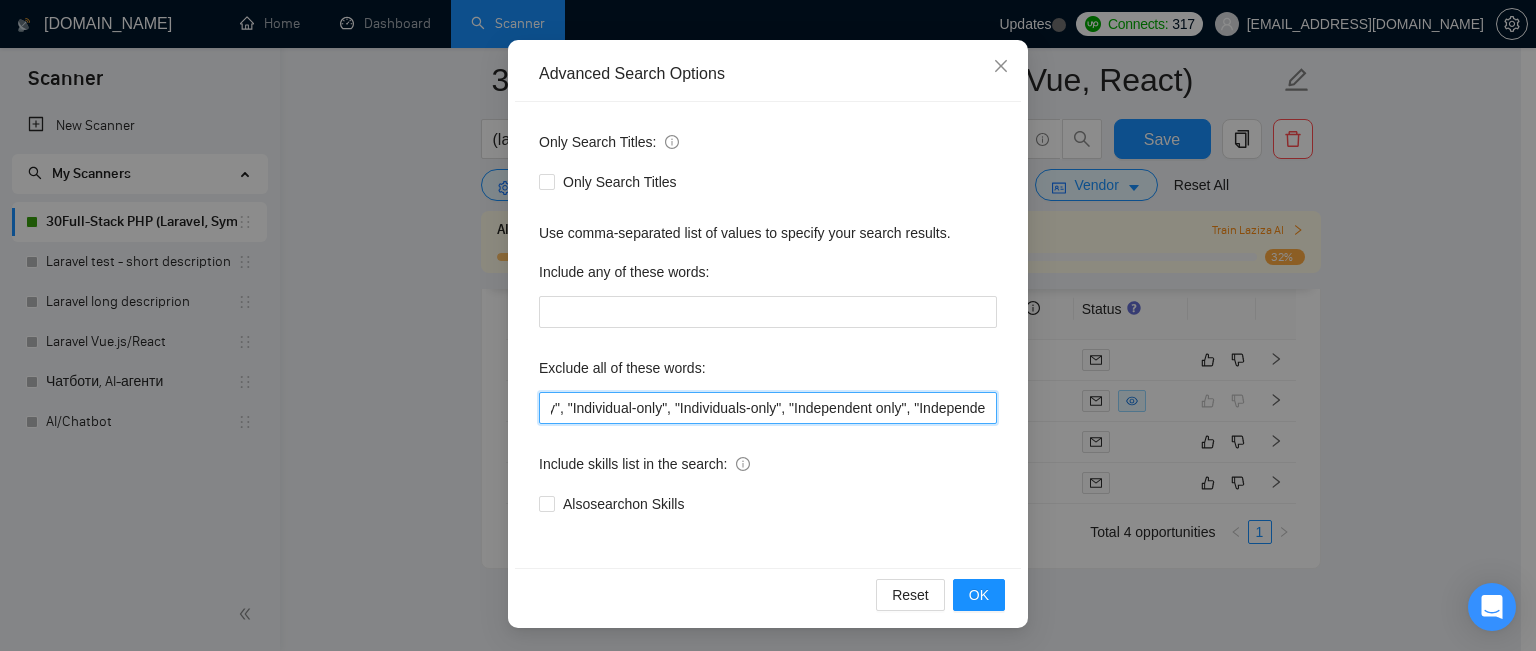 scroll, scrollTop: 0, scrollLeft: 3497, axis: horizontal 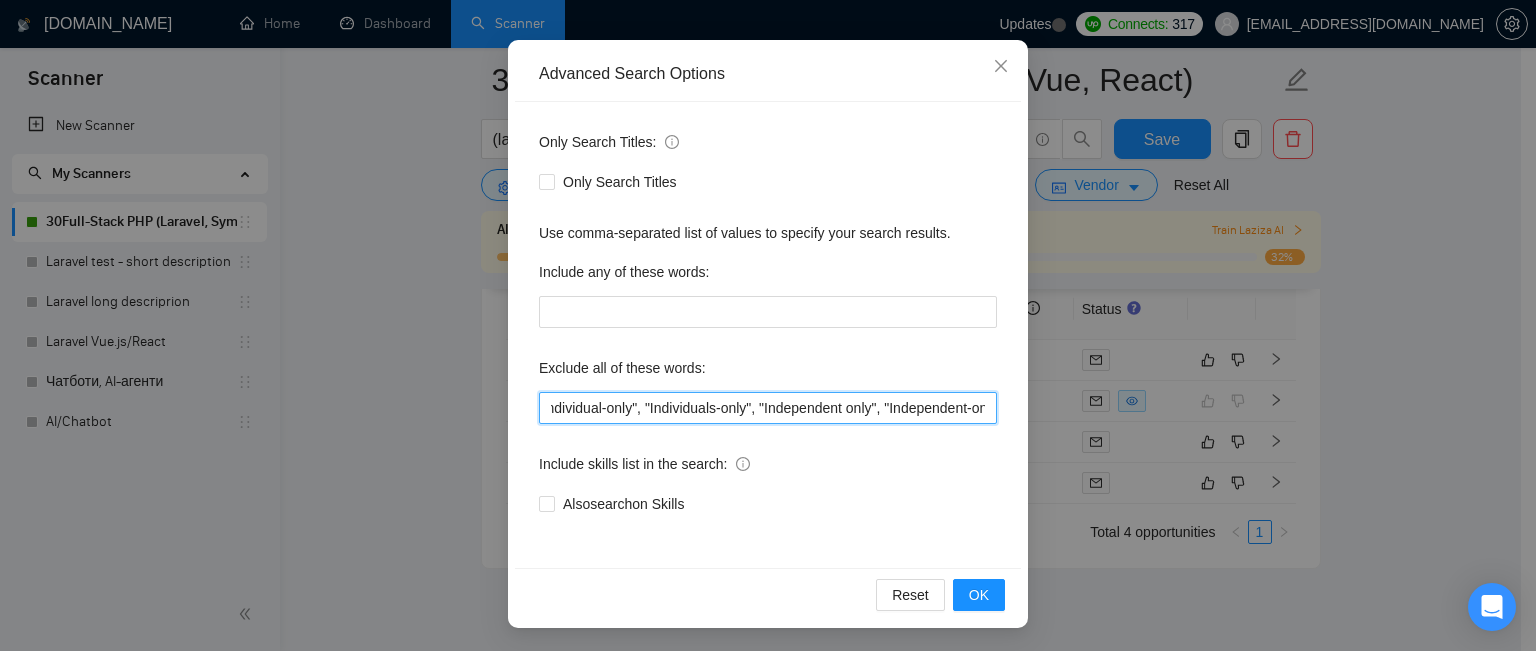 drag, startPoint x: 575, startPoint y: 417, endPoint x: 1068, endPoint y: 420, distance: 493.00912 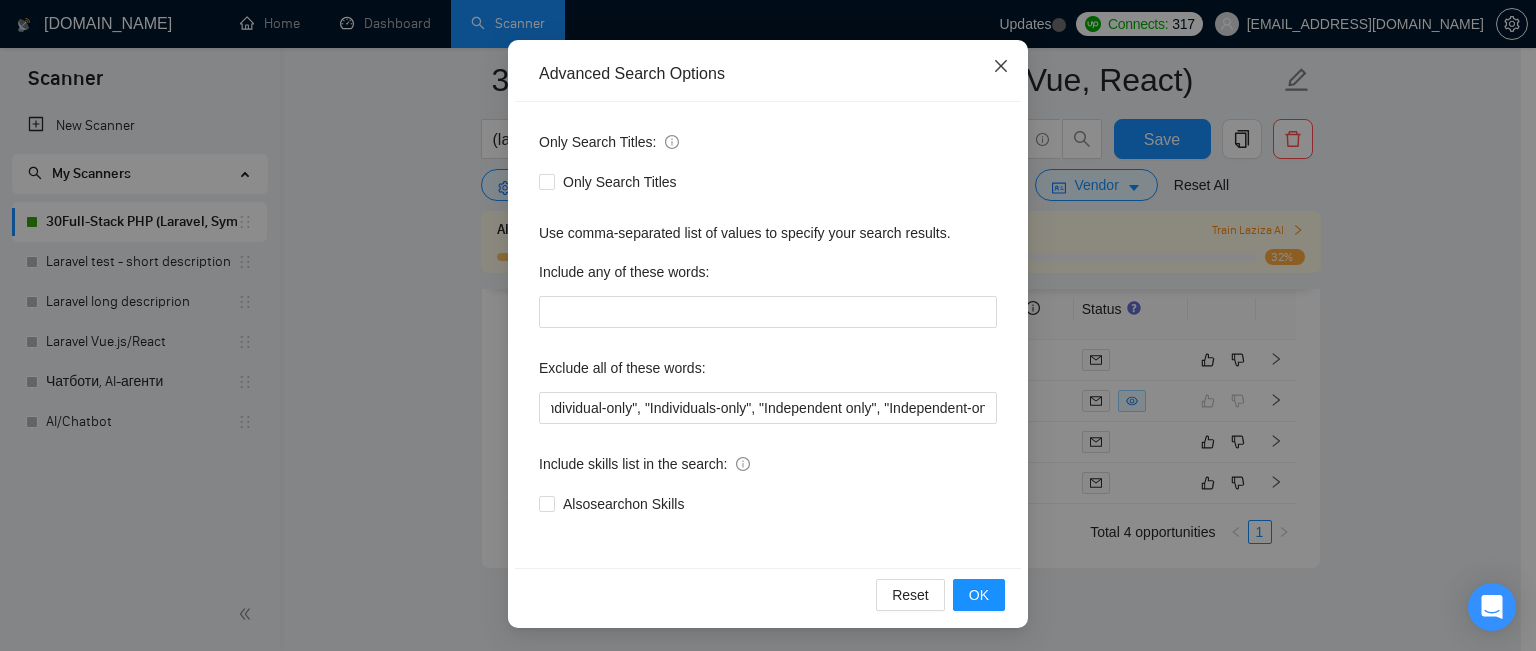 click 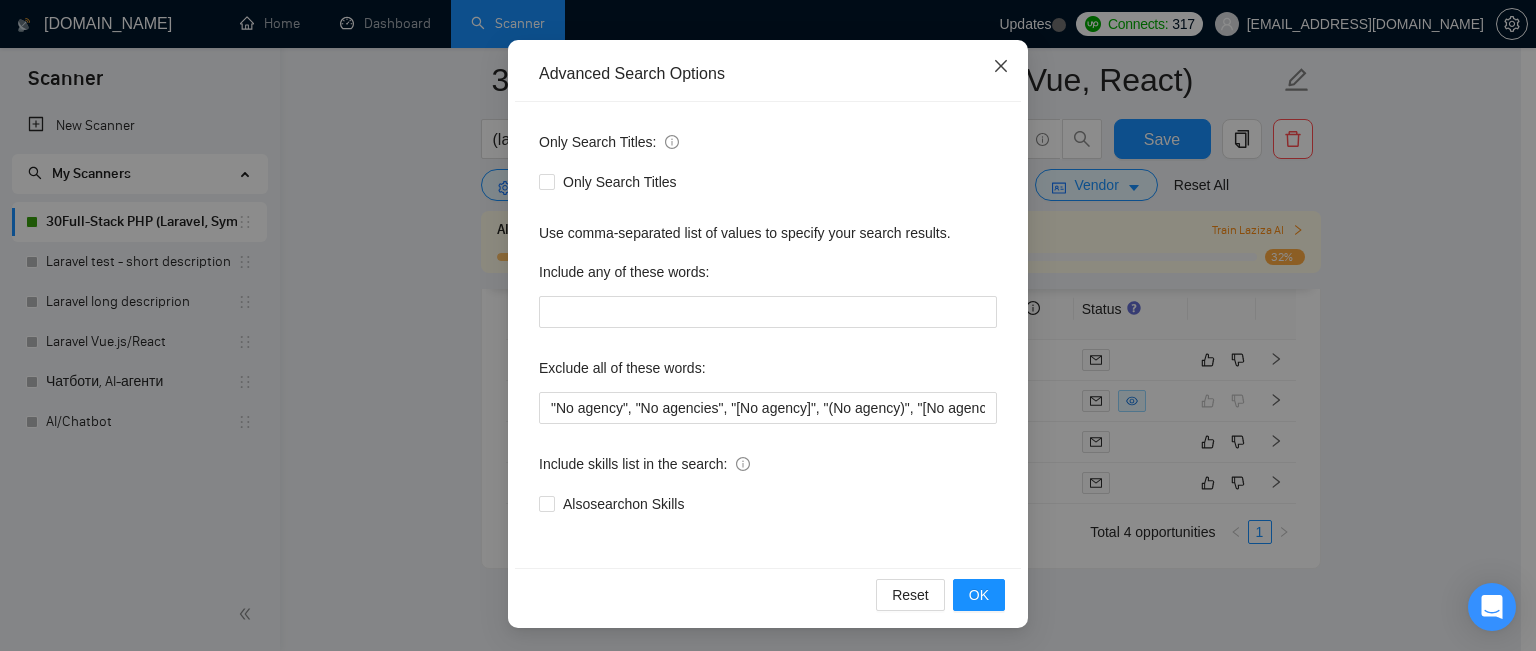 scroll, scrollTop: 80, scrollLeft: 0, axis: vertical 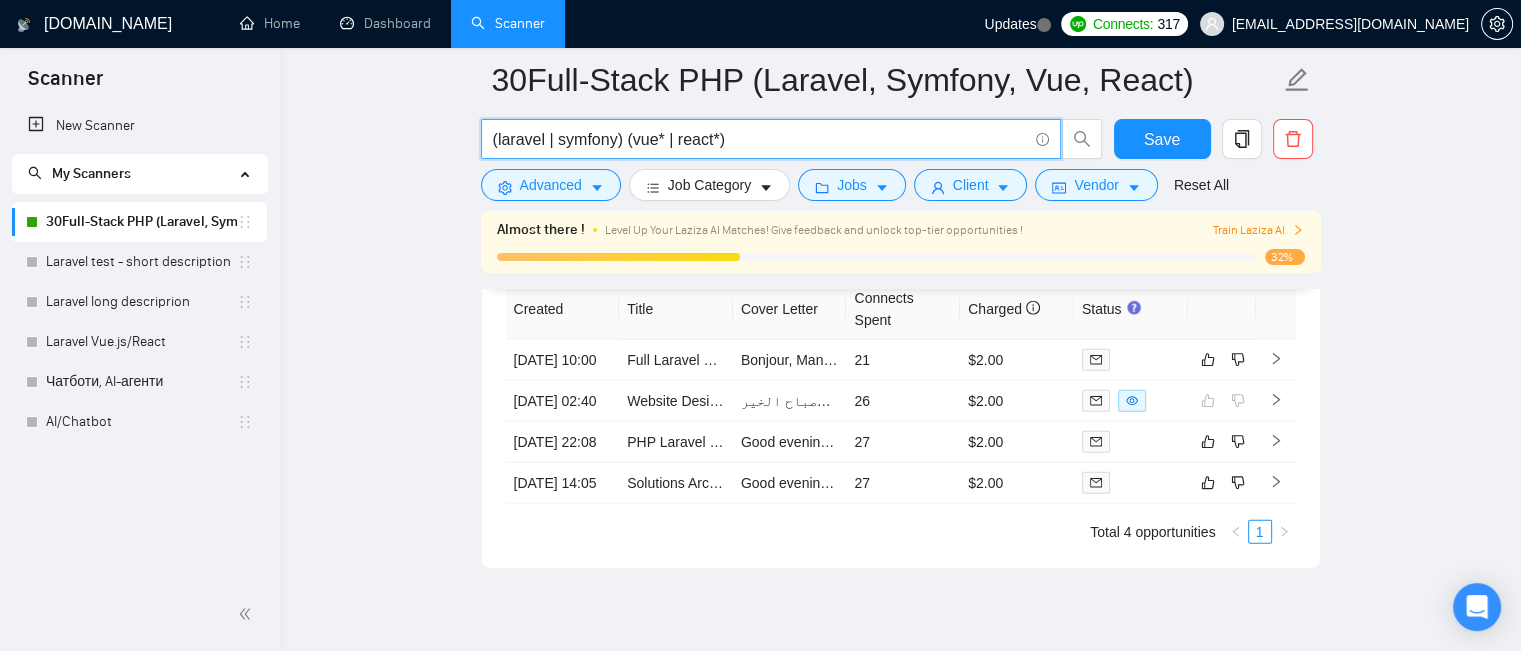 click on "(laravel | symfony) (vue* | react*)" at bounding box center [760, 139] 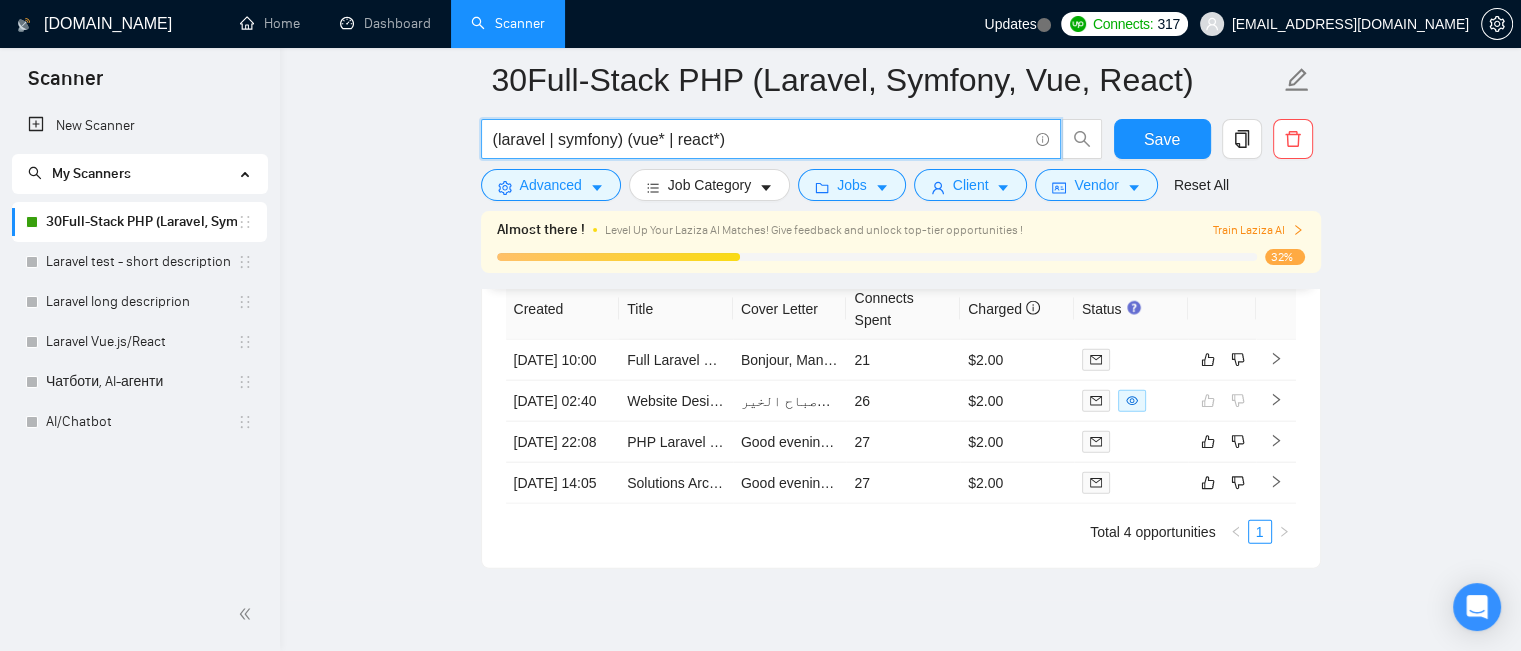 drag, startPoint x: 712, startPoint y: 139, endPoint x: 673, endPoint y: 150, distance: 40.5216 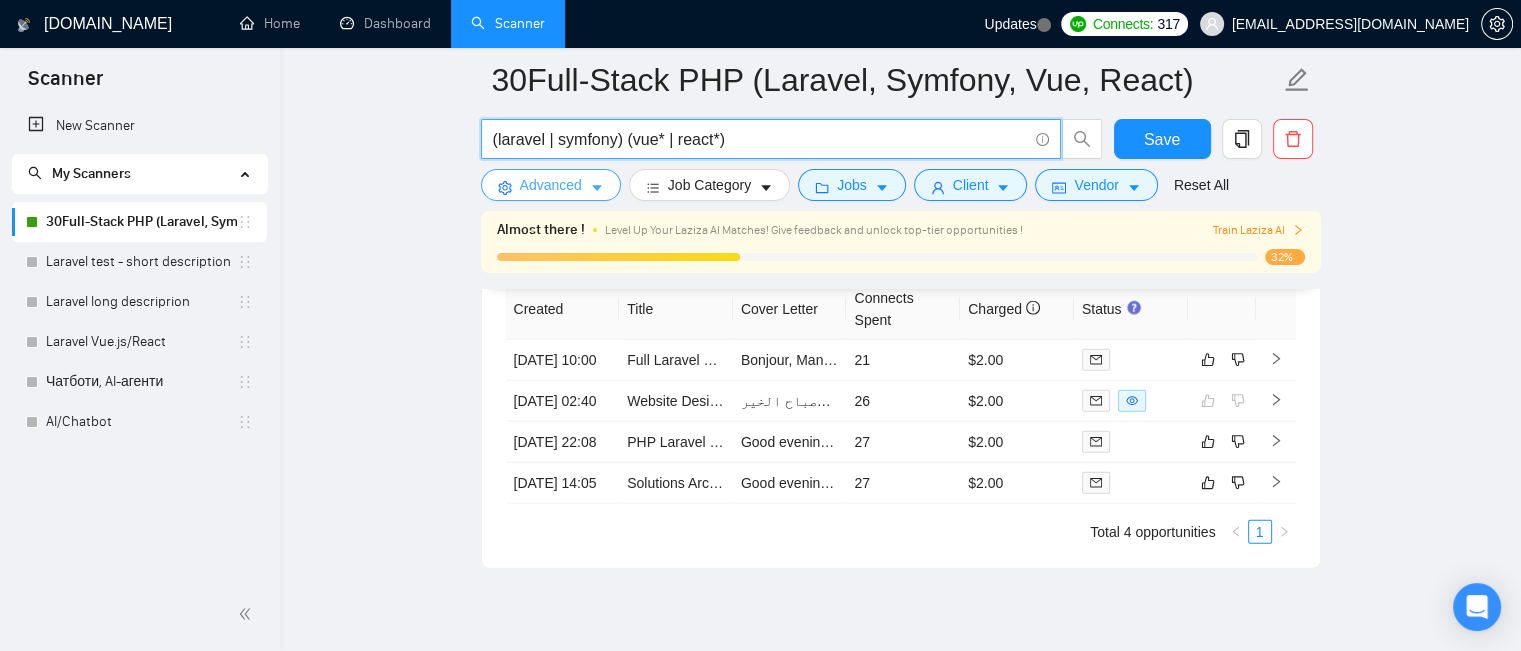 click on "Advanced" at bounding box center (551, 185) 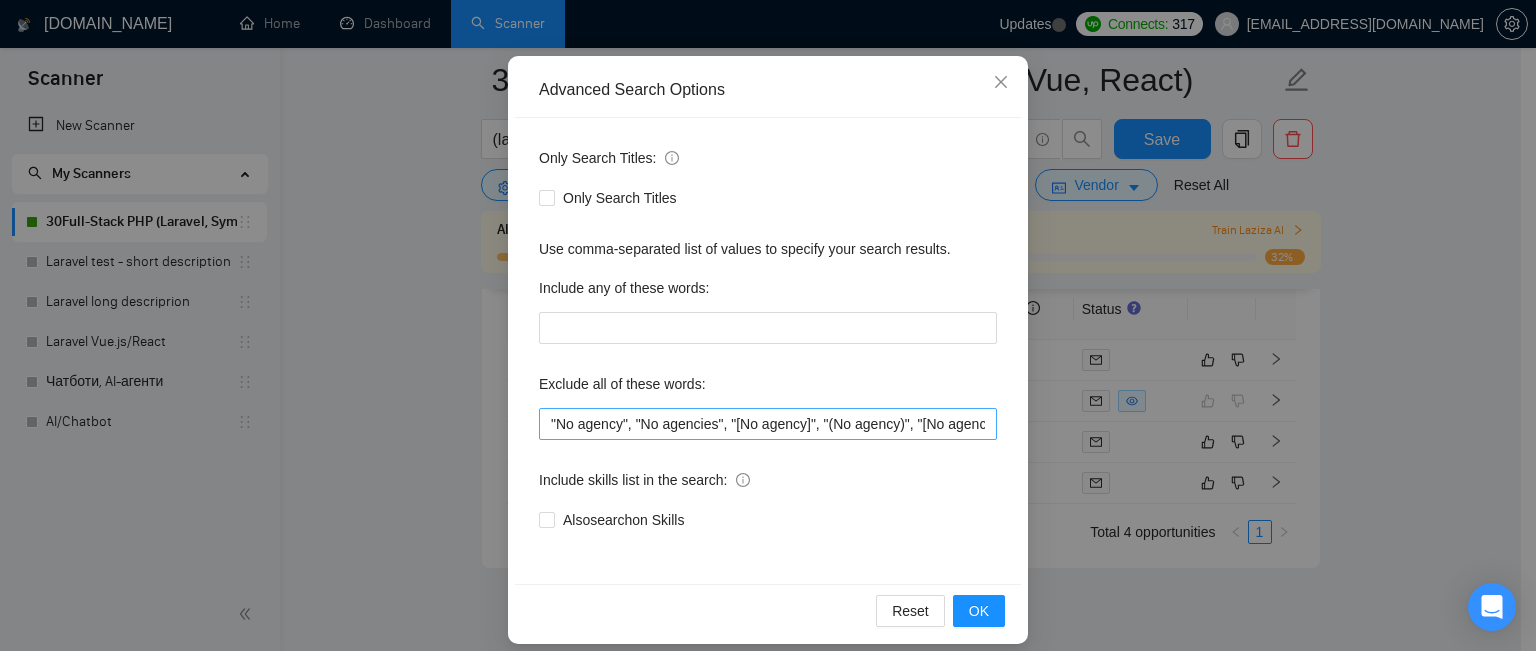 scroll, scrollTop: 166, scrollLeft: 0, axis: vertical 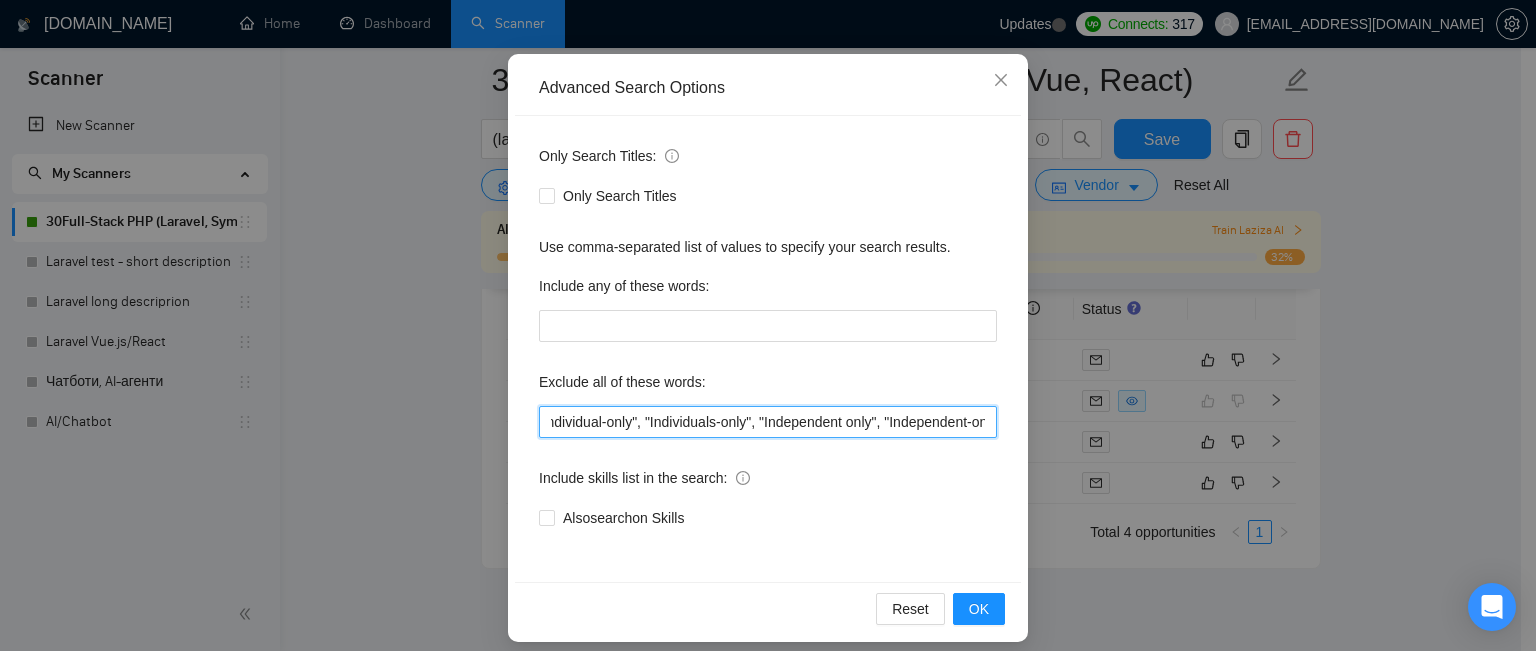 click on ""No agency", "No agencies", "[No agency]", "(No agency)", "[No agencies]", "(No agencies)", "[No agency", "No agency]", "(No agency", "No agency)", "[No agencies", "No agencies]", "(No agencies", "No agencies)", "No-agency", "no-agencies", "no-agency -", "no agencies -", "no agency/", "no agencies/", "no-agency/", "no agencies/", "no agency.", "no agencies.", "no-agency.", "no agencies.", "no agency,", "no agencies,", "no-agency,", "no agencies,", "Freelancer only", "Freelancers only", "freelancer-only", "freelancers-only", "Individual only", "Individuals only", "Individual-only", "Individuals-only", "Independent only", "Independent-only"" at bounding box center [768, 422] 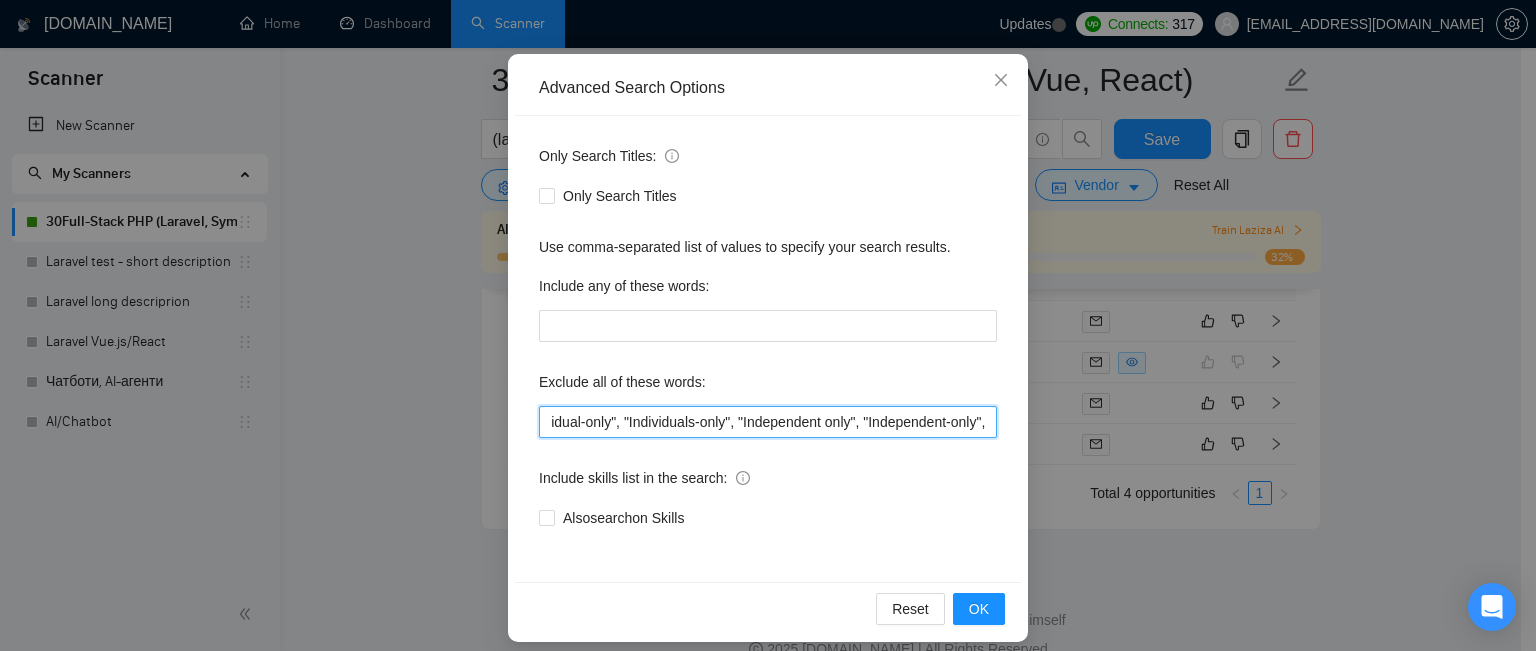scroll, scrollTop: 0, scrollLeft: 3504, axis: horizontal 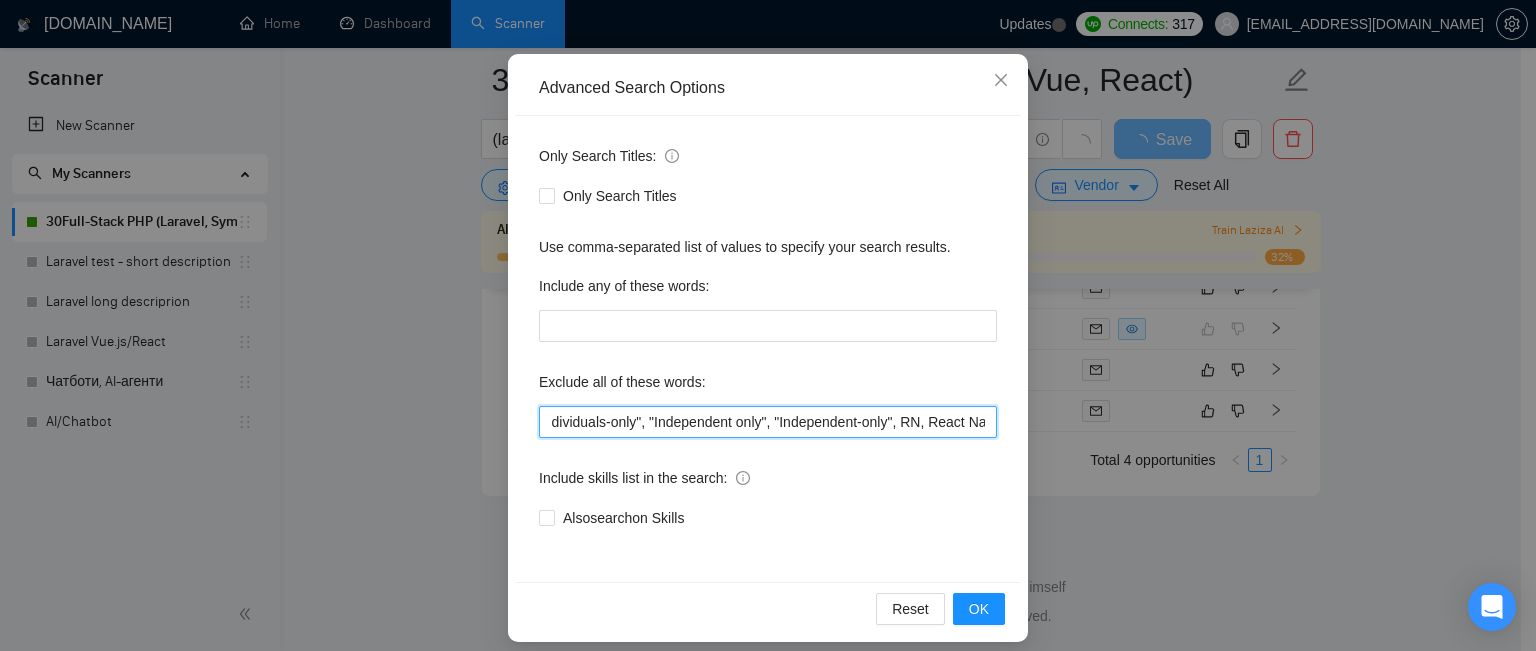type on ""No agency", "No agencies", "[No agency]", "(No agency)", "[No agencies]", "(No agencies)", "[No agency", "No agency]", "(No agency", "No agency)", "[No agencies", "No agencies]", "(No agencies", "No agencies)", "No-agency", "no-agencies", "no-agency -", "no agencies -", "no agency/", "no agencies/", "no-agency/", "no agencies/", "no agency.", "no agencies.", "no-agency.", "no agencies.", "no agency,", "no agencies,", "no-agency,", "no agencies,", "Freelancer only", "Freelancers only", "freelancer-only", "freelancers-only", "Individual only", "Individuals only", "Individual-only", "Individuals-only", "Independent only", "Independent-only", RN, React Native@" 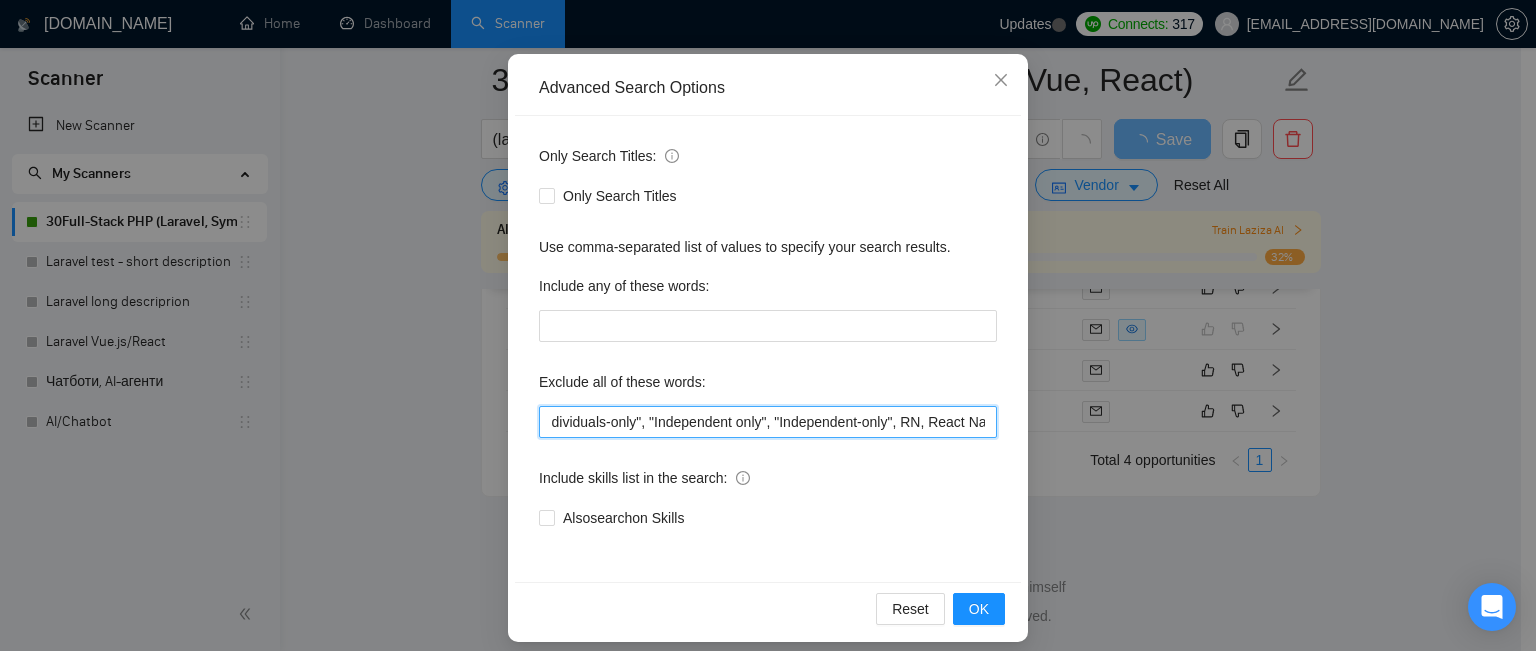 scroll, scrollTop: 4712, scrollLeft: 0, axis: vertical 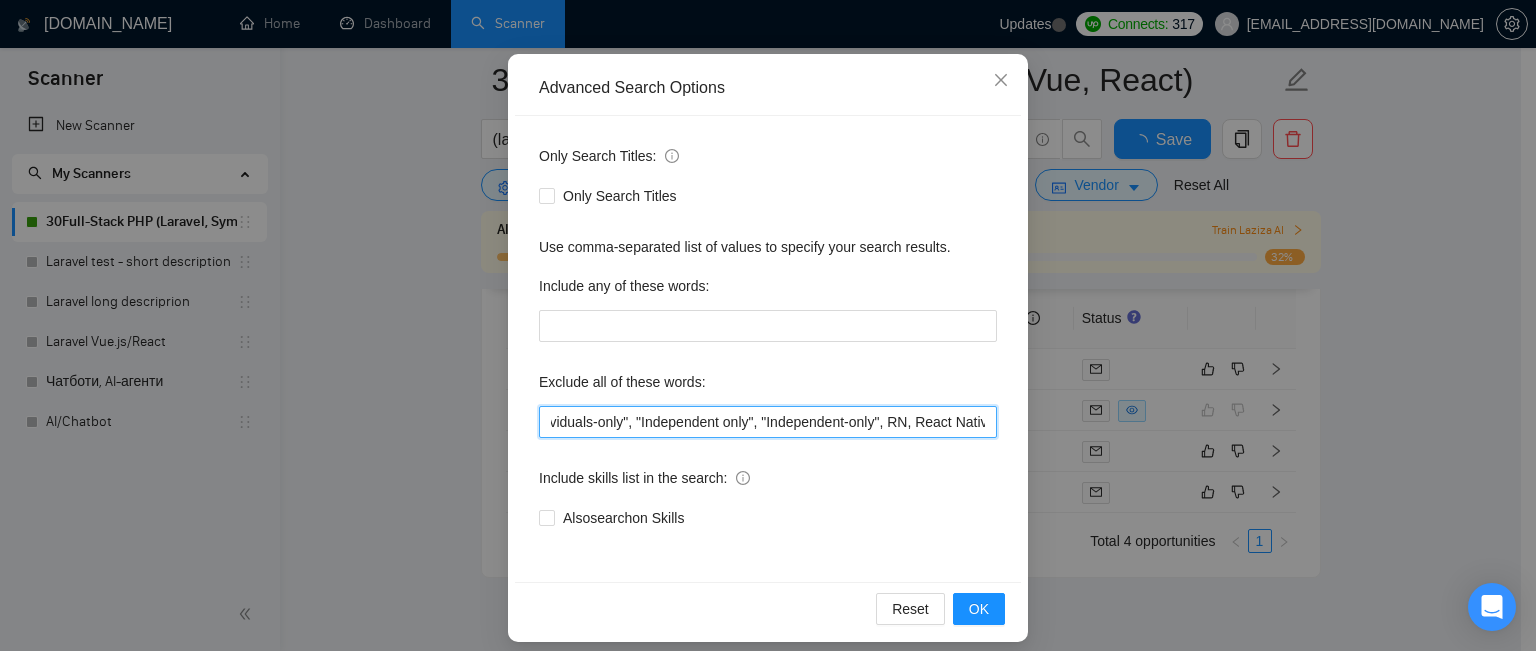 type 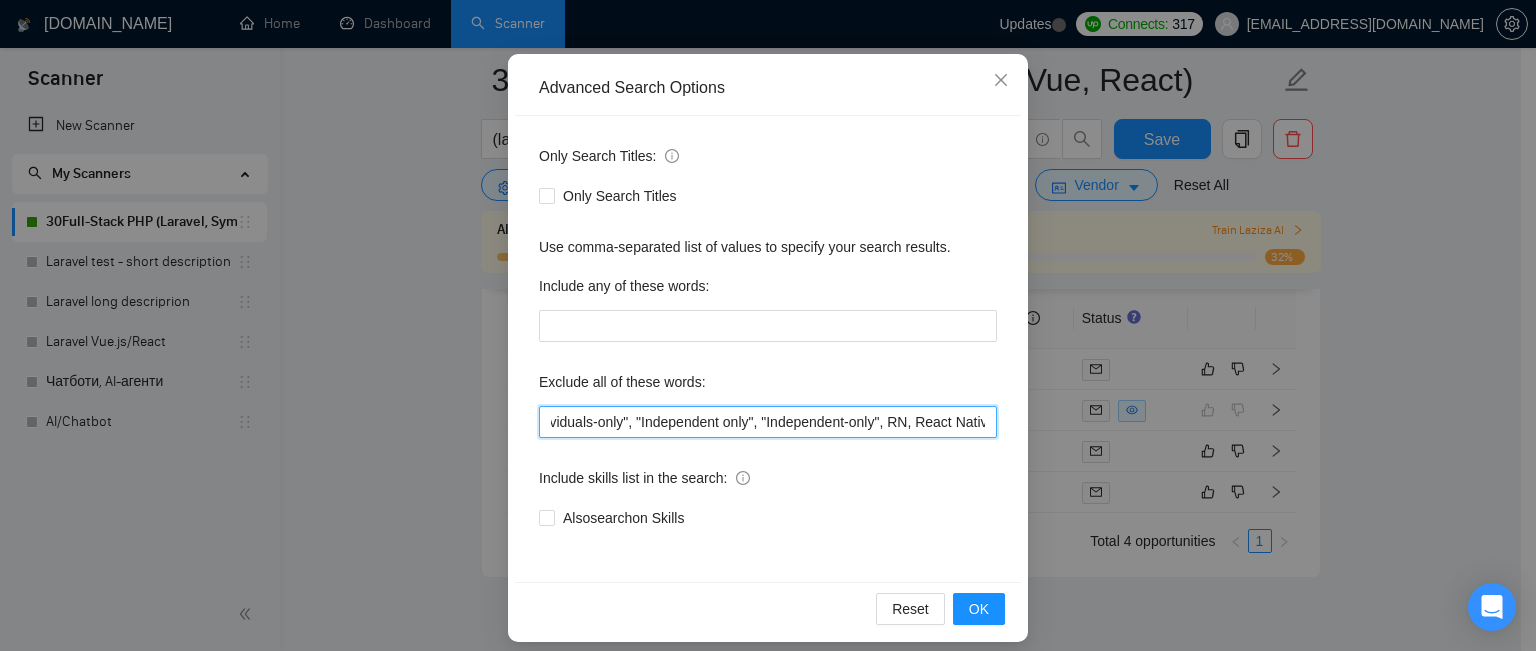 scroll, scrollTop: 4750, scrollLeft: 0, axis: vertical 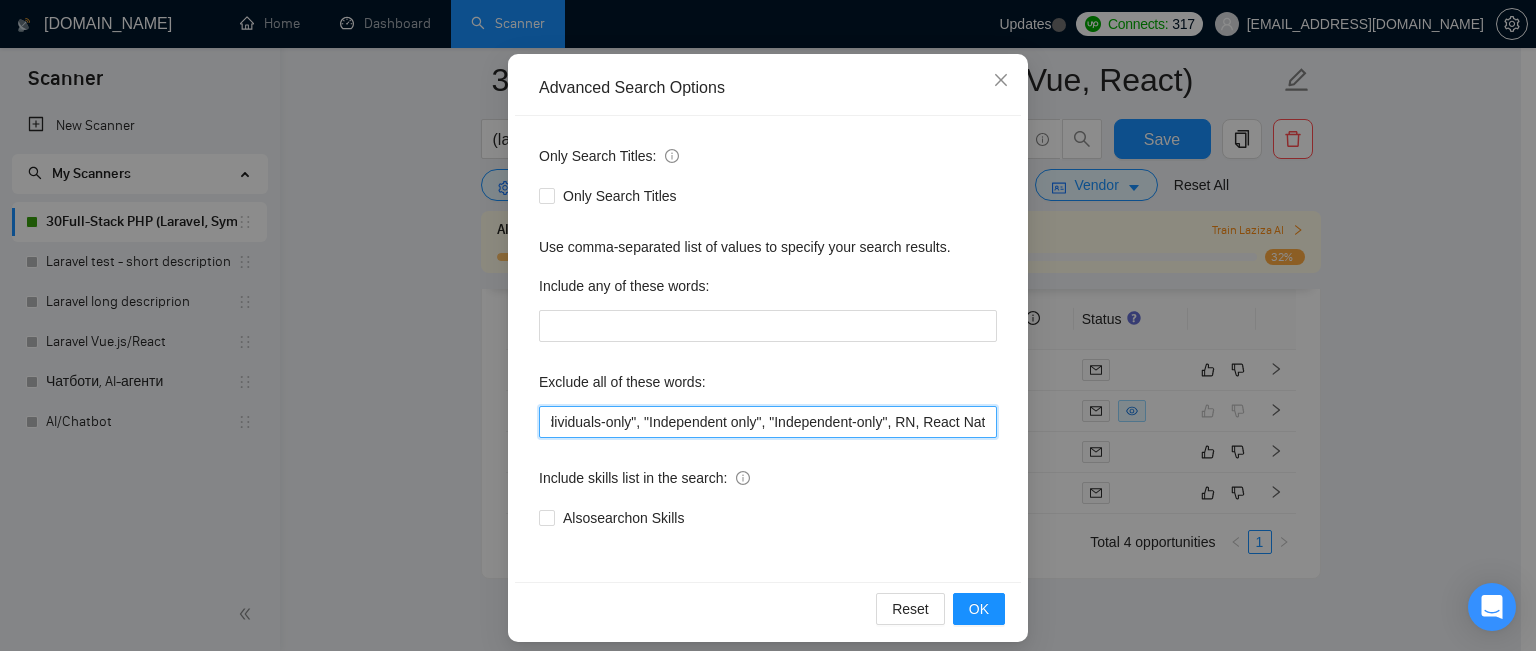 click on ""No agency", "No agencies", "[No agency]", "(No agency)", "[No agencies]", "(No agencies)", "[No agency", "No agency]", "(No agency", "No agency)", "[No agencies", "No agencies]", "(No agencies", "No agencies)", "No-agency", "no-agencies", "no-agency -", "no agencies -", "no agency/", "no agencies/", "no-agency/", "no agencies/", "no agency.", "no agencies.", "no-agency.", "no agencies.", "no agency,", "no agencies,", "no-agency,", "no agencies,", "Freelancer only", "Freelancers only", "freelancer-only", "freelancers-only", "Individual only", "Individuals only", "Individual-only", "Individuals-only", "Independent only", "Independent-only", RN, React Native"" at bounding box center (768, 422) 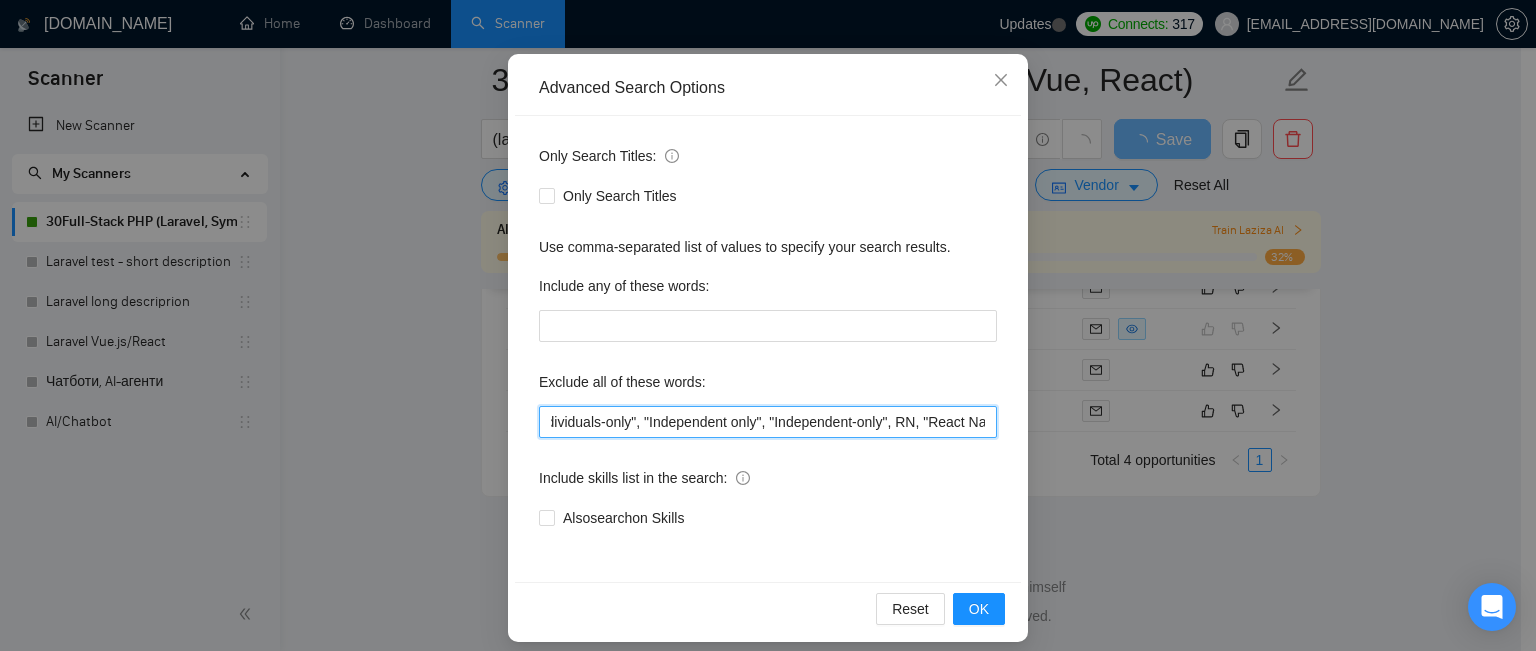 scroll, scrollTop: 0, scrollLeft: 3618, axis: horizontal 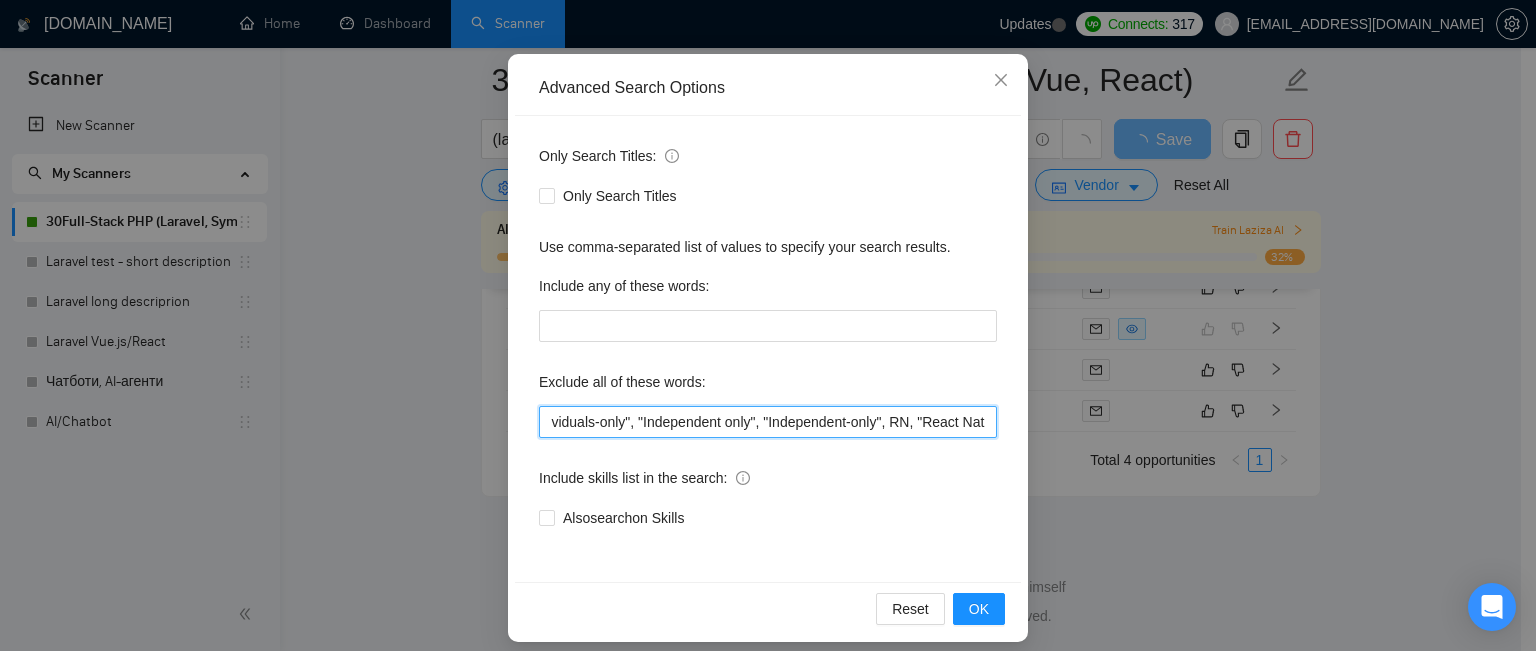 drag, startPoint x: 892, startPoint y: 426, endPoint x: 984, endPoint y: 412, distance: 93.05912 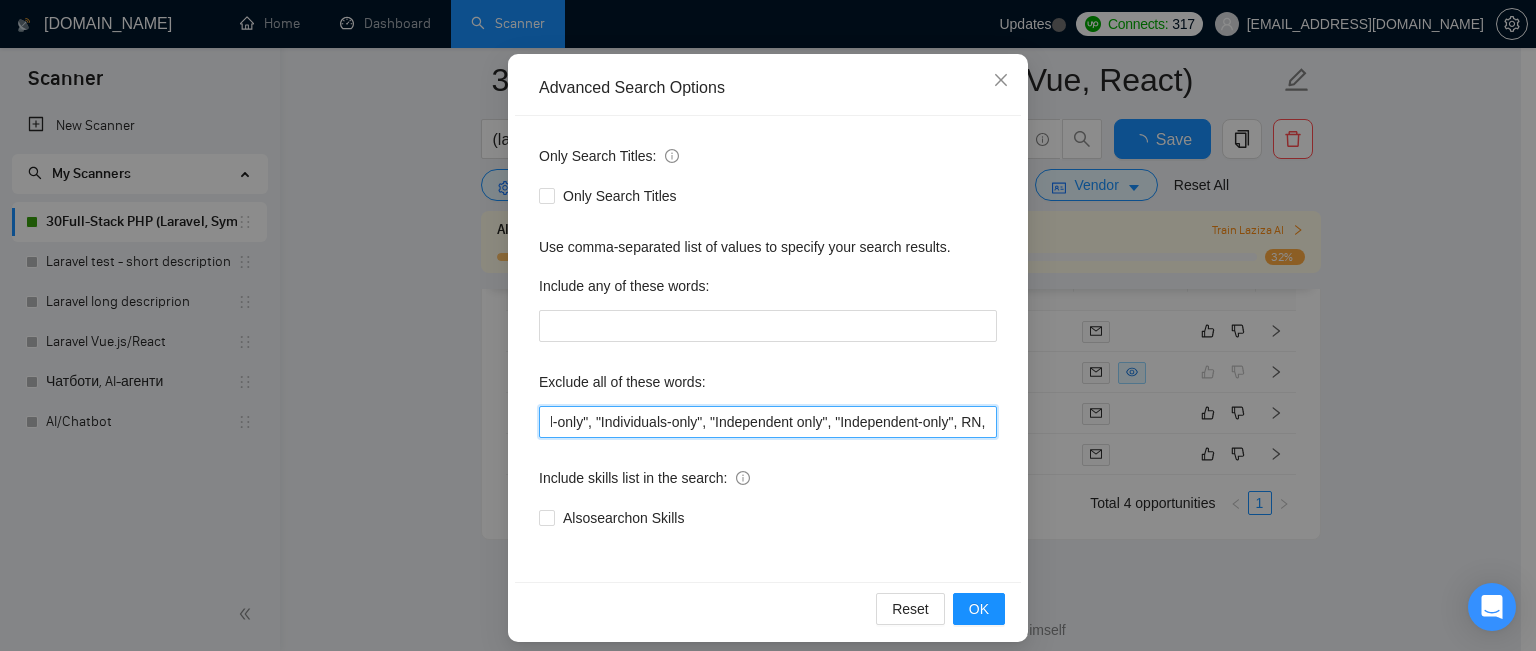 scroll, scrollTop: 0, scrollLeft: 3526, axis: horizontal 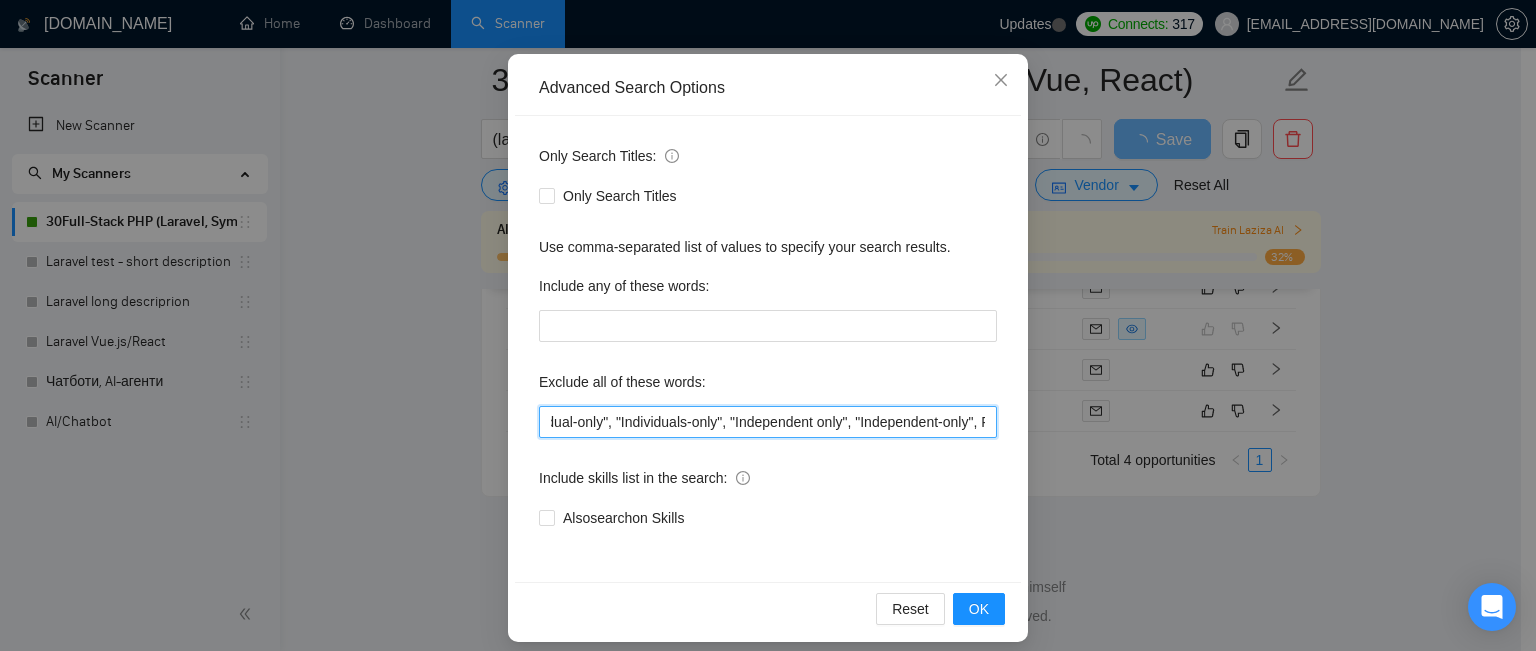 click on ""No agency", "No agencies", "[No agency]", "(No agency)", "[No agencies]", "(No agencies)", "[No agency", "No agency]", "(No agency", "No agency)", "[No agencies", "No agencies]", "(No agencies", "No agencies)", "No-agency", "no-agencies", "no-agency -", "no agencies -", "no agency/", "no agencies/", "no-agency/", "no agencies/", "no agency.", "no agencies.", "no-agency.", "no agencies.", "no agency,", "no agencies,", "no-agency,", "no agencies,", "Freelancer only", "Freelancers only", "freelancer-only", "freelancers-only", "Individual only", "Individuals only", "Individual-only", "Individuals-only", "Independent only", "Independent-only", RN," at bounding box center [768, 422] 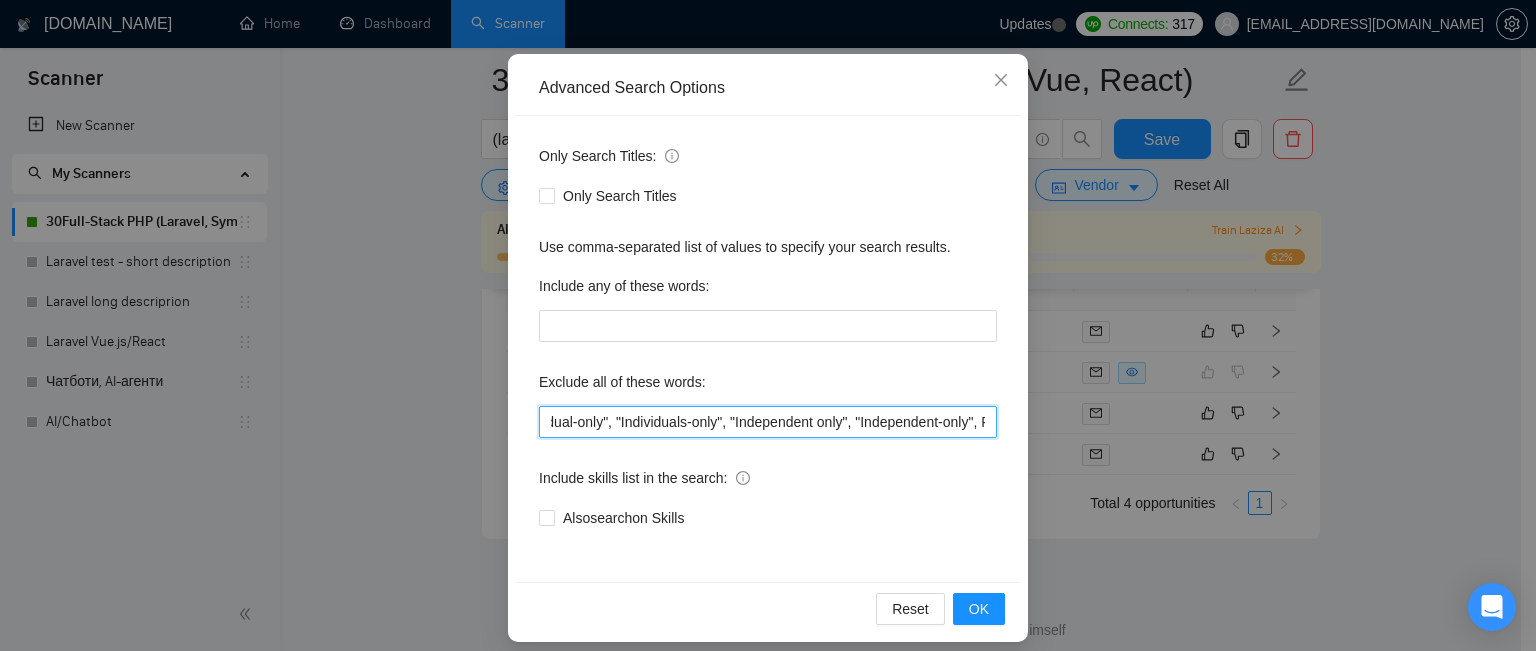 scroll, scrollTop: 0, scrollLeft: 3530, axis: horizontal 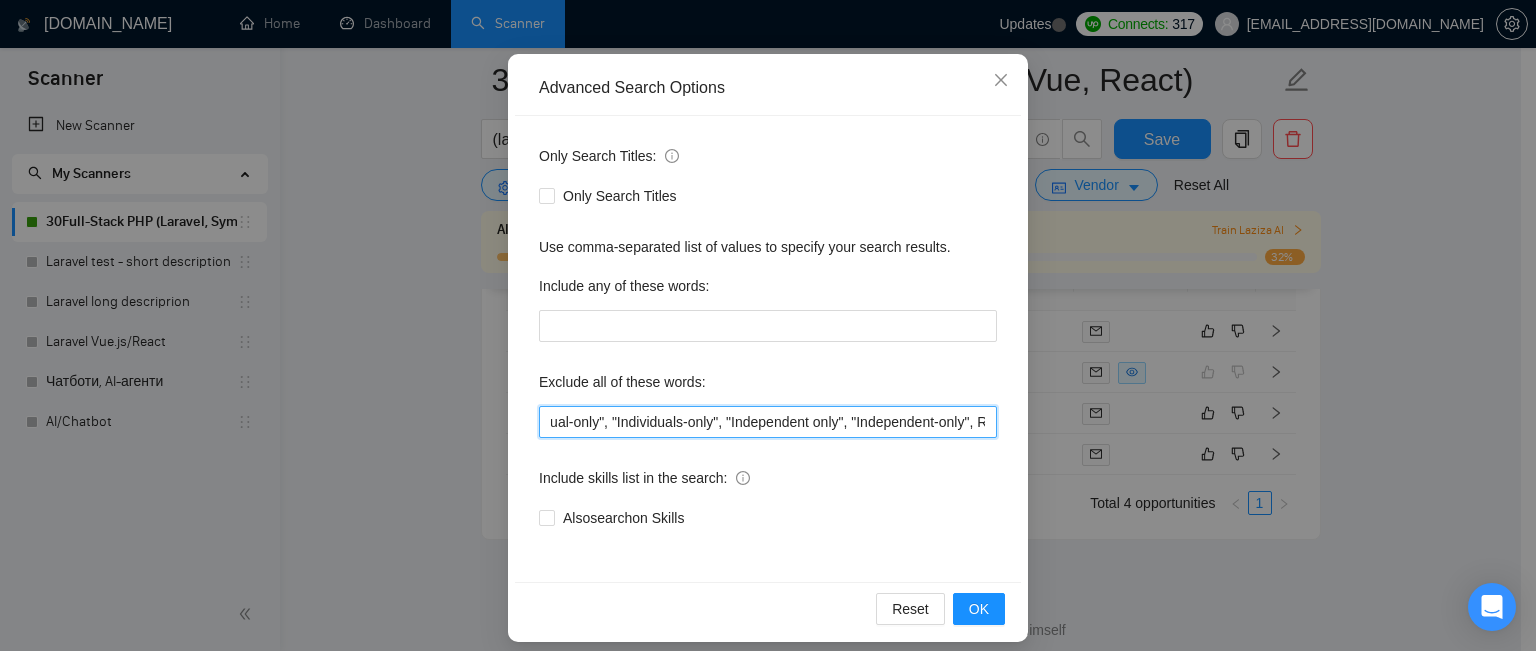paste on ""React Native"" 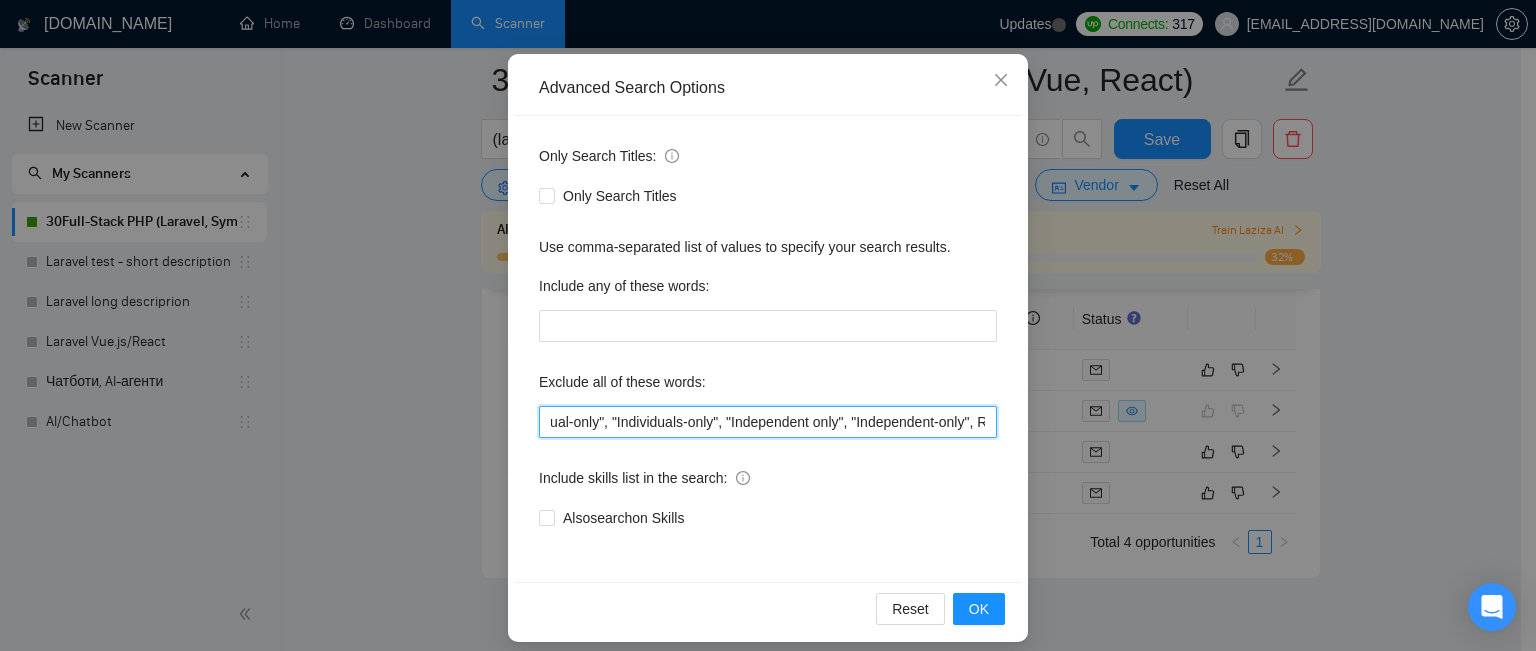 scroll, scrollTop: 0, scrollLeft: 3622, axis: horizontal 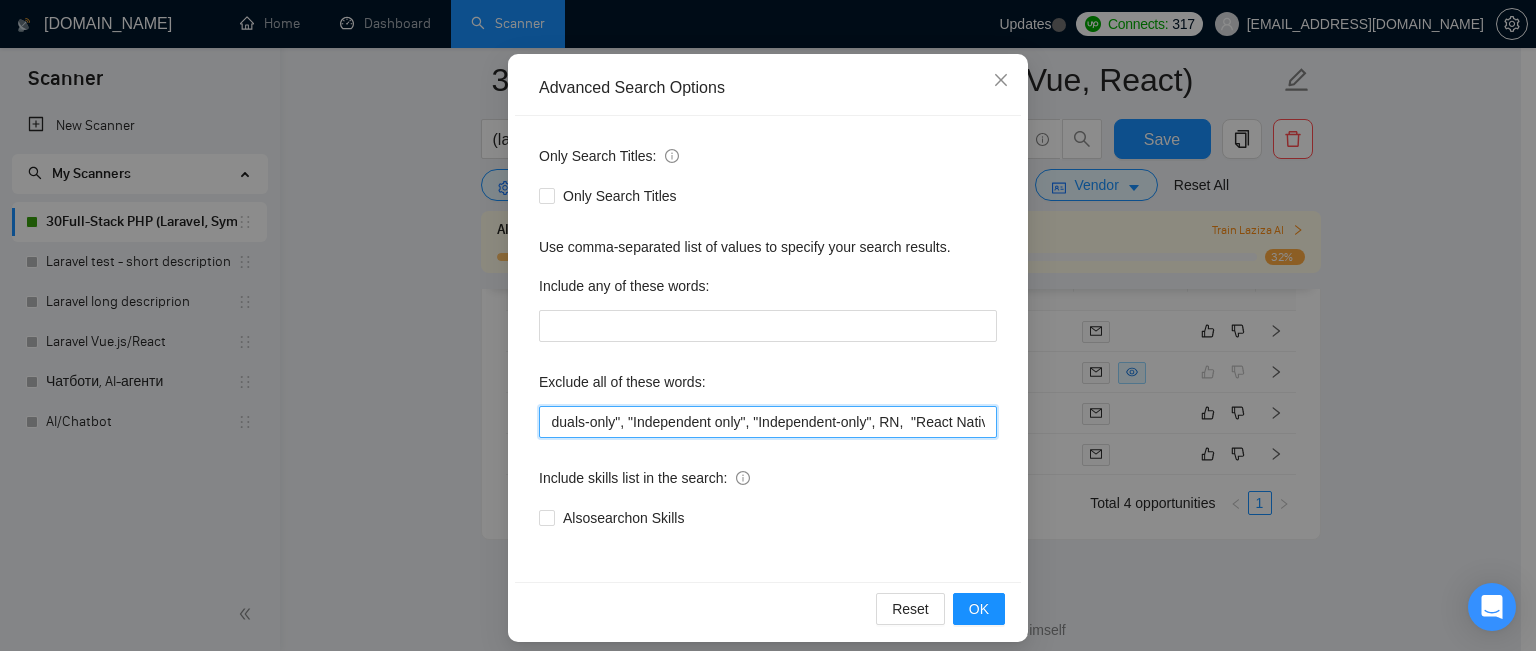 paste on ""React Native"" 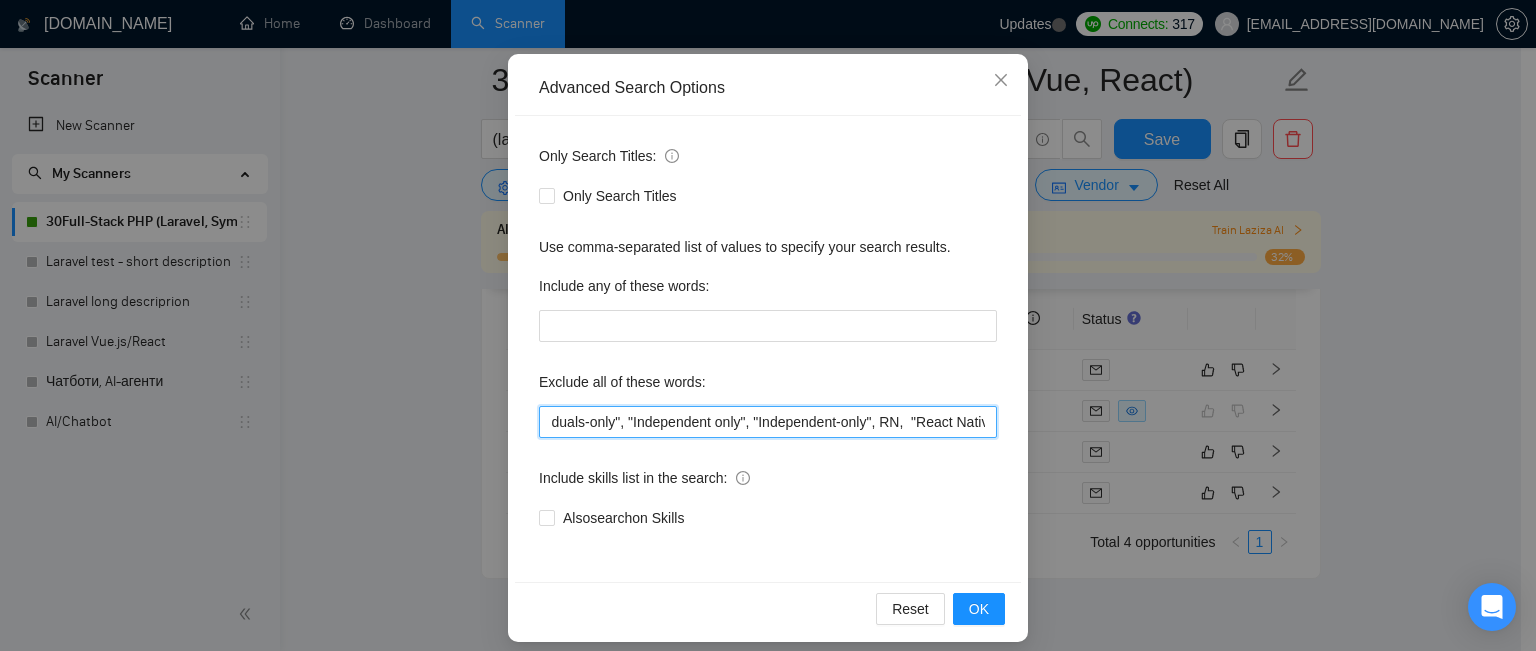 scroll, scrollTop: 0, scrollLeft: 3720, axis: horizontal 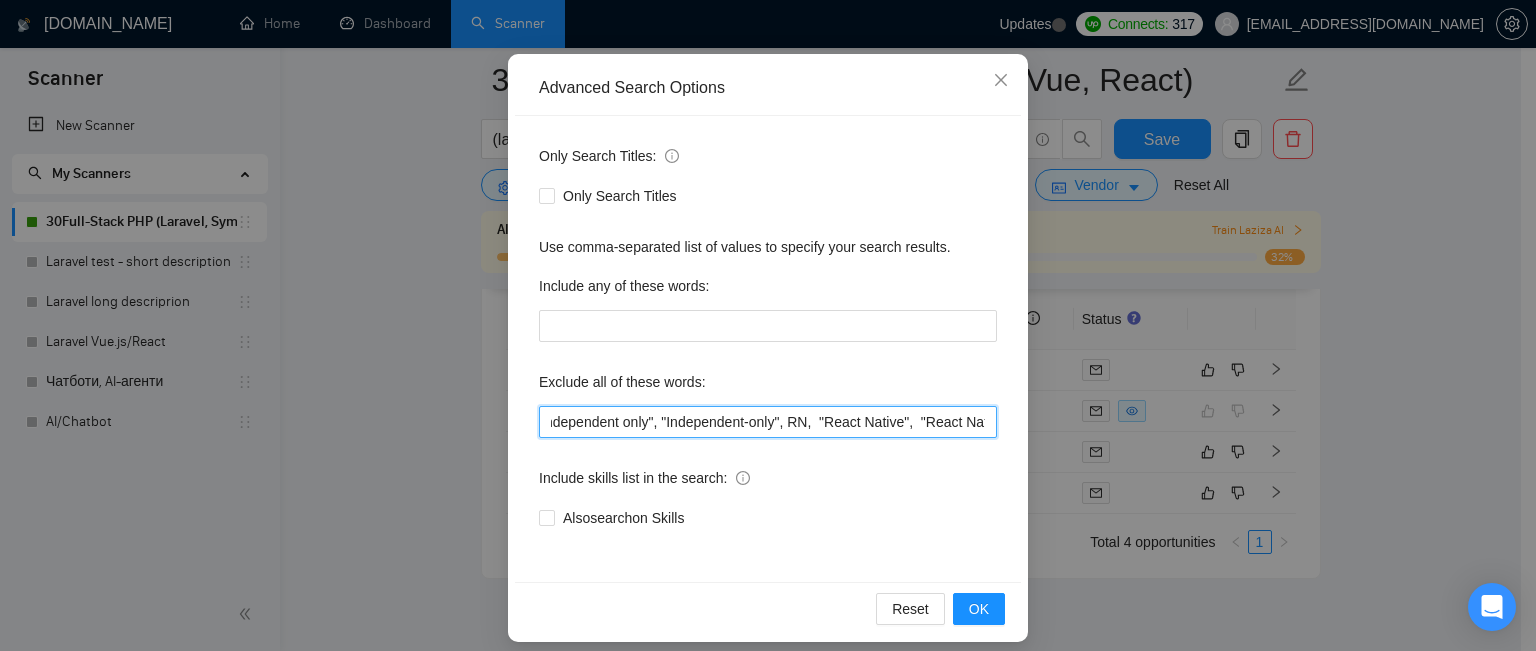 click on ""No agency", "No agencies", "[No agency]", "(No agency)", "[No agencies]", "(No agencies)", "[No agency", "No agency]", "(No agency", "No agency)", "[No agencies", "No agencies]", "(No agencies", "No agencies)", "No-agency", "no-agencies", "no-agency -", "no agencies -", "no agency/", "no agencies/", "no-agency/", "no agencies/", "no agency.", "no agencies.", "no-agency.", "no agencies.", "no agency,", "no agencies,", "no-agency,", "no agencies,", "Freelancer only", "Freelancers only", "freelancer-only", "freelancers-only", "Individual only", "Individuals only", "Individual-only", "Individuals-only", "Independent only", "Independent-only", RN,  "React Native",  "React Native"" at bounding box center (768, 422) 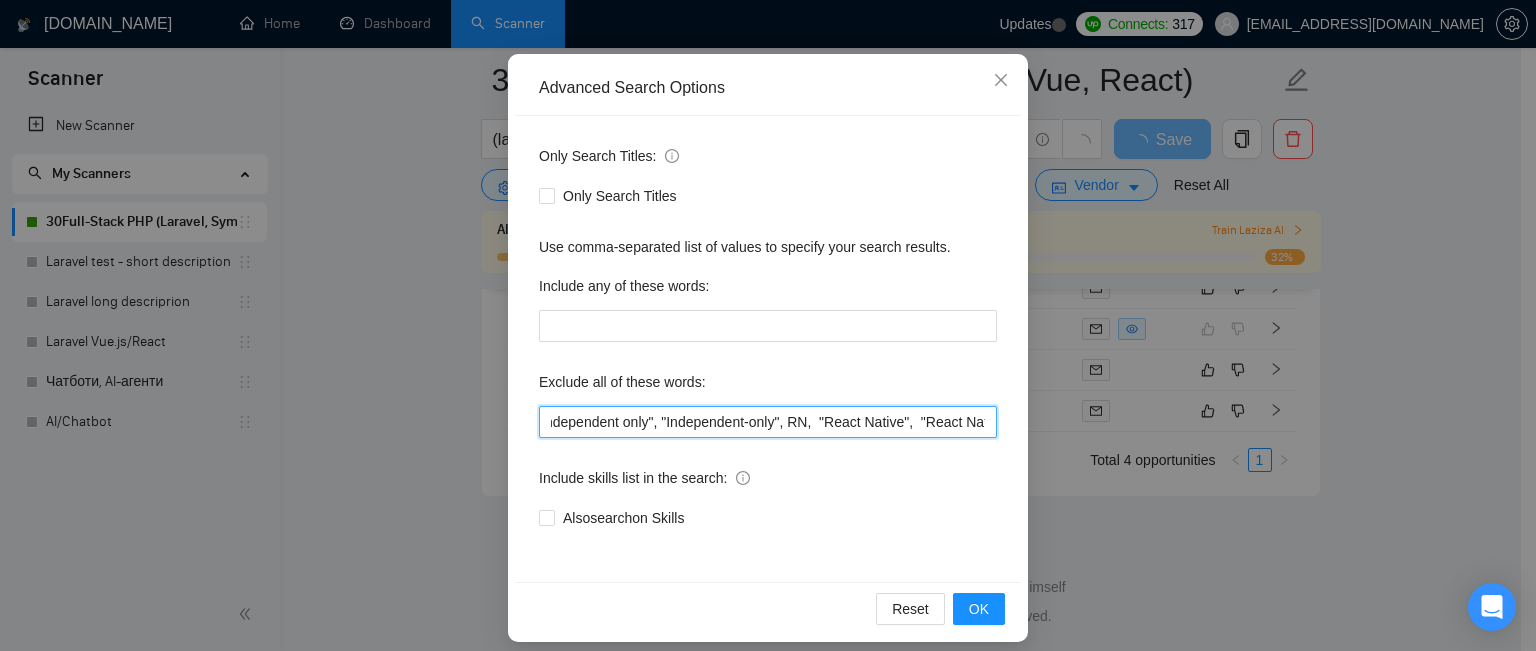 type on ""No agency", "No agencies", "[No agency]", "(No agency)", "[No agencies]", "(No agencies)", "[No agency", "No agency]", "(No agency", "No agency)", "[No agencies", "No agencies]", "(No agencies", "No agencies)", "No-agency", "no-agencies", "no-agency -", "no agencies -", "no agency/", "no agencies/", "no-agency/", "no agencies/", "no agency.", "no agencies.", "no-agency.", "no agencies.", "no agency,", "no agencies,", "no-agency,", "no agencies,", "Freelancer only", "Freelancers only", "freelancer-only", "freelancers-only", "Individual only", "Individuals only", "Individual-only", "Individuals-only", "Independent only", "Independent-only", RN,  "React Native",  "ReactNative"" 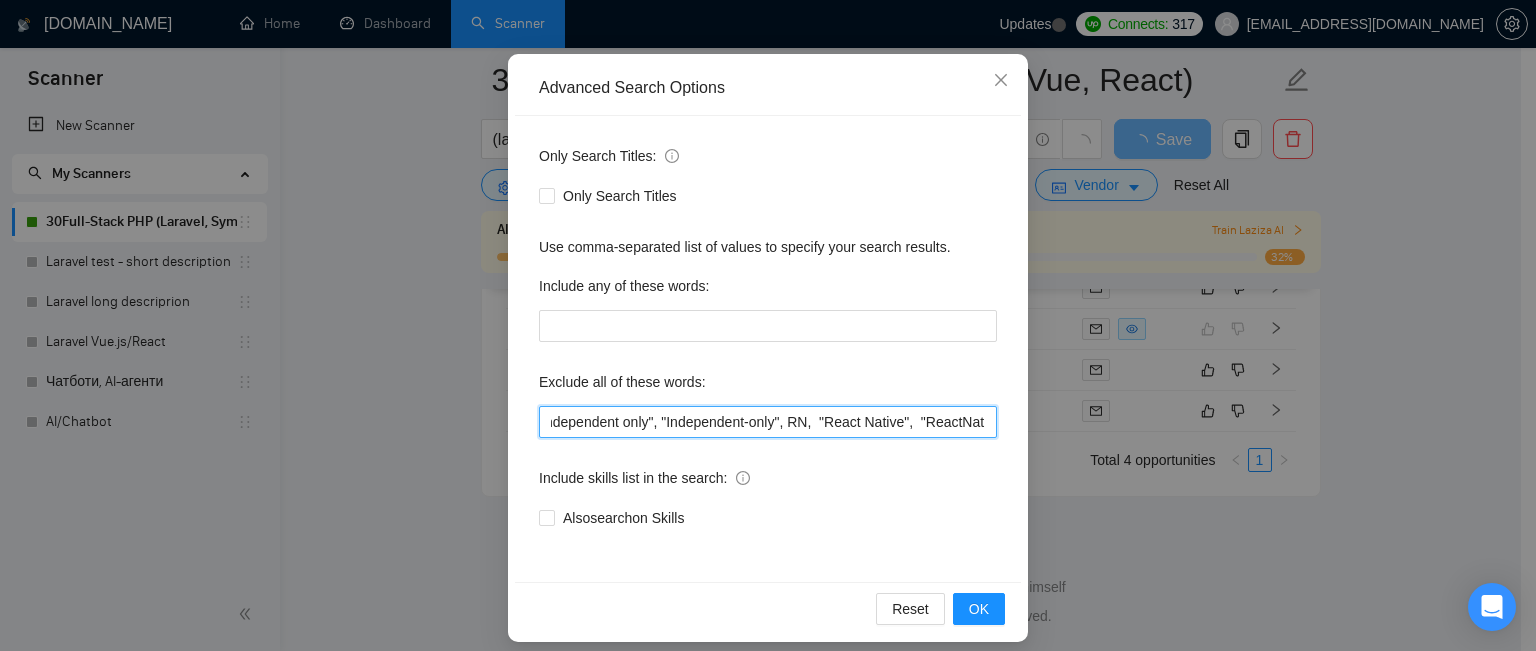 scroll, scrollTop: 4712, scrollLeft: 0, axis: vertical 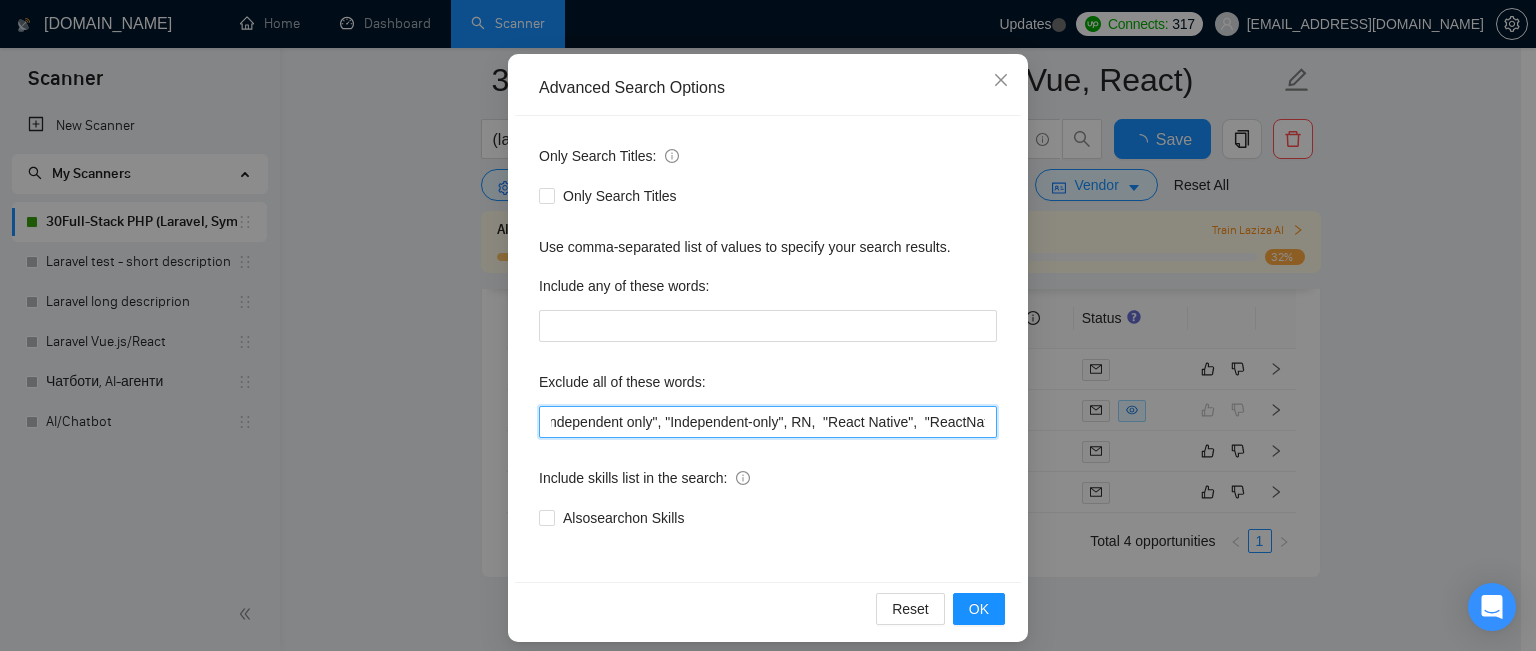type 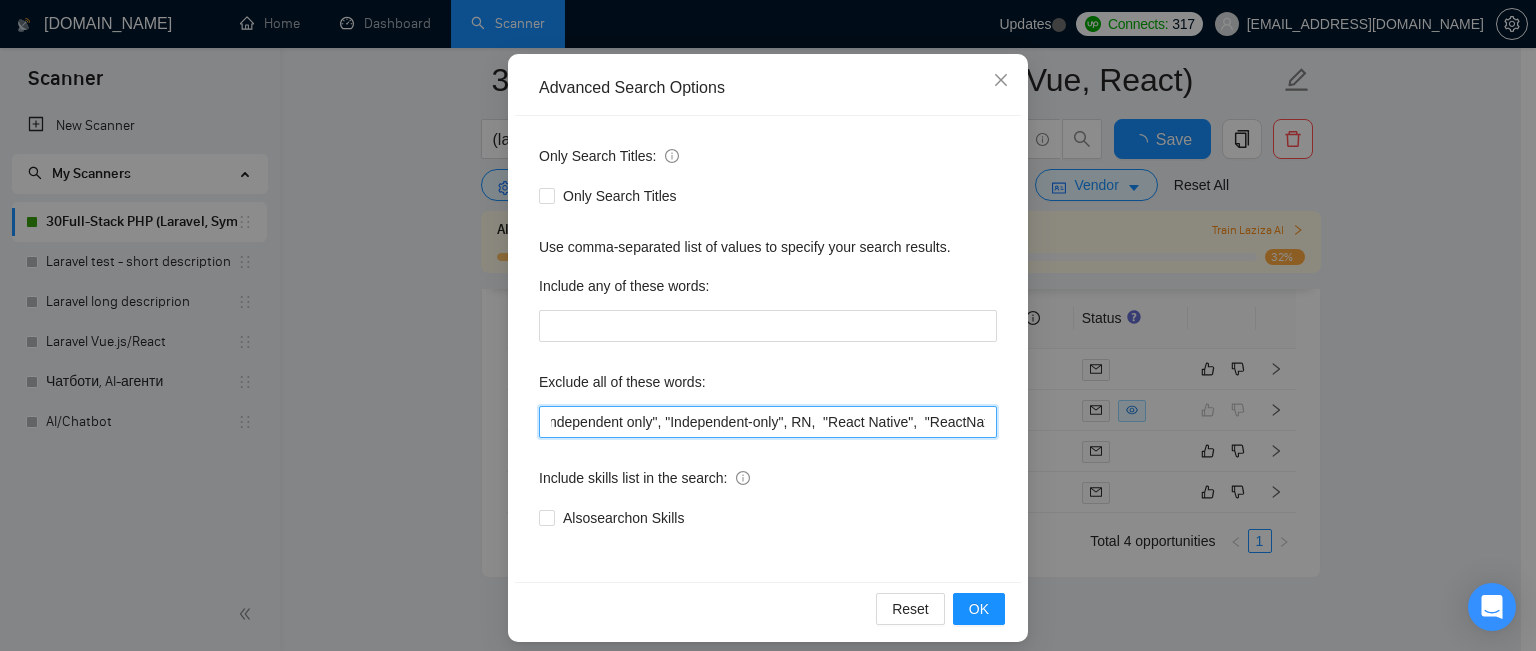 scroll, scrollTop: 4750, scrollLeft: 0, axis: vertical 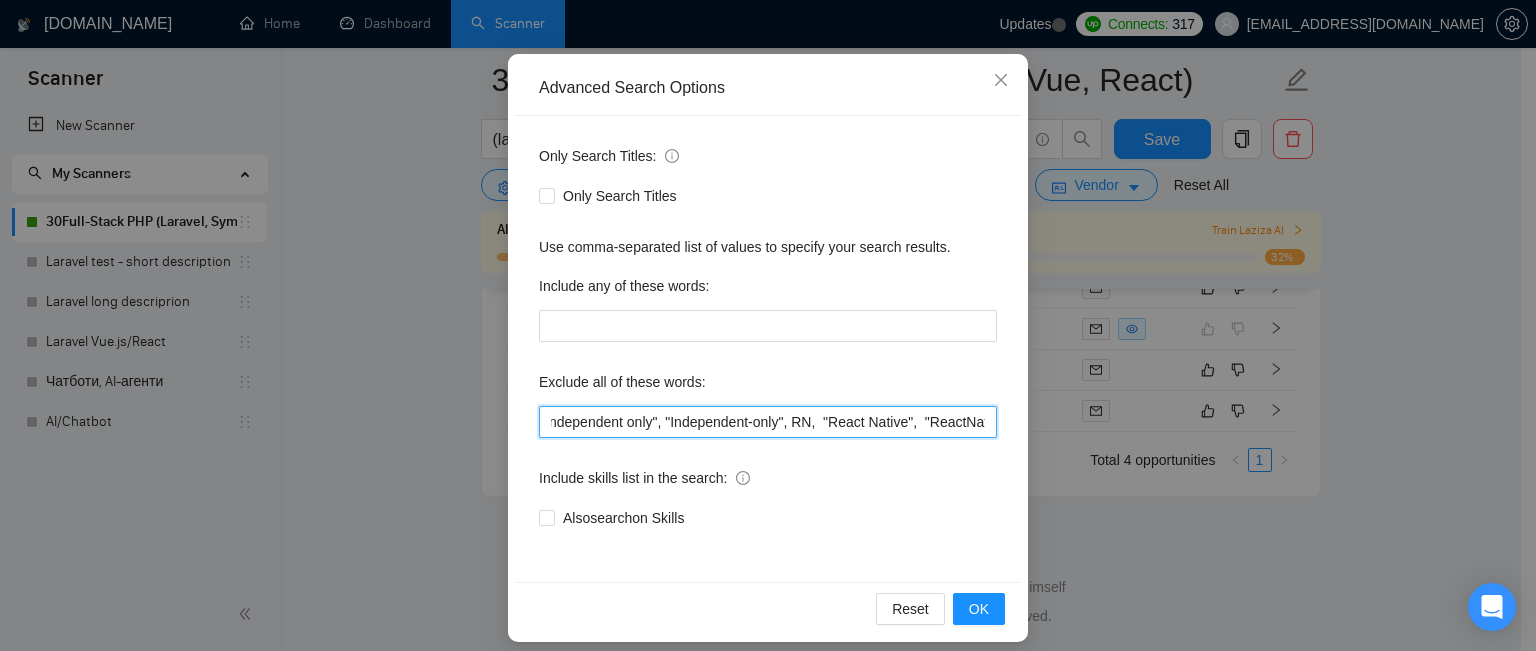 click on ""No agency", "No agencies", "[No agency]", "(No agency)", "[No agencies]", "(No agencies)", "[No agency", "No agency]", "(No agency", "No agency)", "[No agencies", "No agencies]", "(No agencies", "No agencies)", "No-agency", "no-agencies", "no-agency -", "no agencies -", "no agency/", "no agencies/", "no-agency/", "no agencies/", "no agency.", "no agencies.", "no-agency.", "no agencies.", "no agency,", "no agencies,", "no-agency,", "no agencies,", "Freelancer only", "Freelancers only", "freelancer-only", "freelancers-only", "Individual only", "Individuals only", "Individual-only", "Individuals-only", "Independent only", "Independent-only", RN,  "React Native",  "ReactNative"" at bounding box center (768, 422) 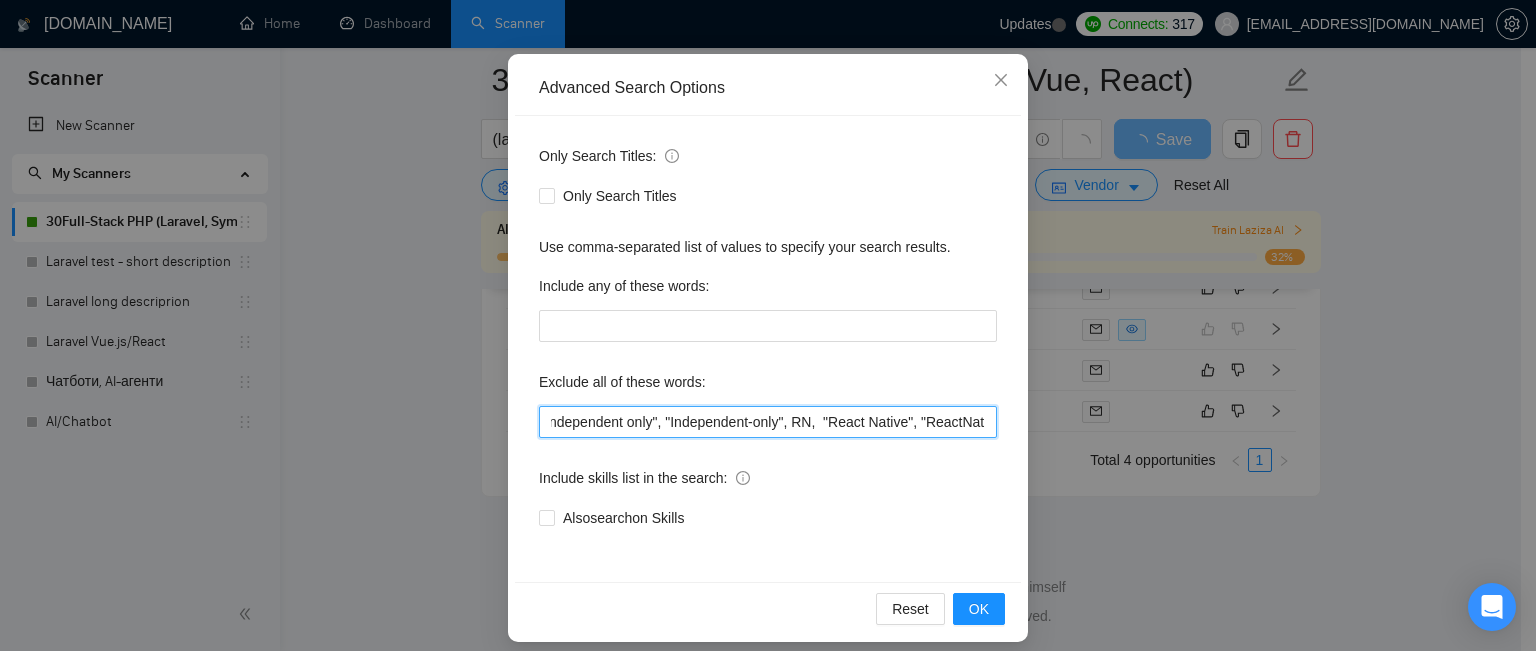 scroll, scrollTop: 0, scrollLeft: 3713, axis: horizontal 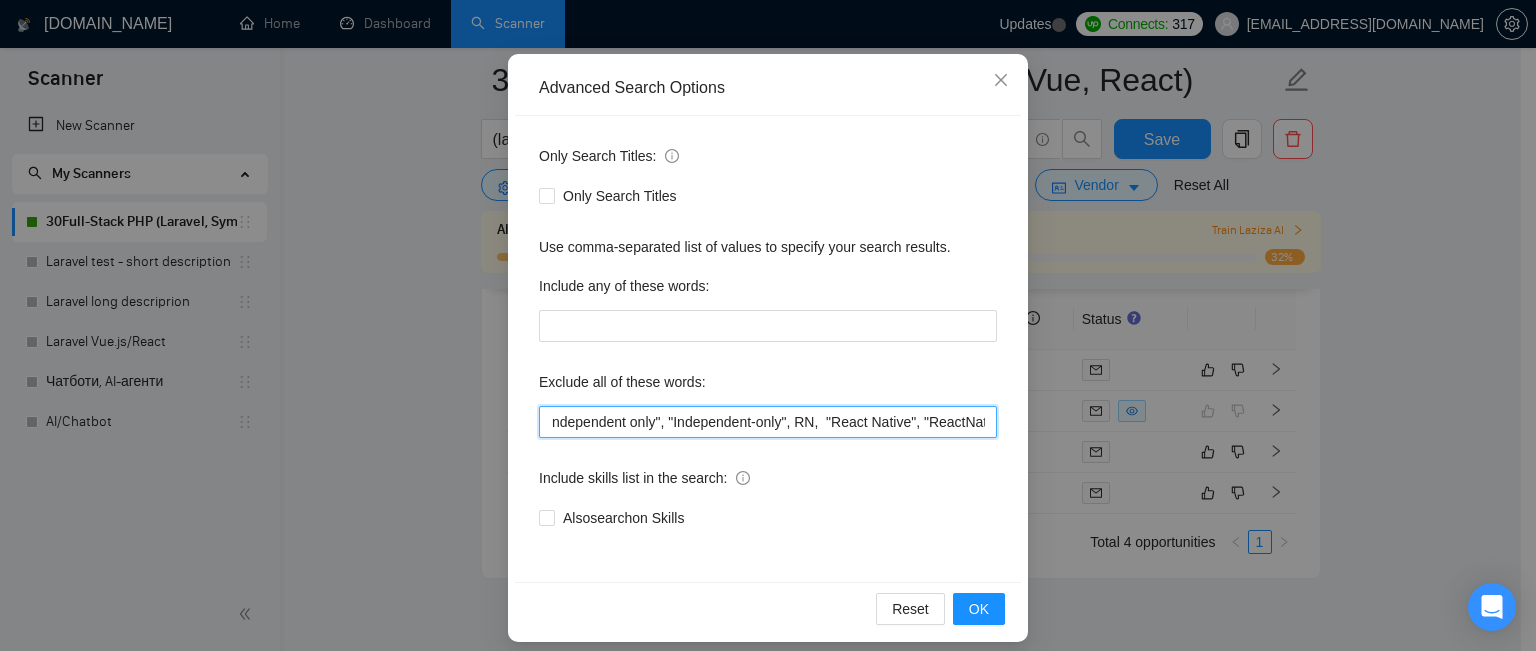 click on ""No agency", "No agencies", "[No agency]", "(No agency)", "[No agencies]", "(No agencies)", "[No agency", "No agency]", "(No agency", "No agency)", "[No agencies", "No agencies]", "(No agencies", "No agencies)", "No-agency", "no-agencies", "no-agency -", "no agencies -", "no agency/", "no agencies/", "no-agency/", "no agencies/", "no agency.", "no agencies.", "no-agency.", "no agencies.", "no agency,", "no agencies,", "no-agency,", "no agencies,", "Freelancer only", "Freelancers only", "freelancer-only", "freelancers-only", "Individual only", "Individuals only", "Individual-only", "Individuals-only", "Independent only", "Independent-only", RN,  "React Native", "ReactNative"" at bounding box center (768, 422) 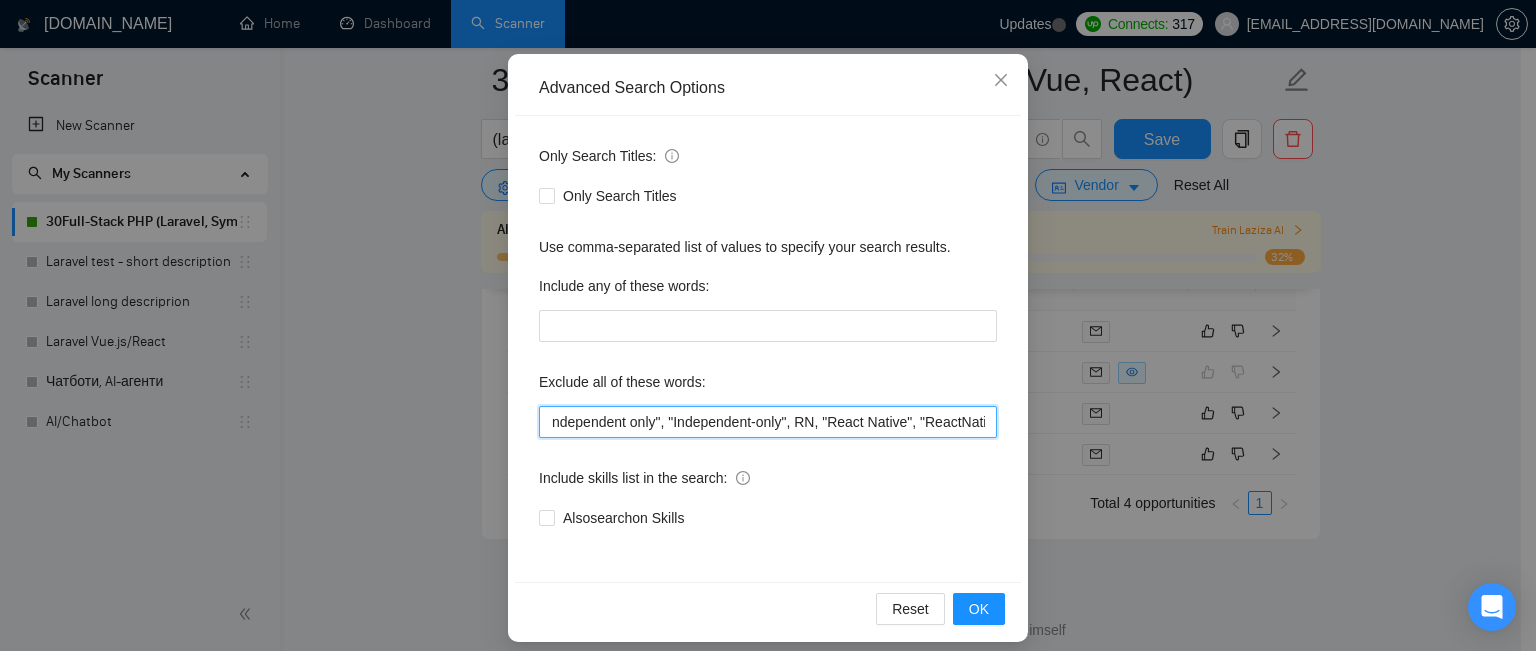 scroll, scrollTop: 0, scrollLeft: 3709, axis: horizontal 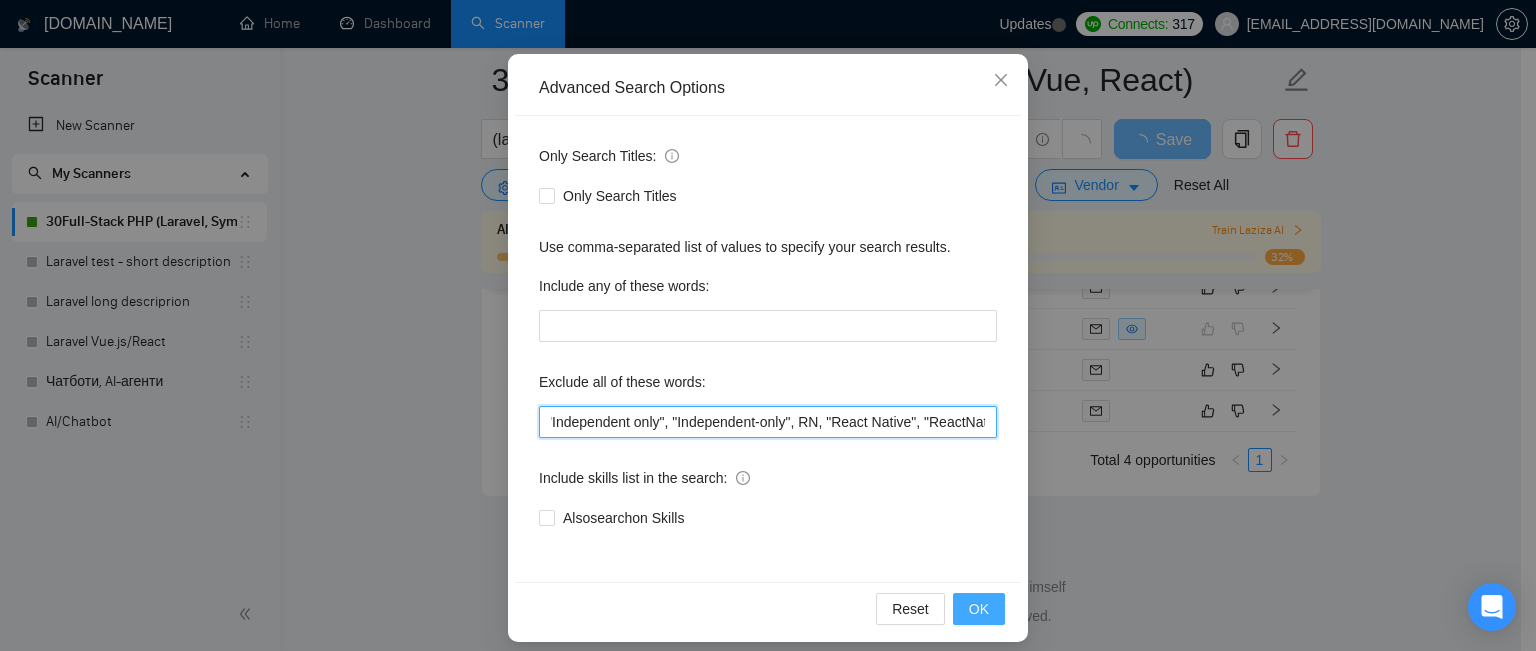 type on ""No agency", "No agencies", "[No agency]", "(No agency)", "[No agencies]", "(No agencies)", "[No agency", "No agency]", "(No agency", "No agency)", "[No agencies", "No agencies]", "(No agencies", "No agencies)", "No-agency", "no-agencies", "no-agency -", "no agencies -", "no agency/", "no agencies/", "no-agency/", "no agencies/", "no agency.", "no agencies.", "no-agency.", "no agencies.", "no agency,", "no agencies,", "no-agency,", "no agencies,", "Freelancer only", "Freelancers only", "freelancer-only", "freelancers-only", "Individual only", "Individuals only", "Individual-only", "Individuals-only", "Independent only", "Independent-only", RN, "React Native", "ReactNative"" 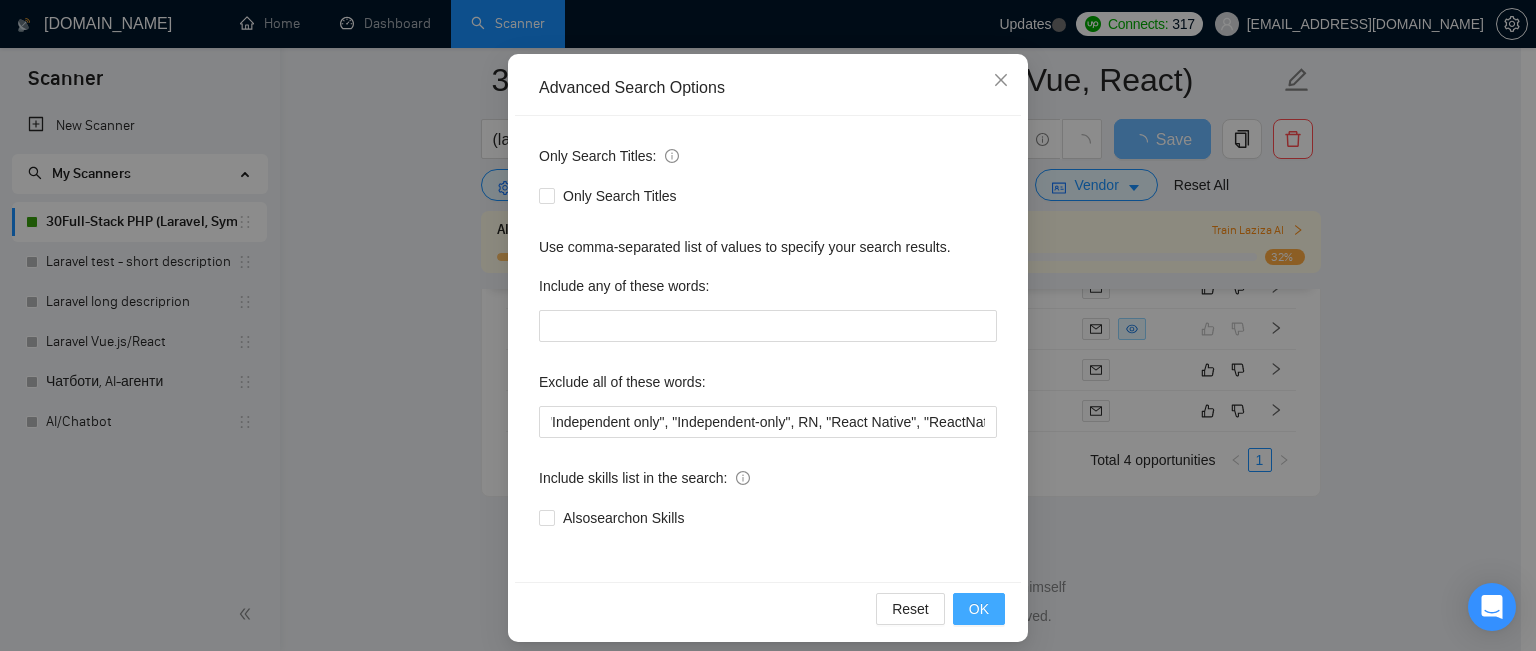 click on "OK" at bounding box center (979, 609) 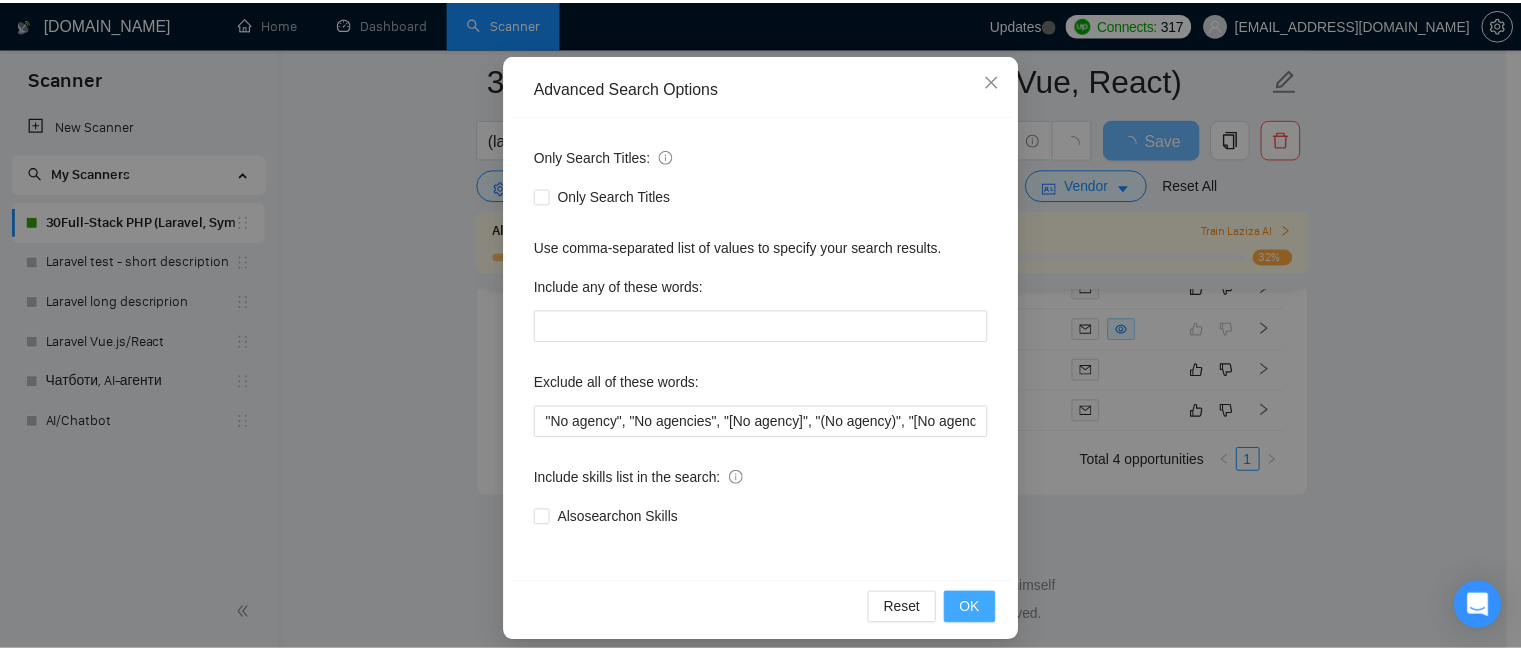 scroll, scrollTop: 80, scrollLeft: 0, axis: vertical 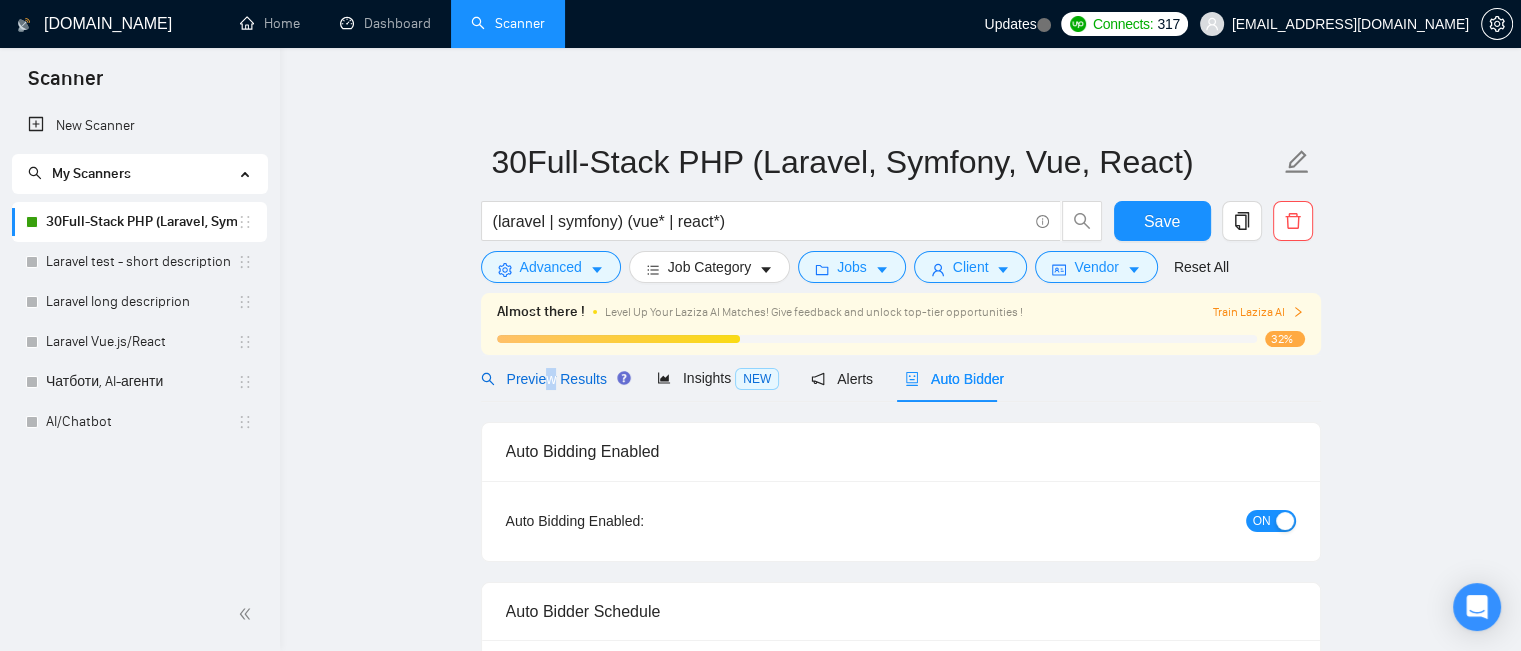 click on "Preview Results" at bounding box center [553, 379] 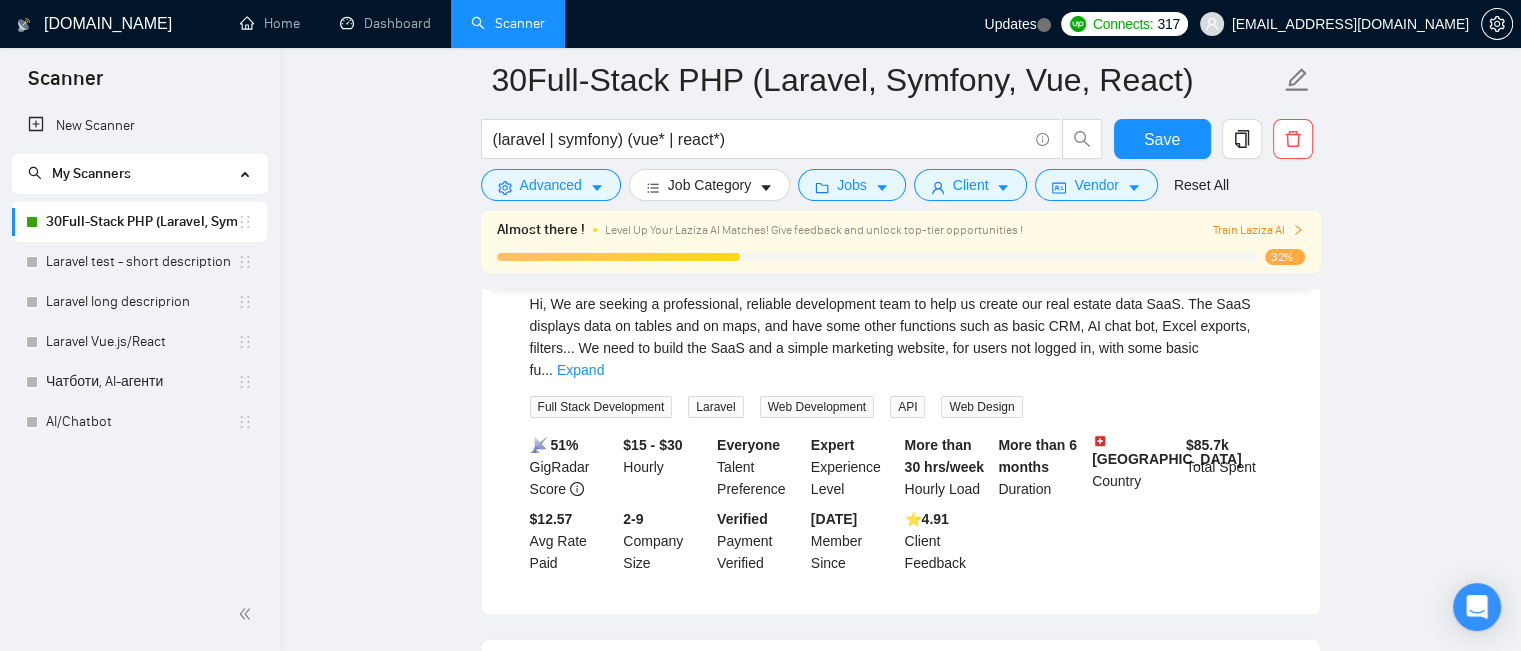 scroll, scrollTop: 69, scrollLeft: 0, axis: vertical 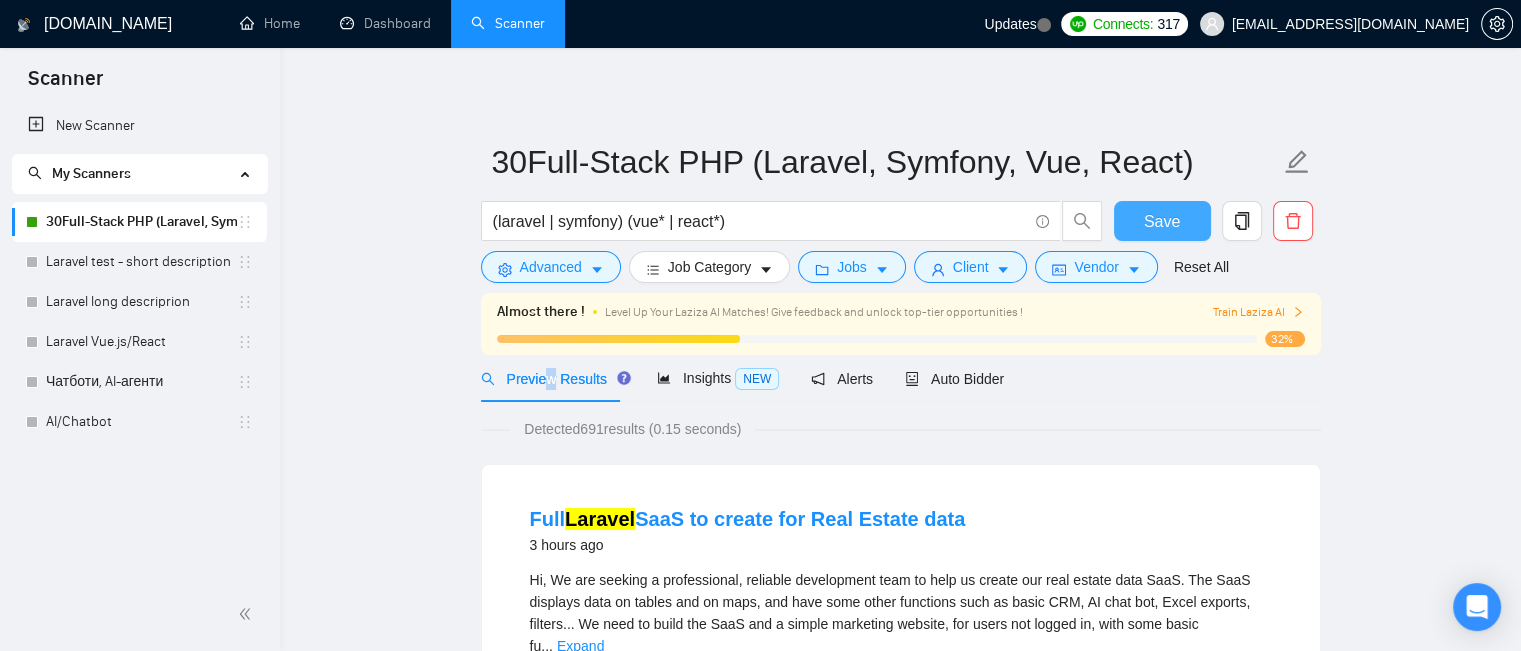 click on "Save" at bounding box center [1162, 221] 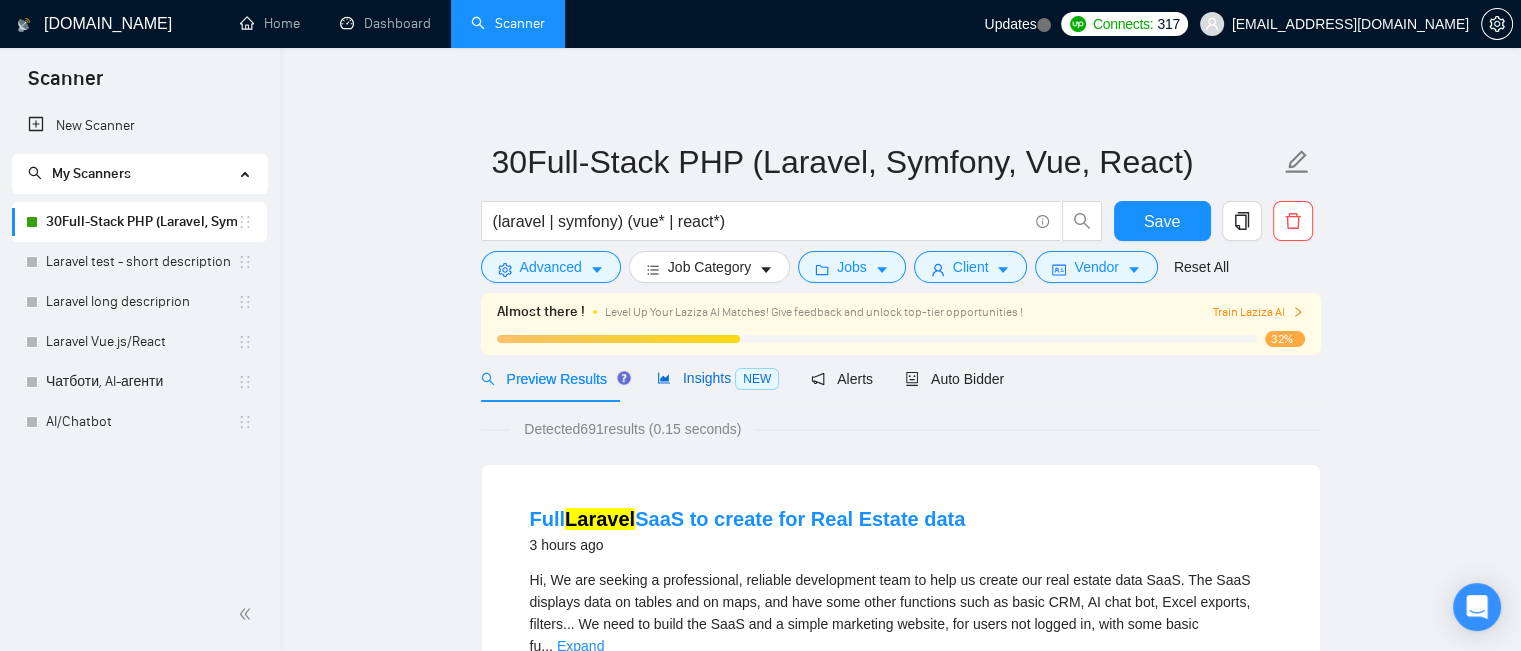click on "Insights NEW" at bounding box center (718, 378) 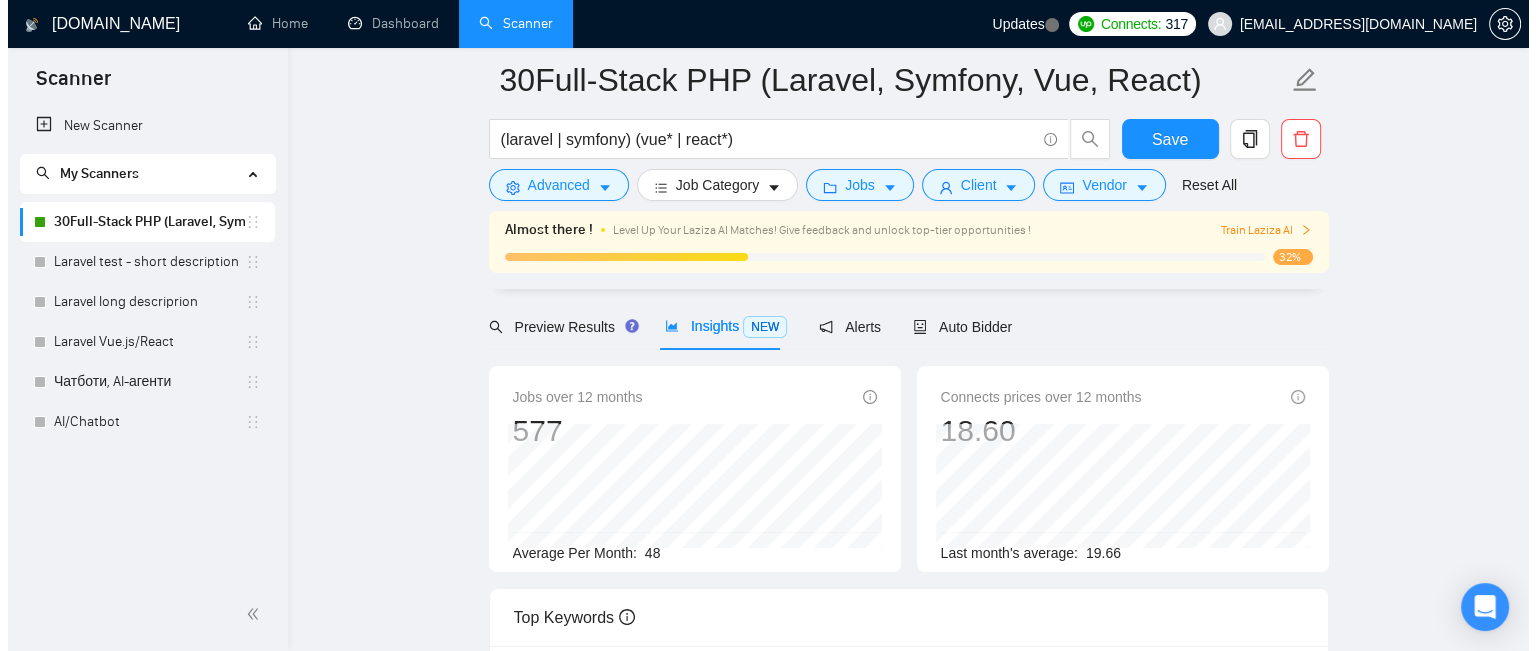 scroll, scrollTop: 0, scrollLeft: 0, axis: both 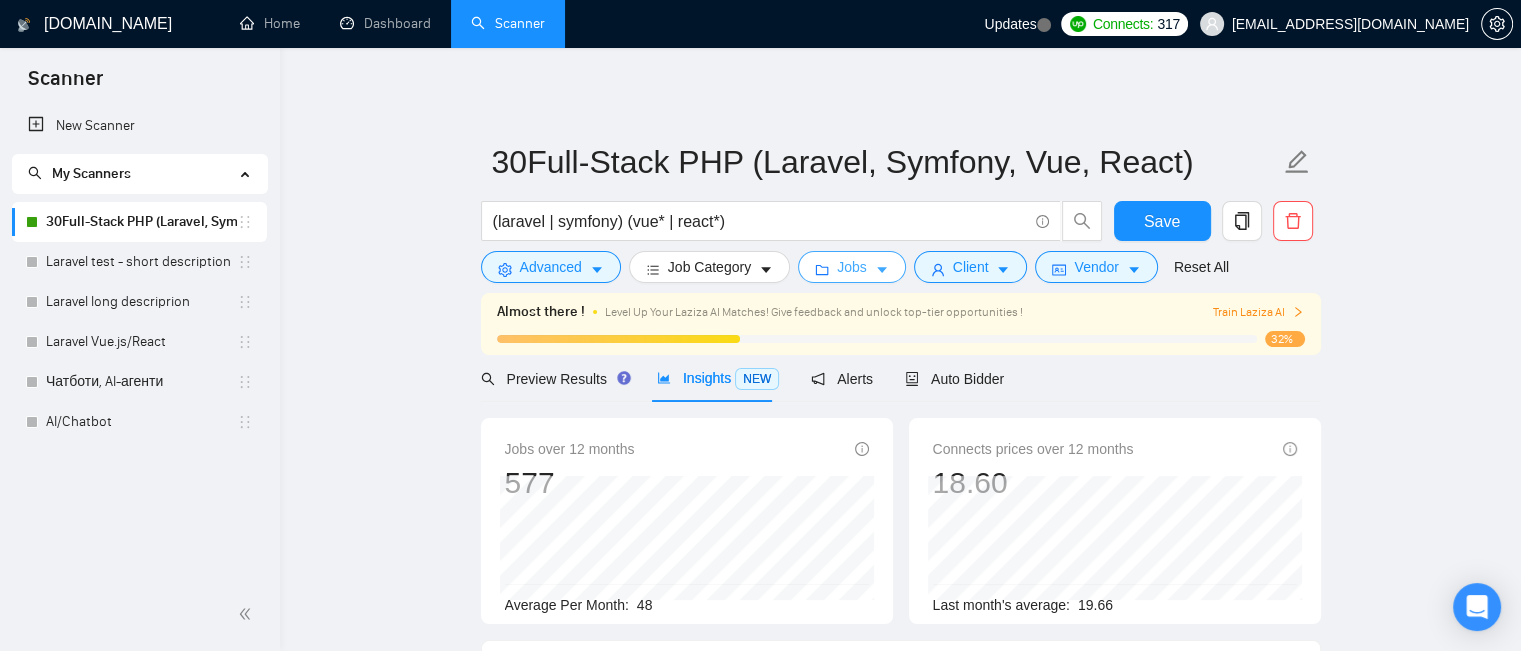 click on "Jobs" at bounding box center (852, 267) 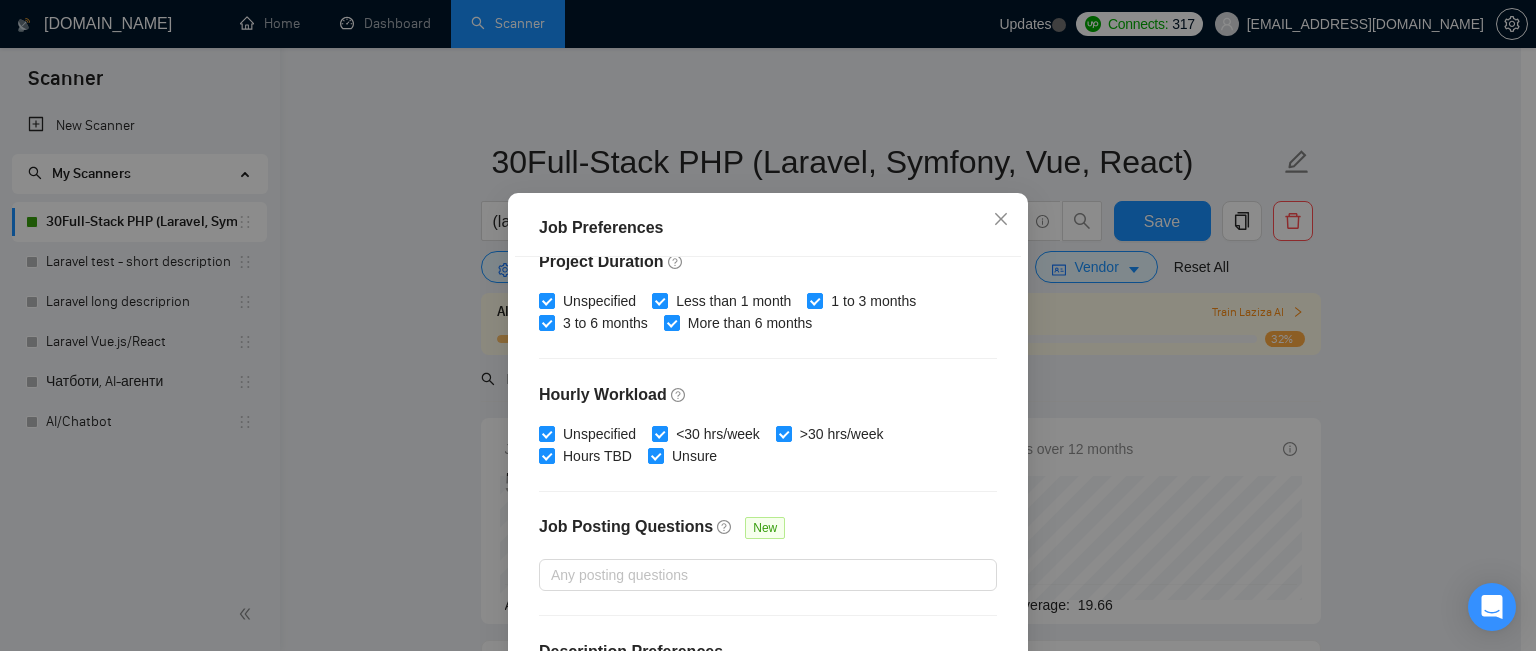 scroll, scrollTop: 672, scrollLeft: 0, axis: vertical 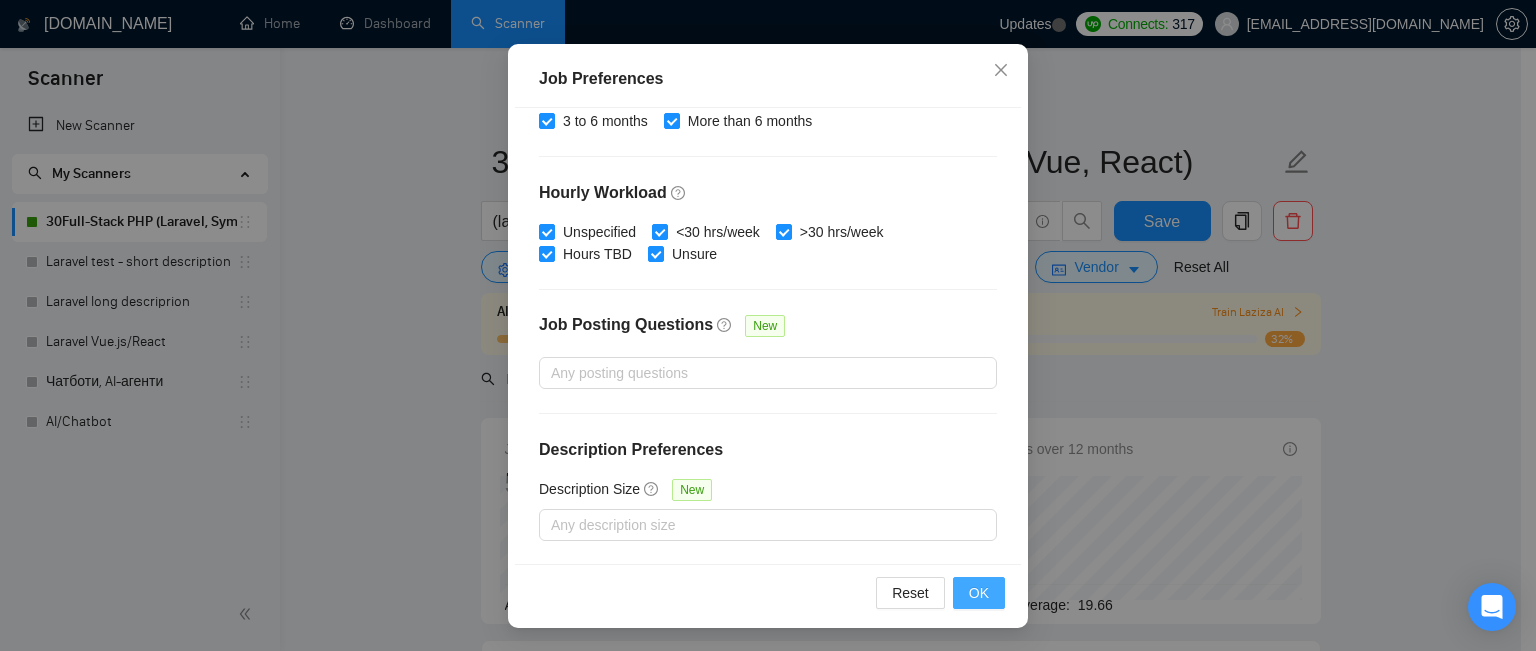 click on "OK" at bounding box center (979, 593) 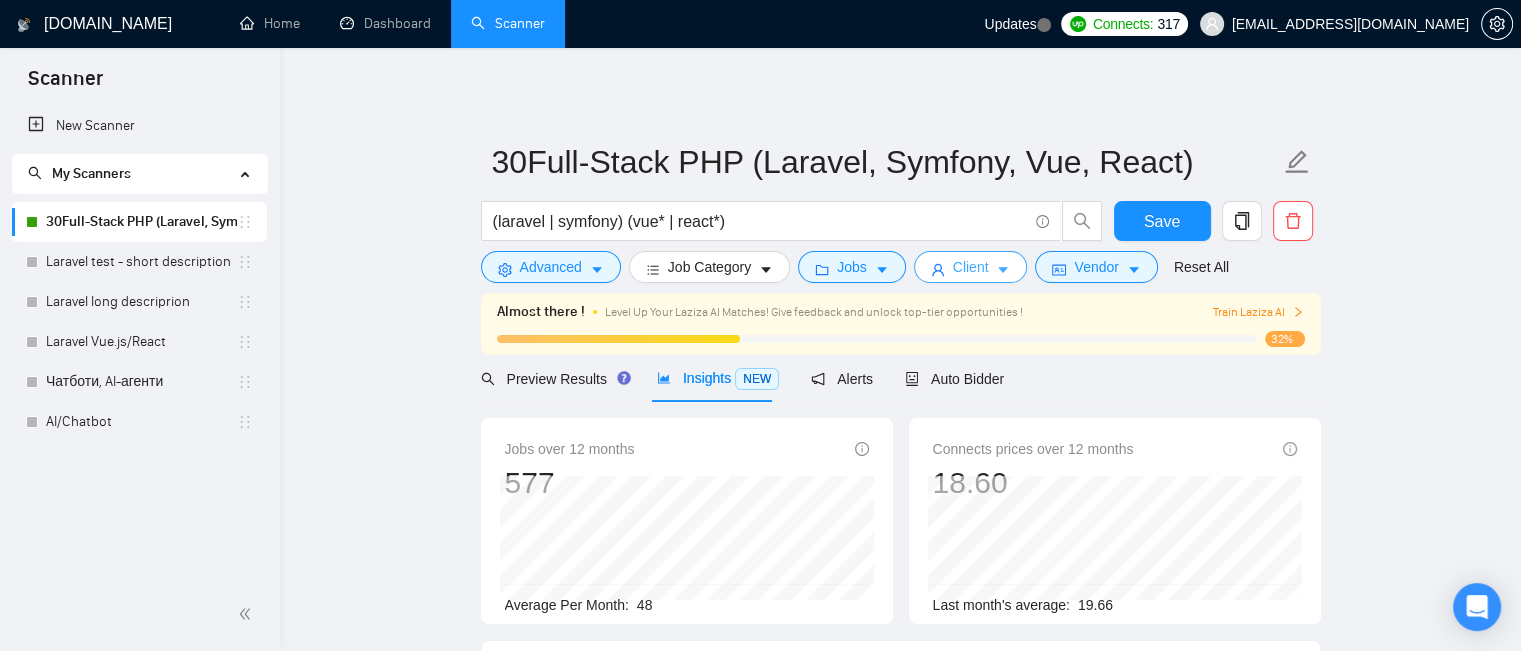 click on "Client" at bounding box center (971, 267) 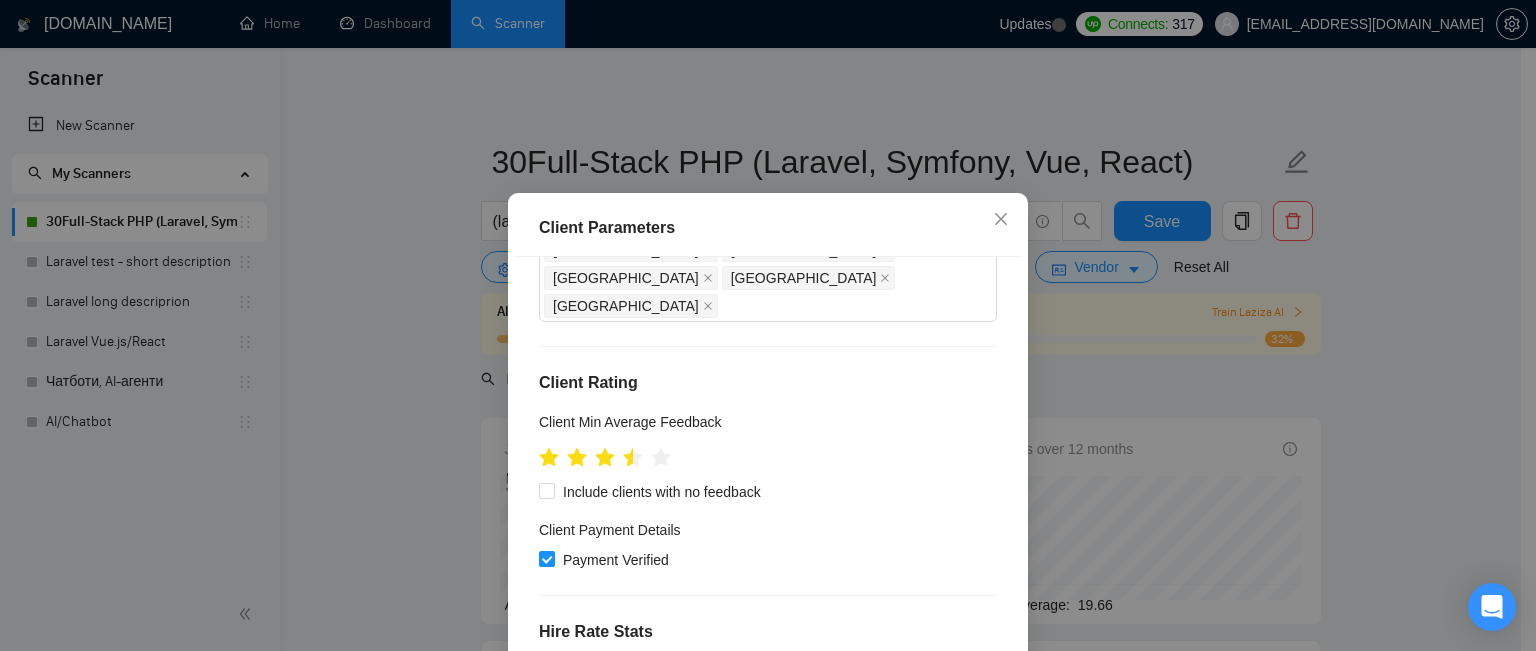 scroll, scrollTop: 239, scrollLeft: 0, axis: vertical 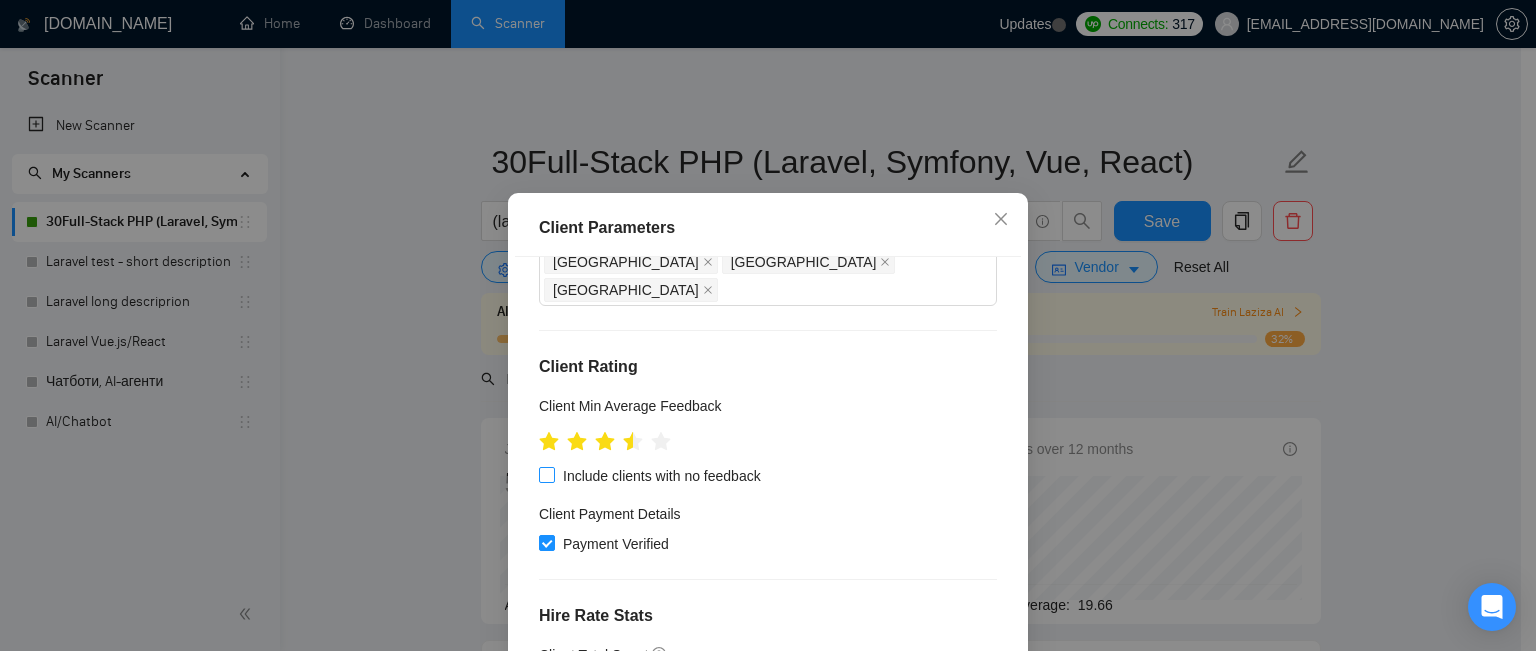 click on "Include clients with no feedback" at bounding box center [546, 474] 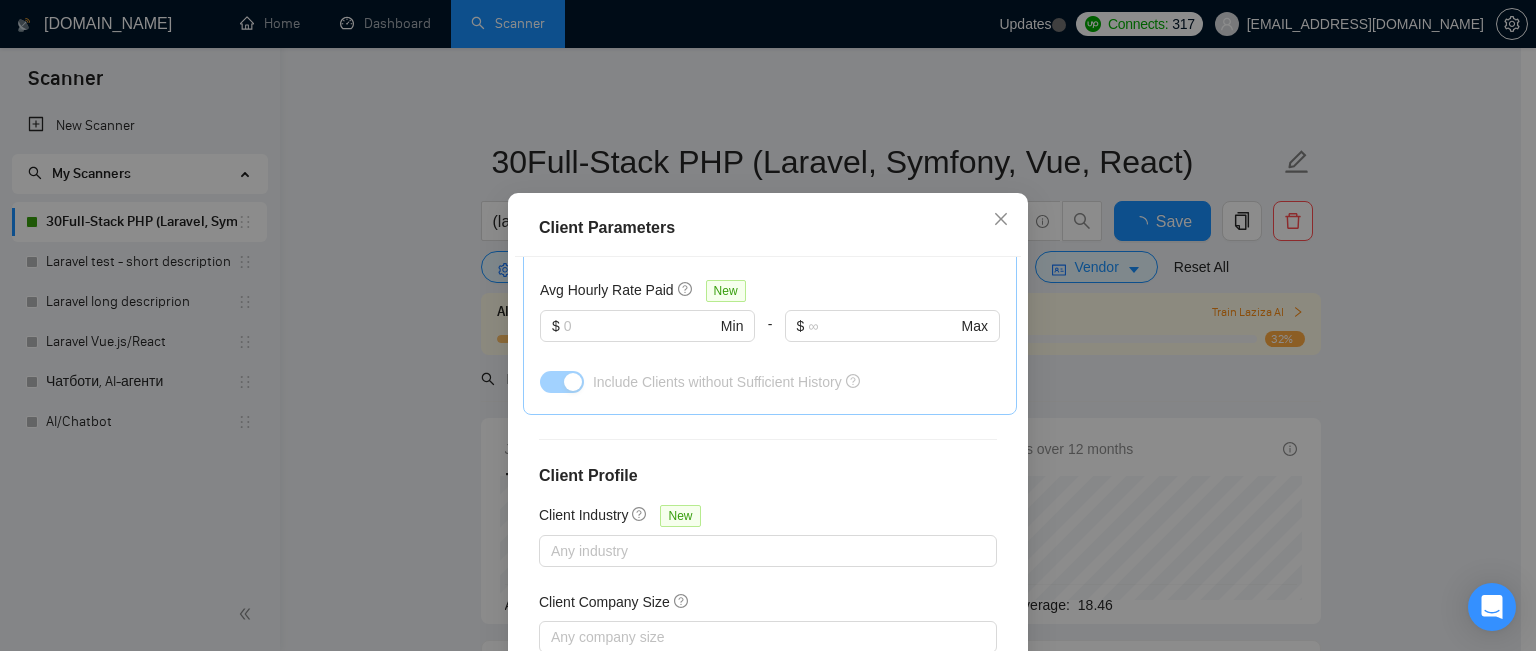 scroll, scrollTop: 819, scrollLeft: 0, axis: vertical 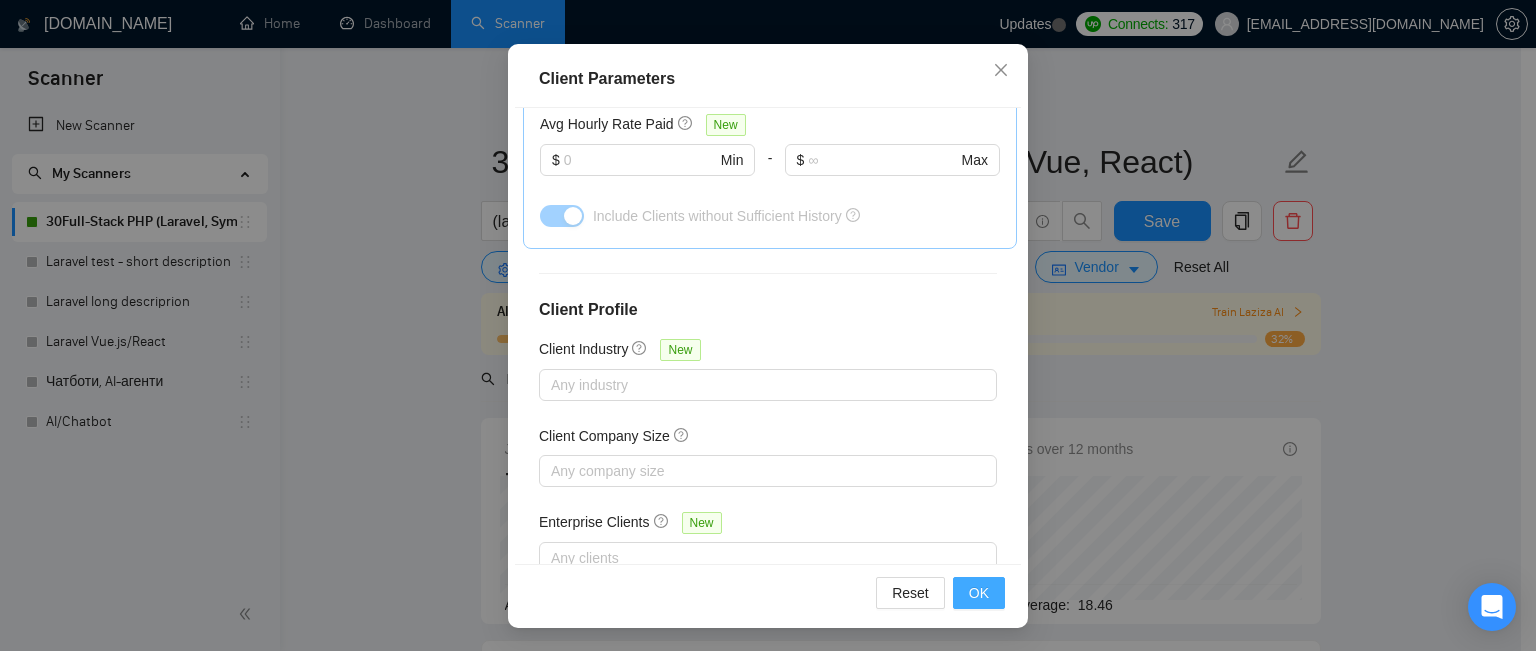 click on "OK" at bounding box center (979, 593) 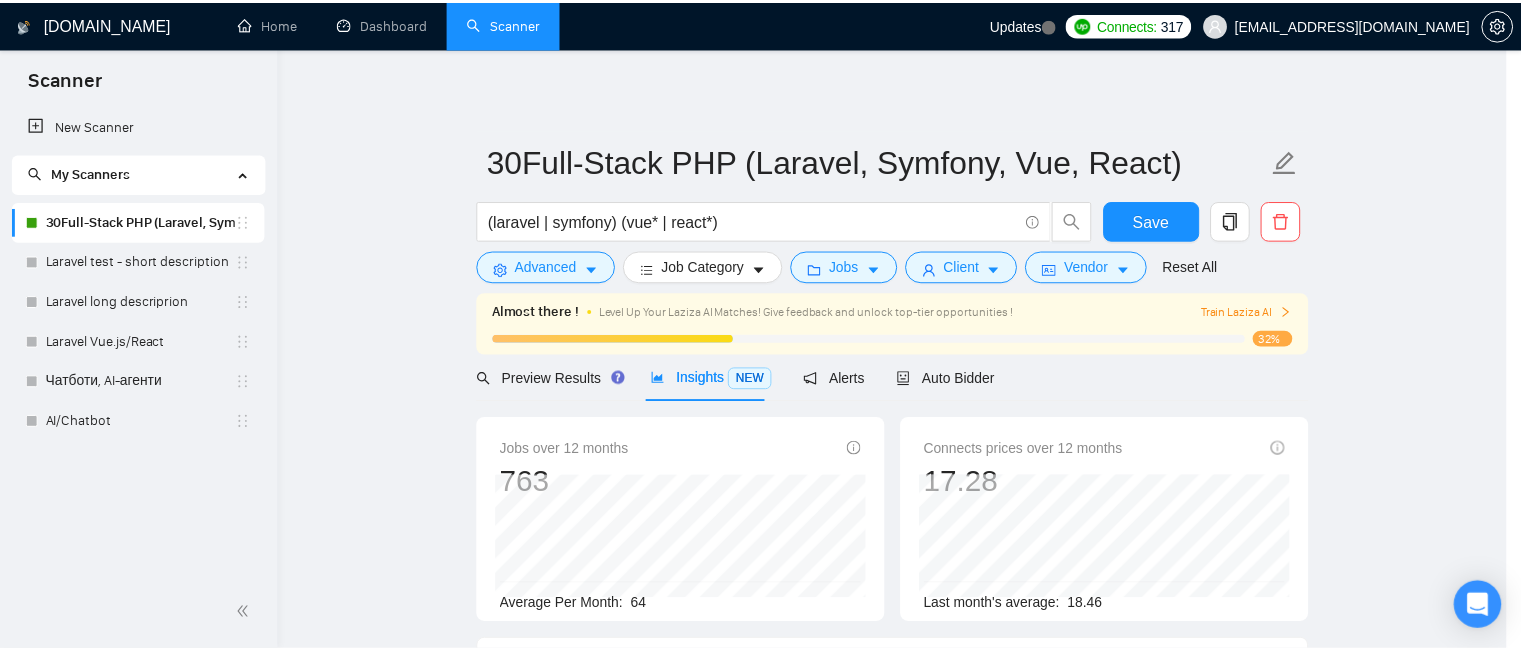 scroll, scrollTop: 76, scrollLeft: 0, axis: vertical 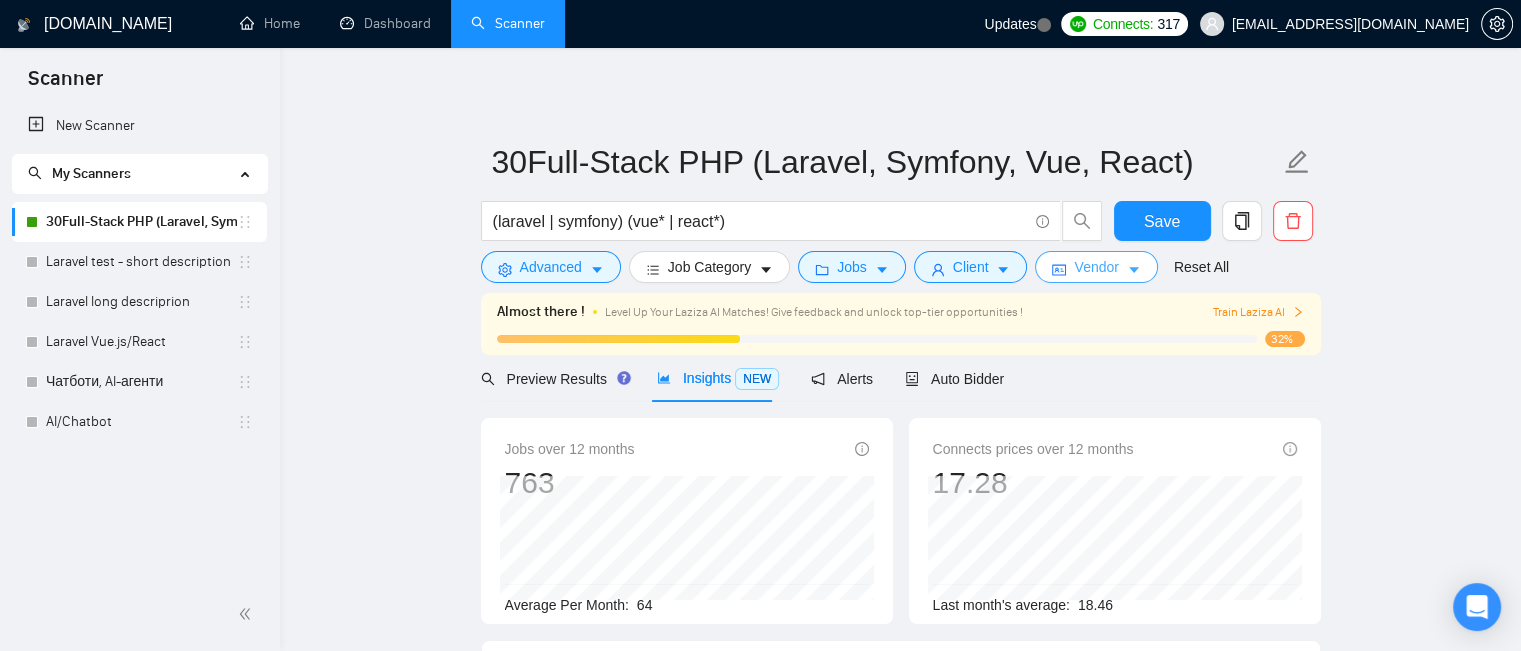 click on "Vendor" at bounding box center (1096, 267) 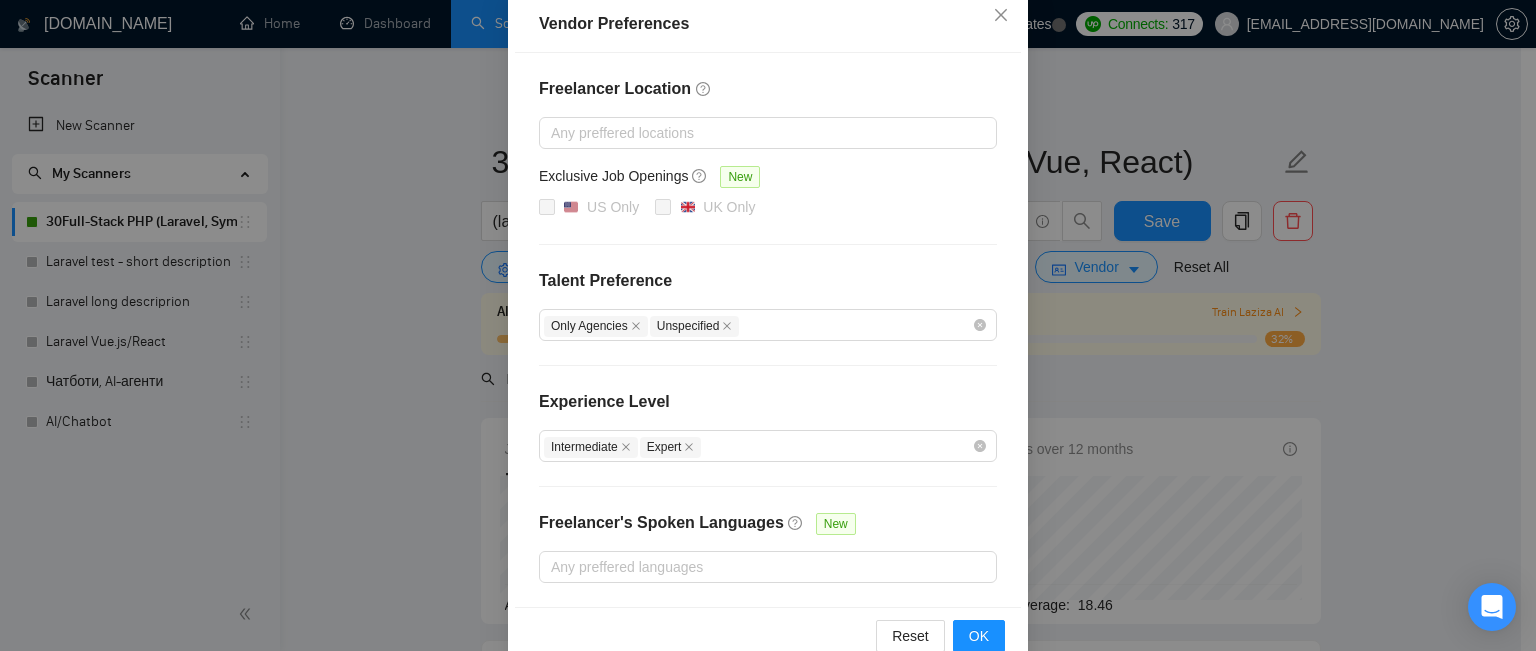 scroll, scrollTop: 272, scrollLeft: 0, axis: vertical 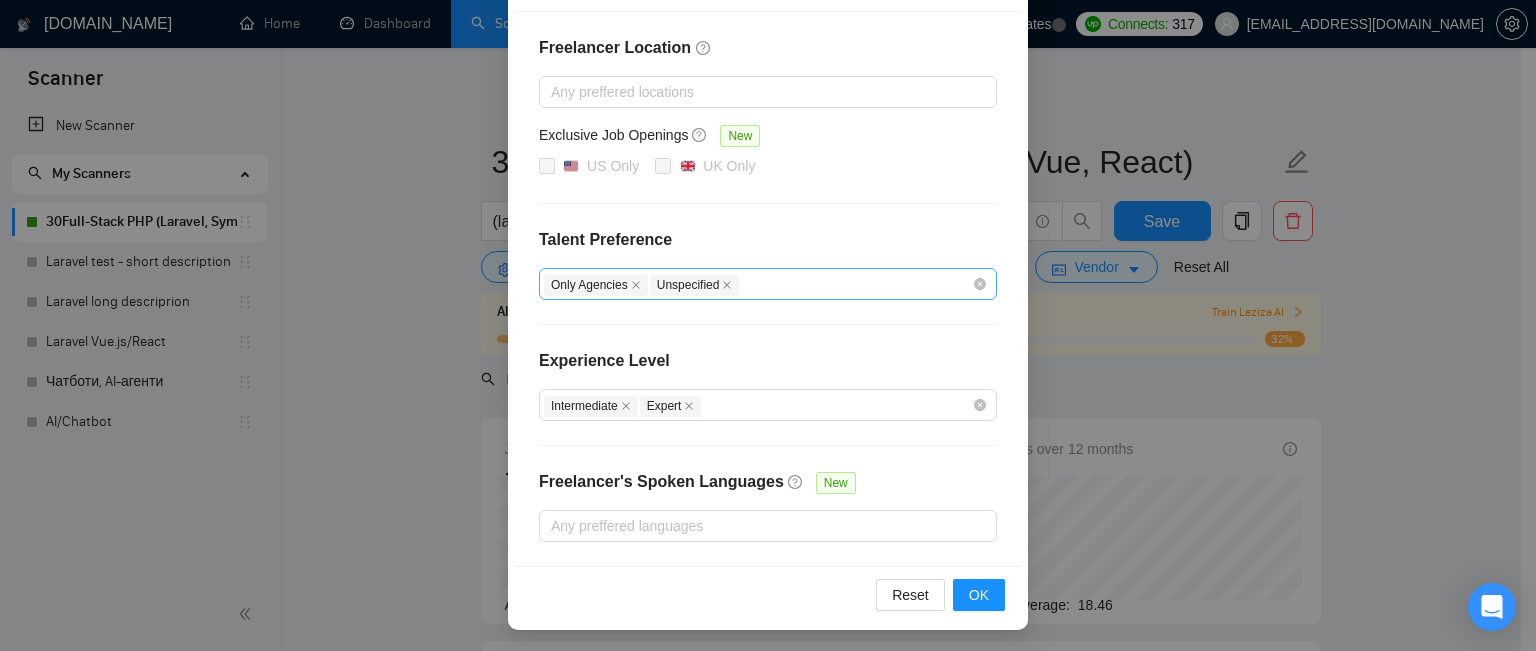 click on "Only Agencies Unspecified" at bounding box center (758, 284) 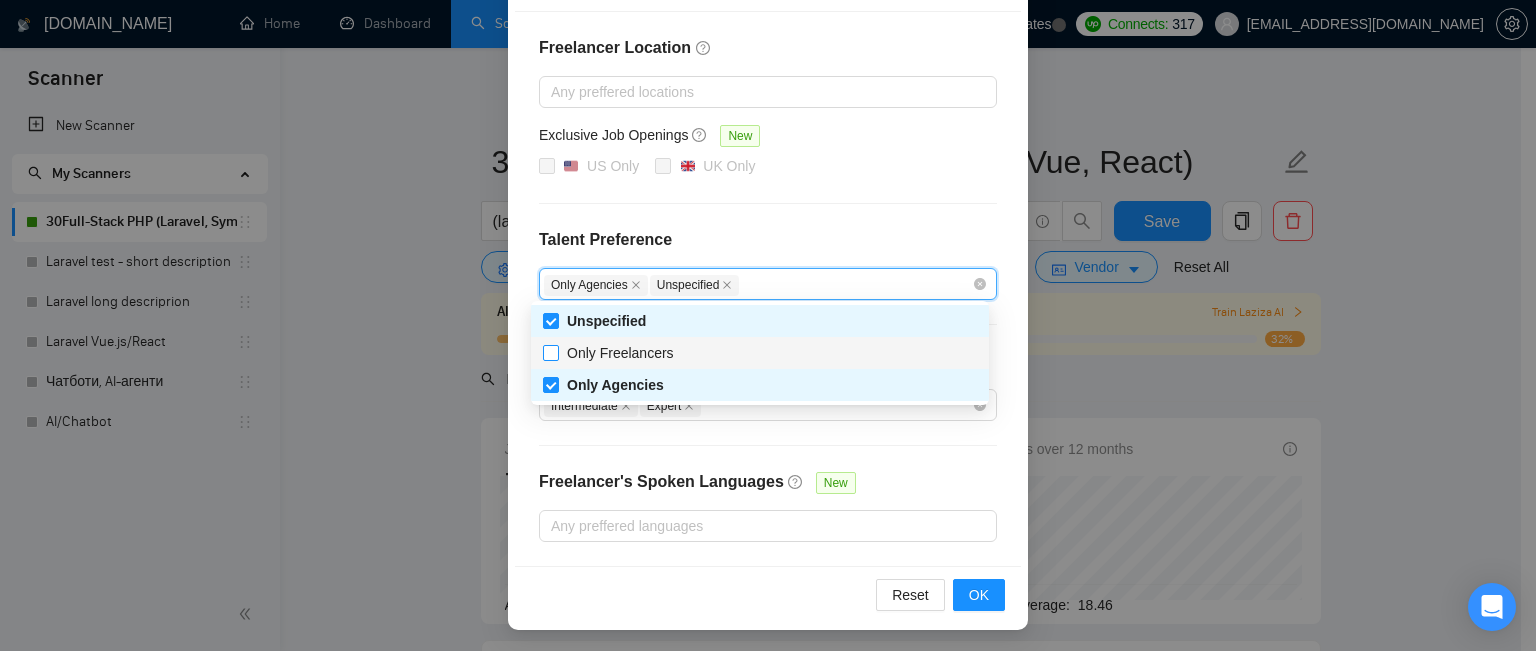 click on "Only Freelancers" at bounding box center [620, 353] 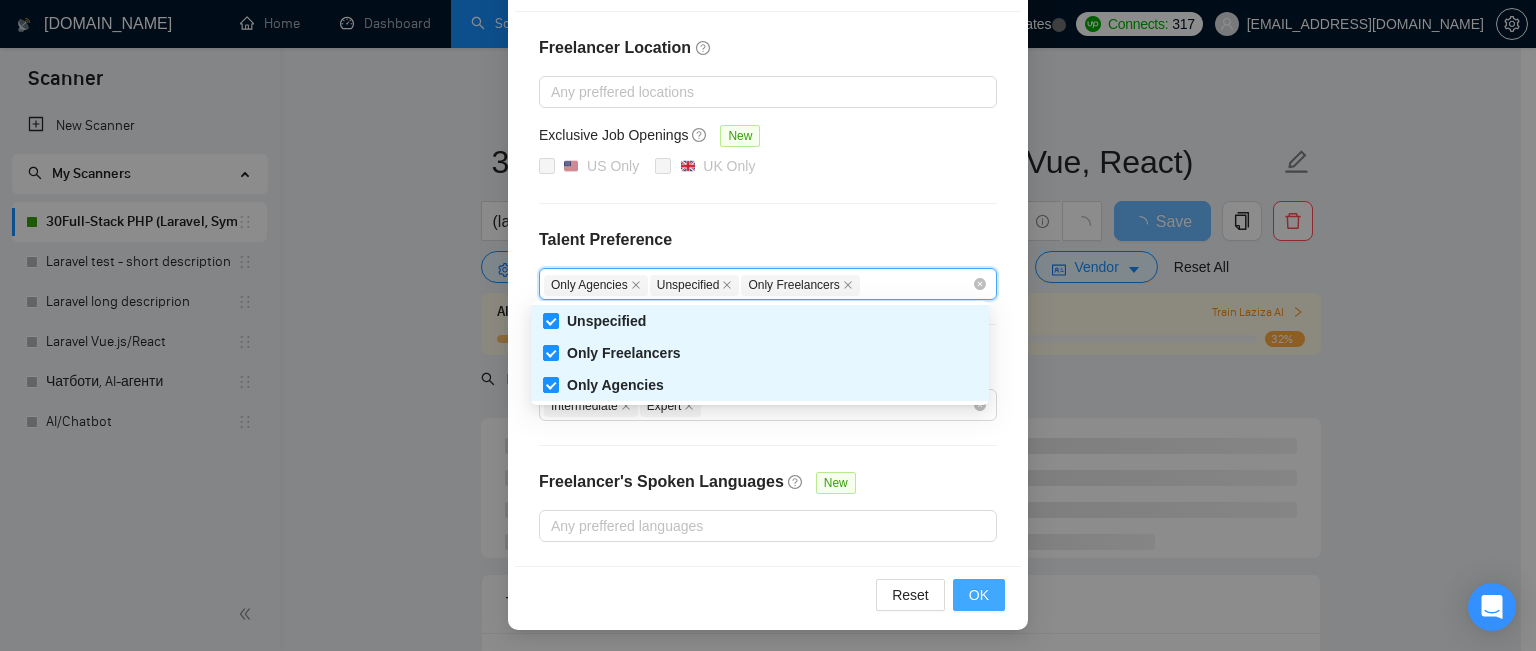 click on "OK" at bounding box center (979, 595) 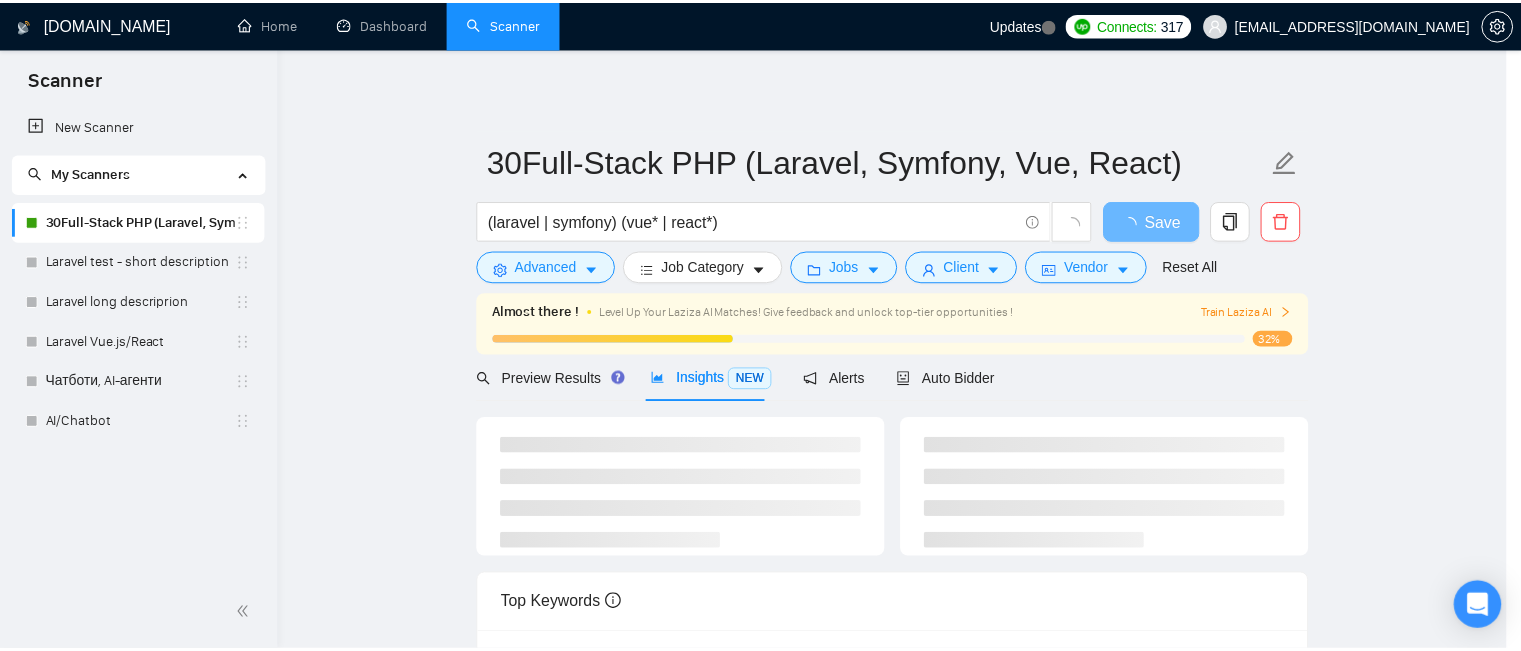 scroll, scrollTop: 172, scrollLeft: 0, axis: vertical 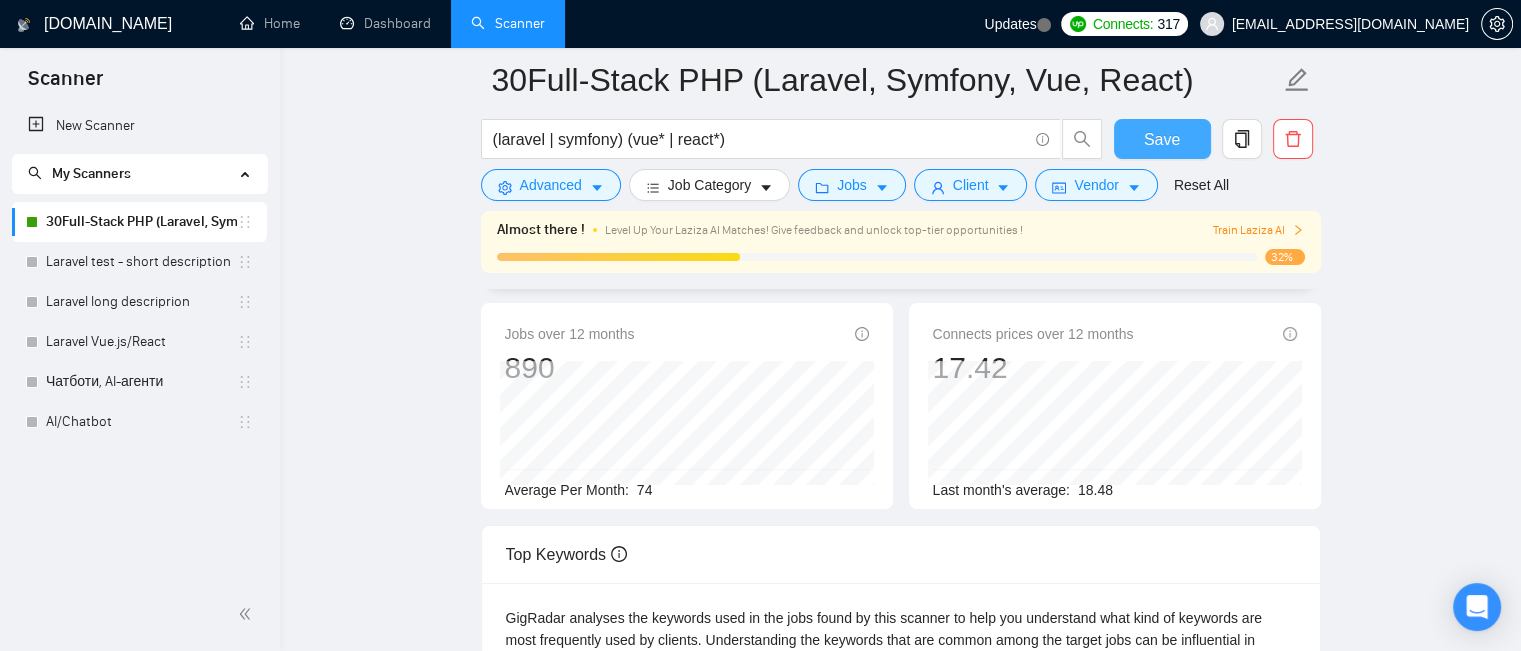 click on "Save" at bounding box center (1162, 139) 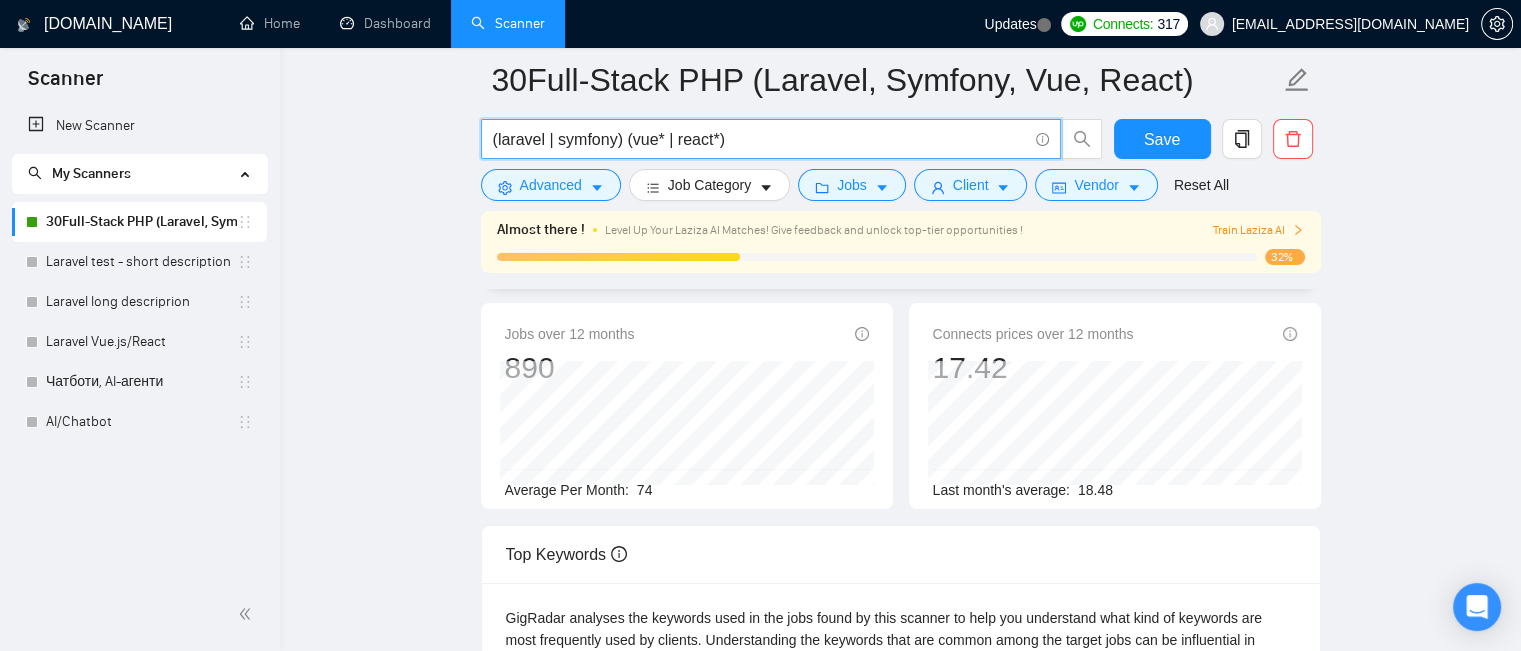 drag, startPoint x: 672, startPoint y: 144, endPoint x: 711, endPoint y: 140, distance: 39.20459 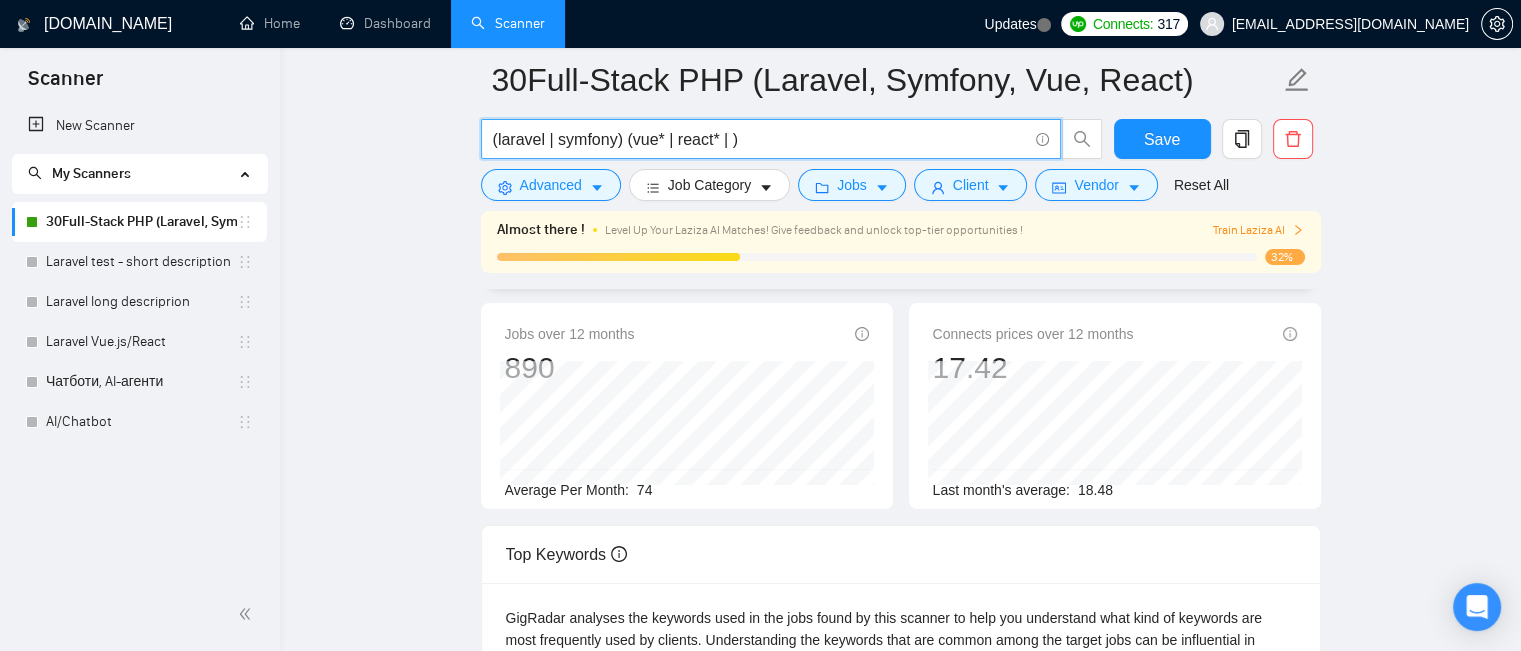 paste on "react" 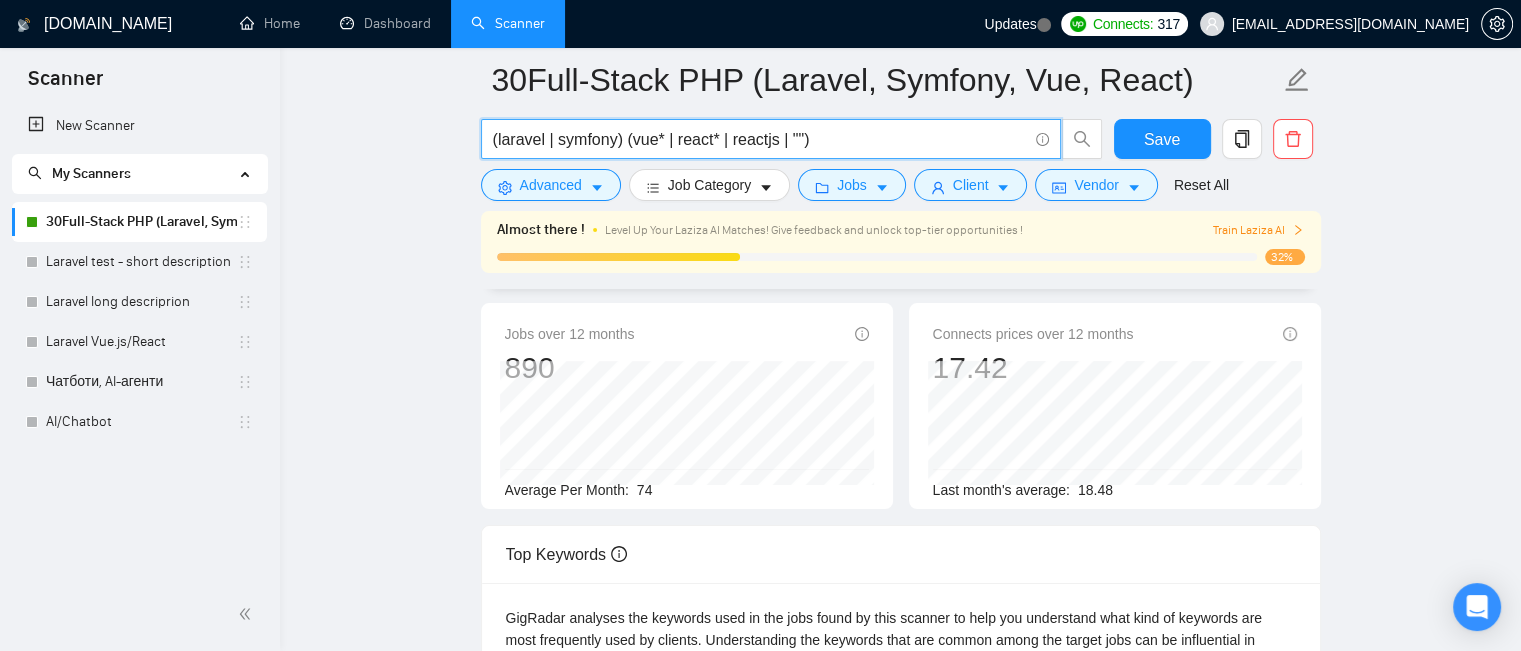 paste on "react" 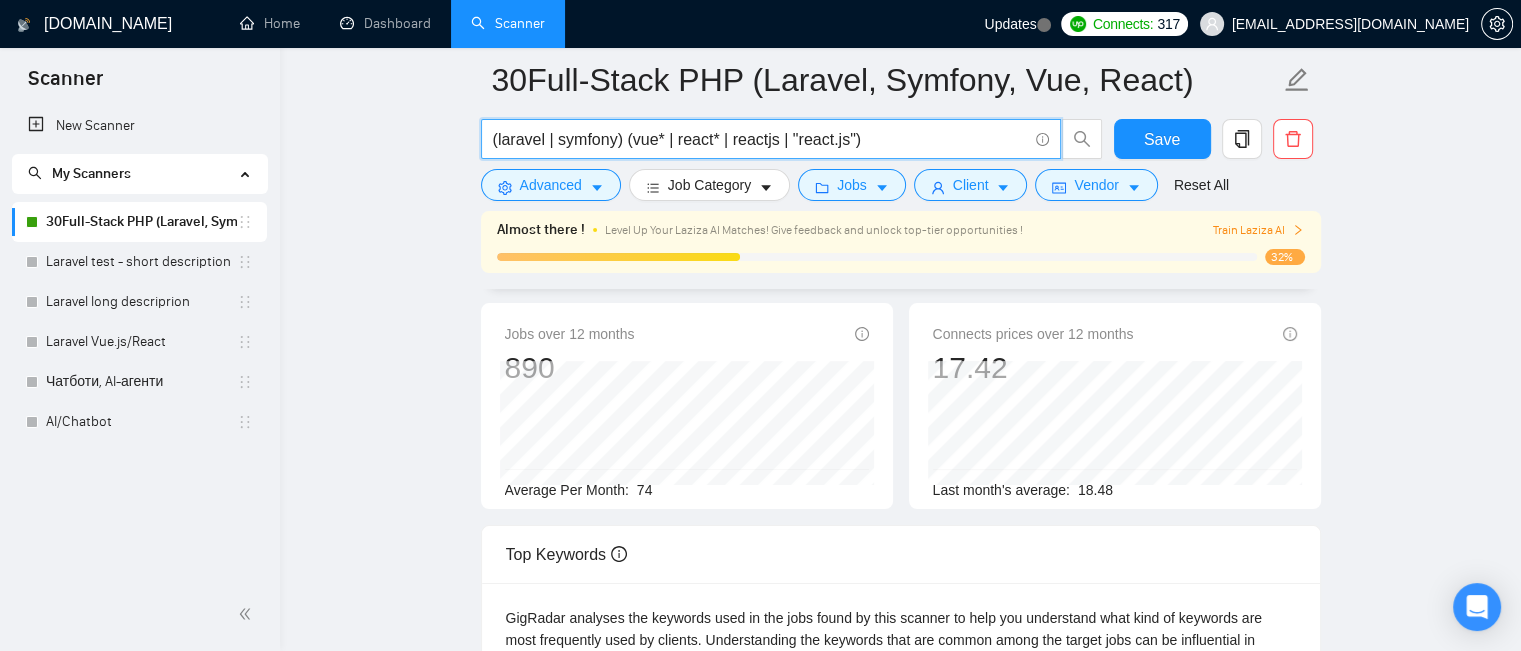 drag, startPoint x: 839, startPoint y: 138, endPoint x: 792, endPoint y: 146, distance: 47.67599 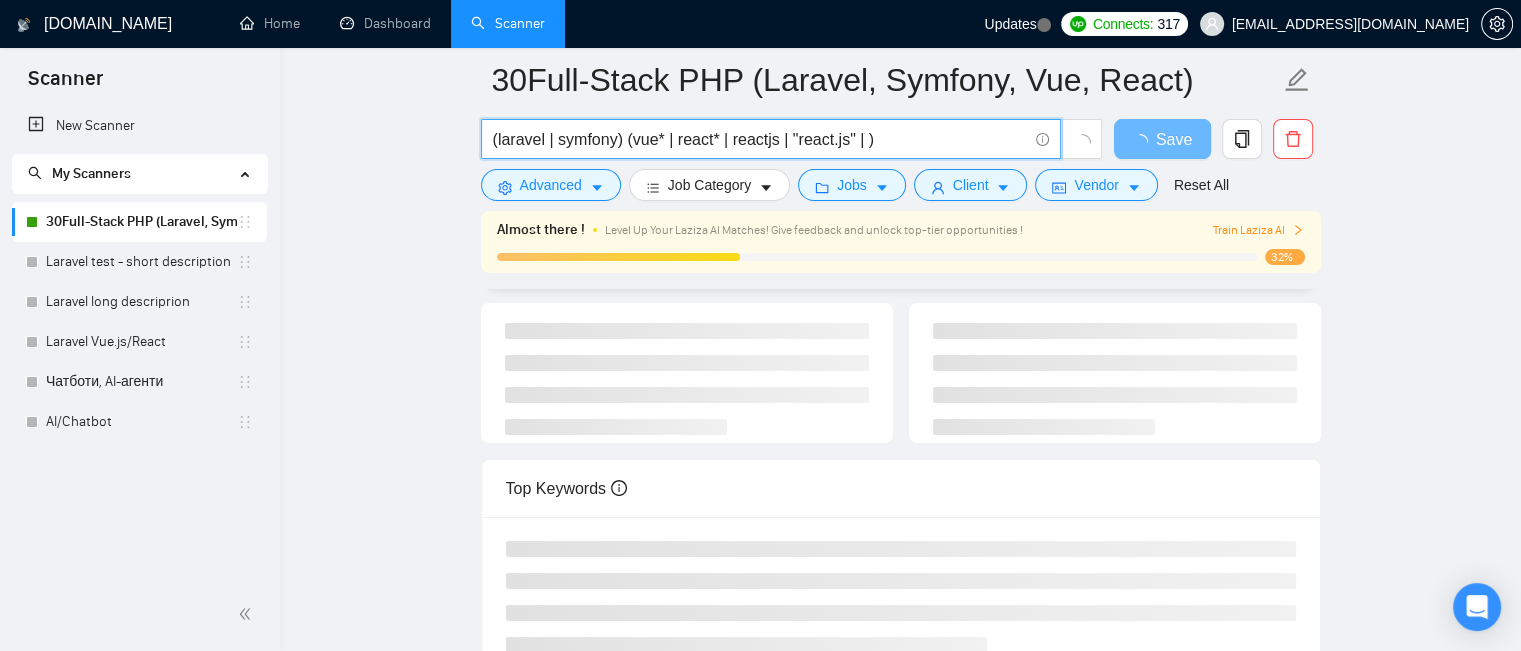 paste on ""react.js"" 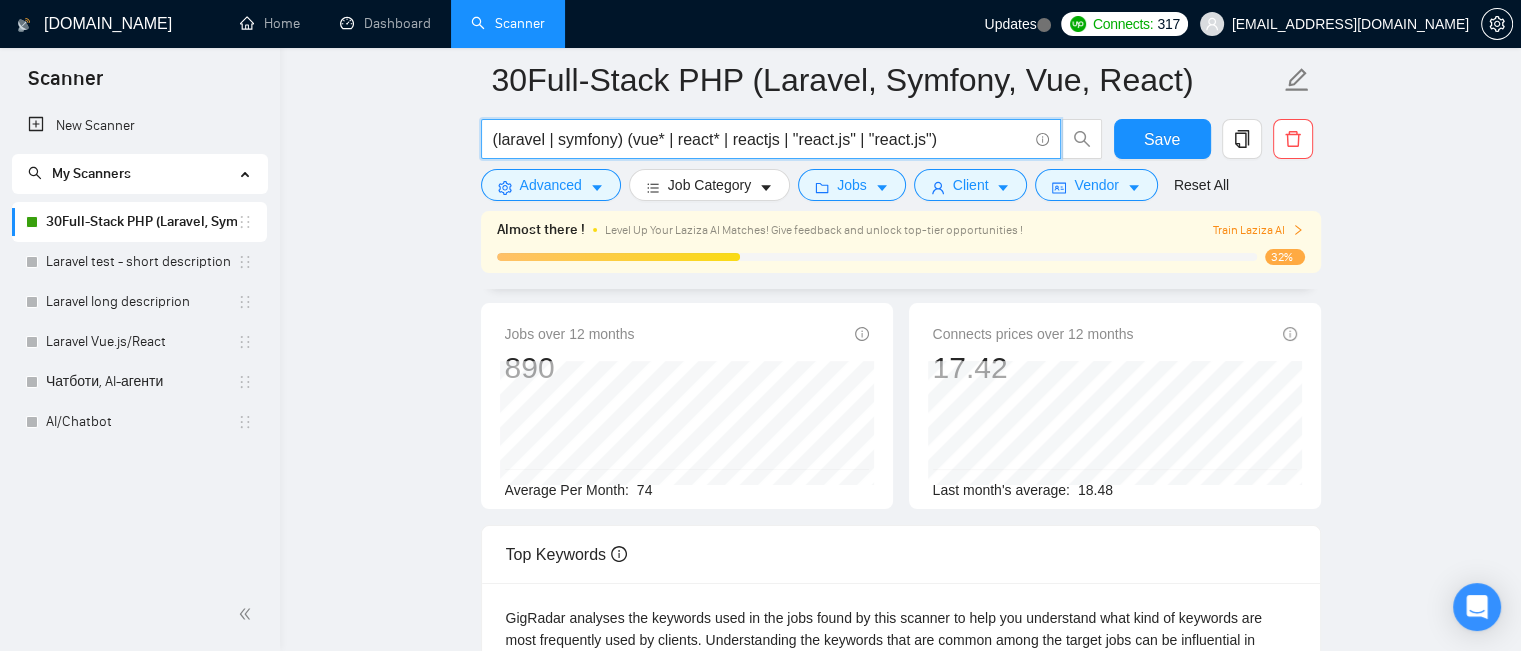 click on "(laravel | symfony) (vue* | react* | reactjs | "react.js" | "react.js")" at bounding box center (760, 139) 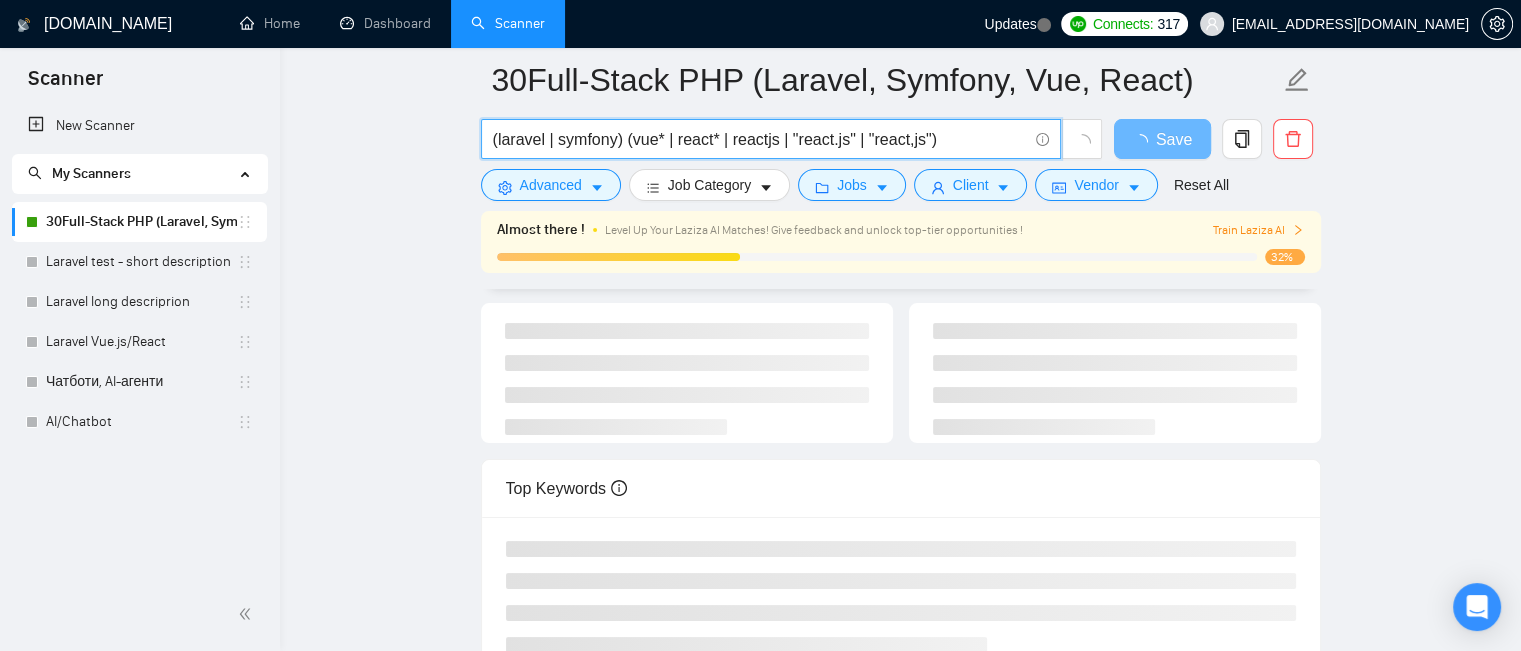 click on "(laravel | symfony) (vue* | react* | reactjs | "react.js" | "react,js")" at bounding box center [760, 139] 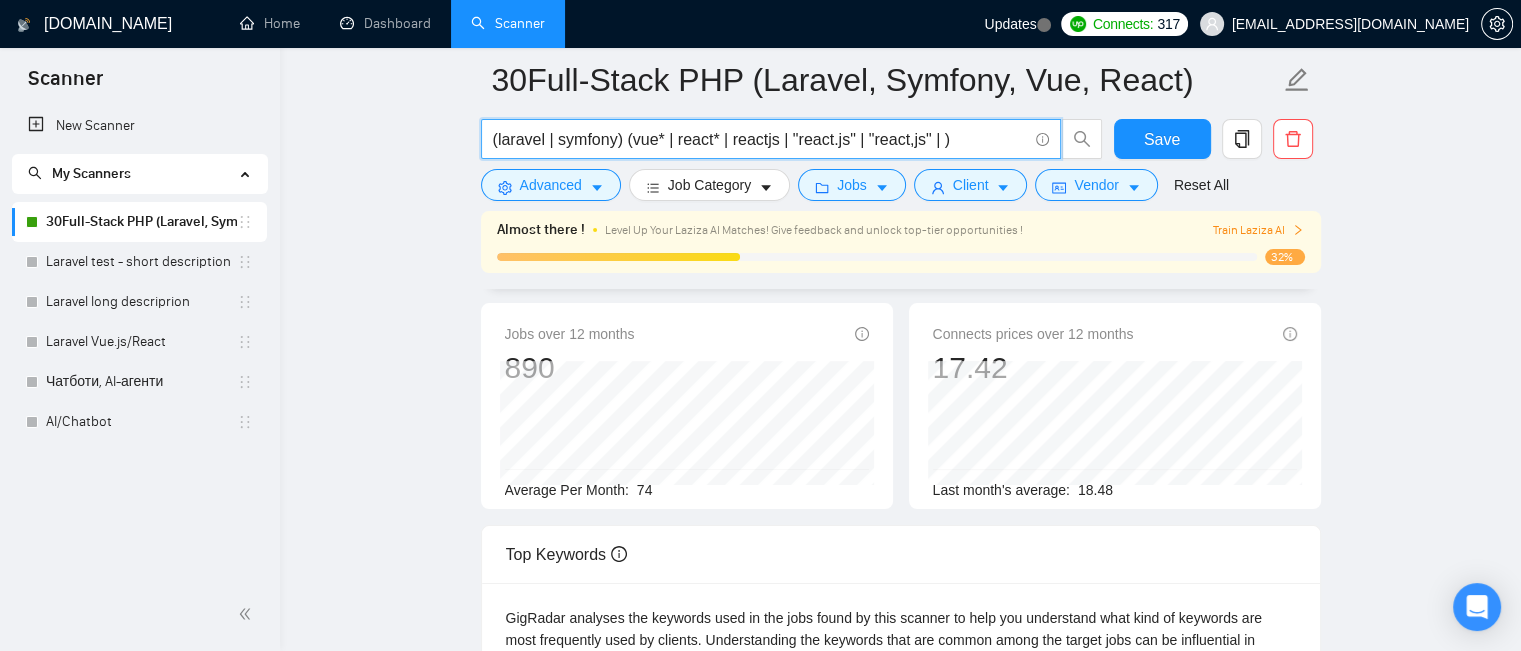 paste on ""react.js"" 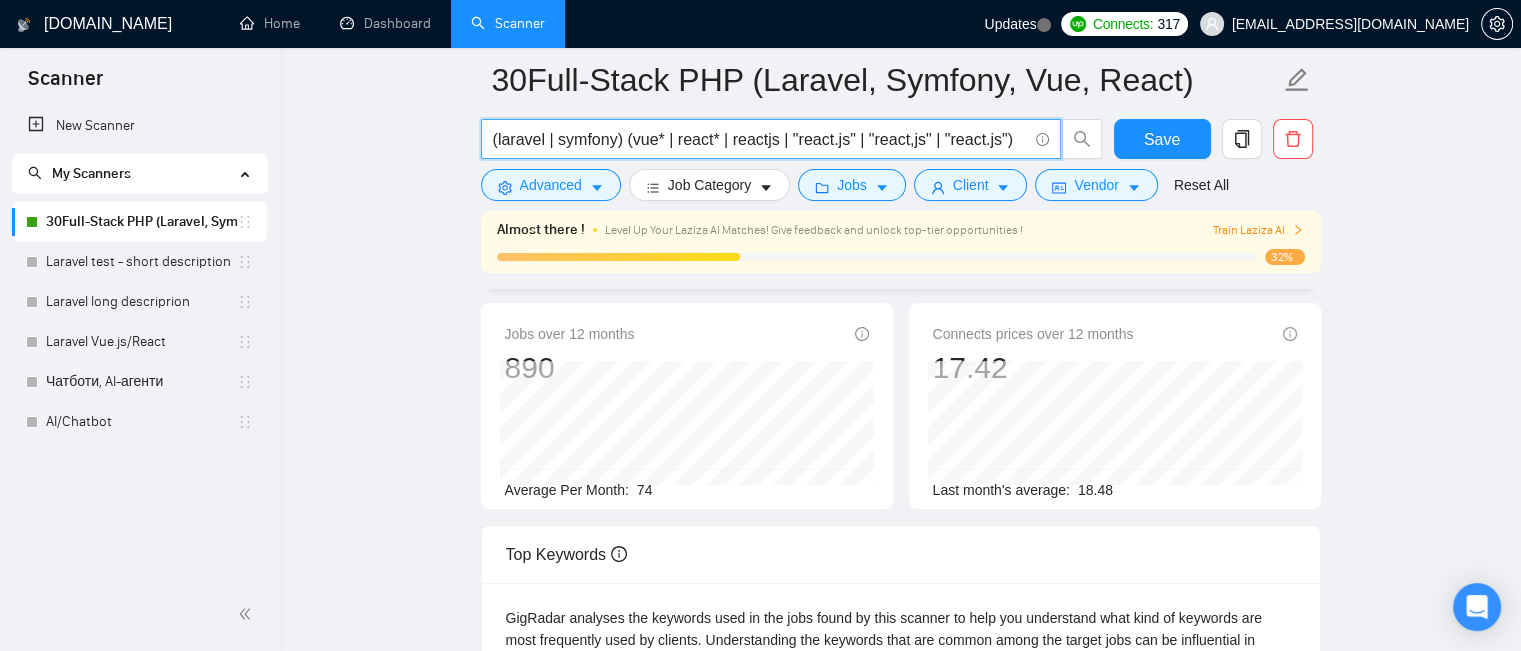 click on "(laravel | symfony) (vue* | react* | reactjs | "react.js" | "react,js" | "react.js")" at bounding box center (760, 139) 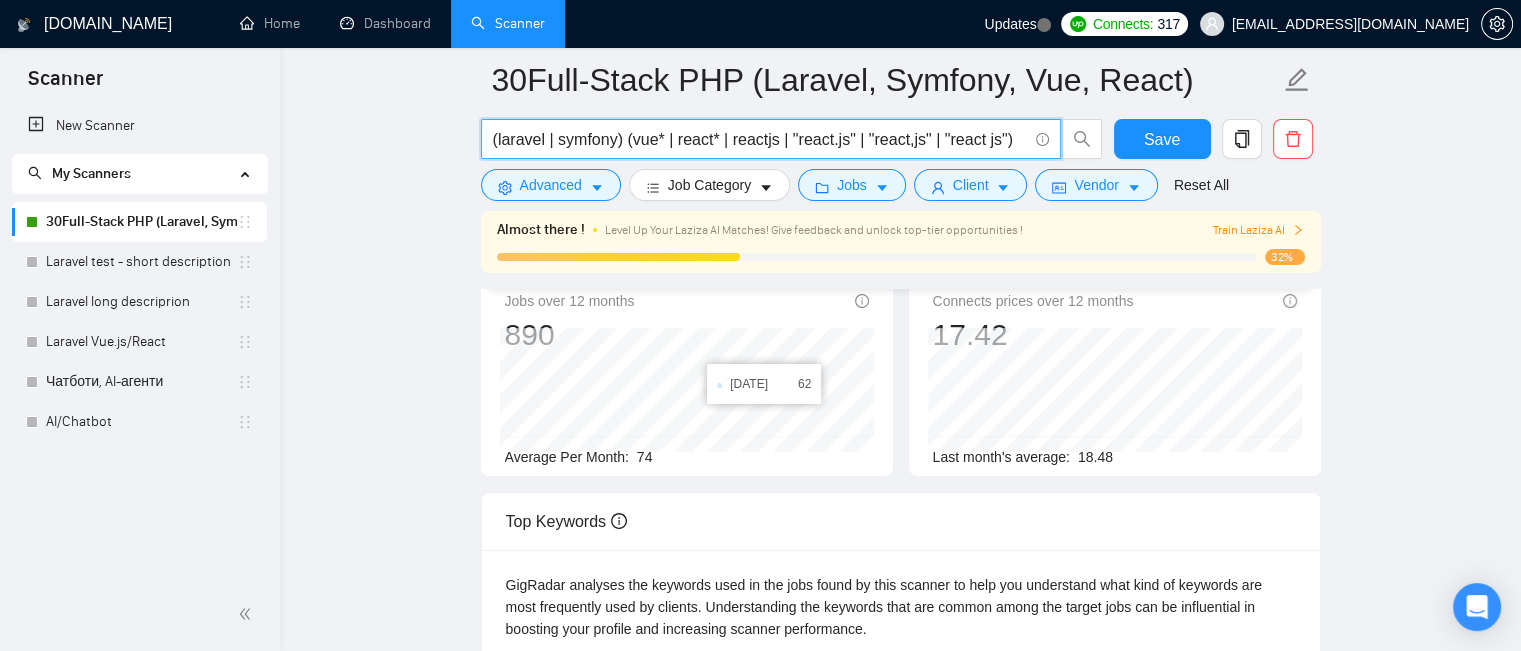 scroll, scrollTop: 170, scrollLeft: 0, axis: vertical 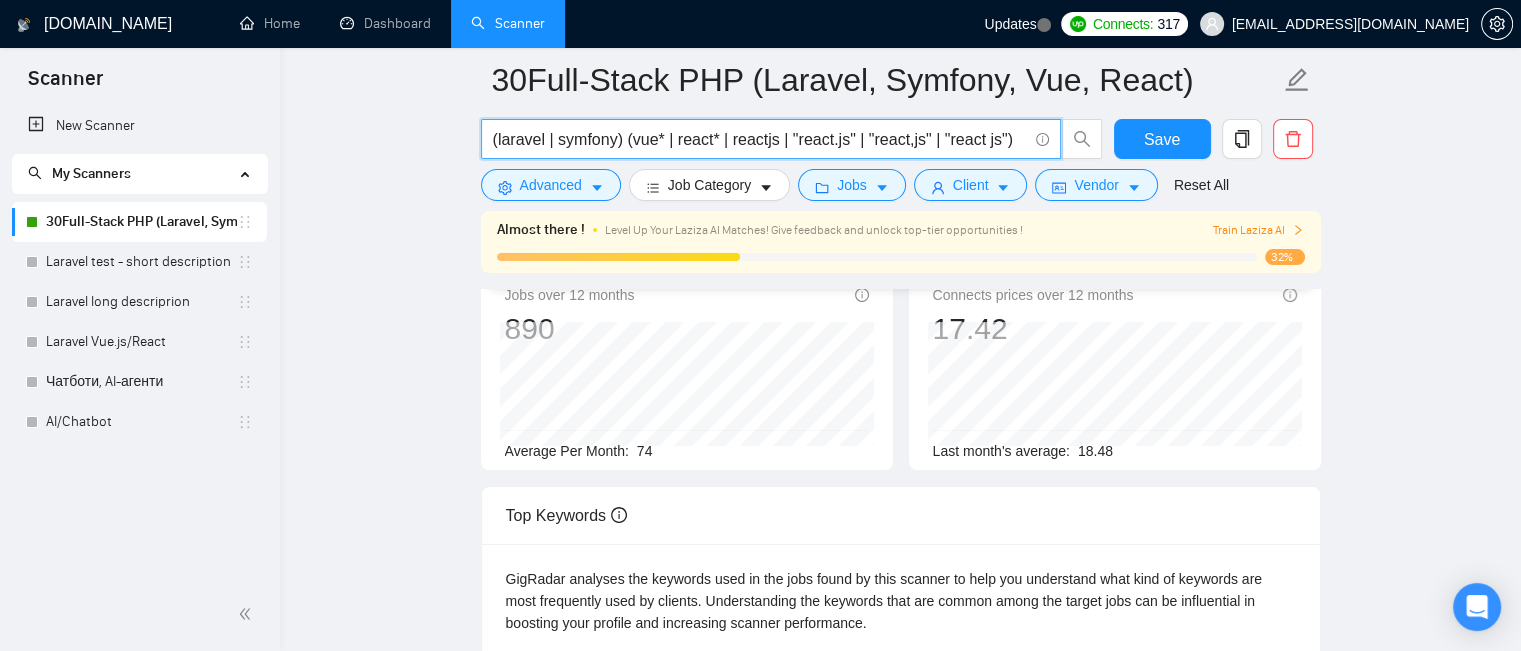 type on "(laravel | symfony) (vue* | react* | reactjs | "react.js" | "react,js" | "react js")" 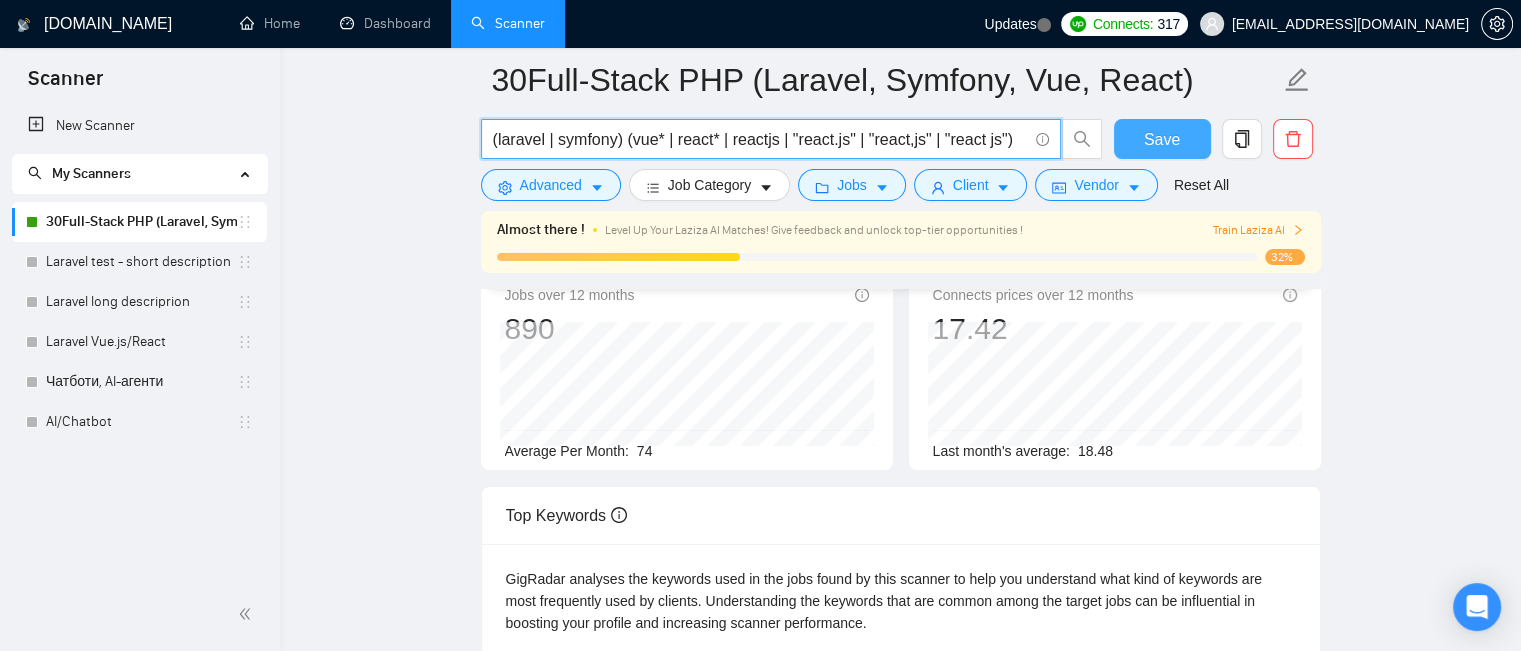 click on "Save" at bounding box center [1162, 139] 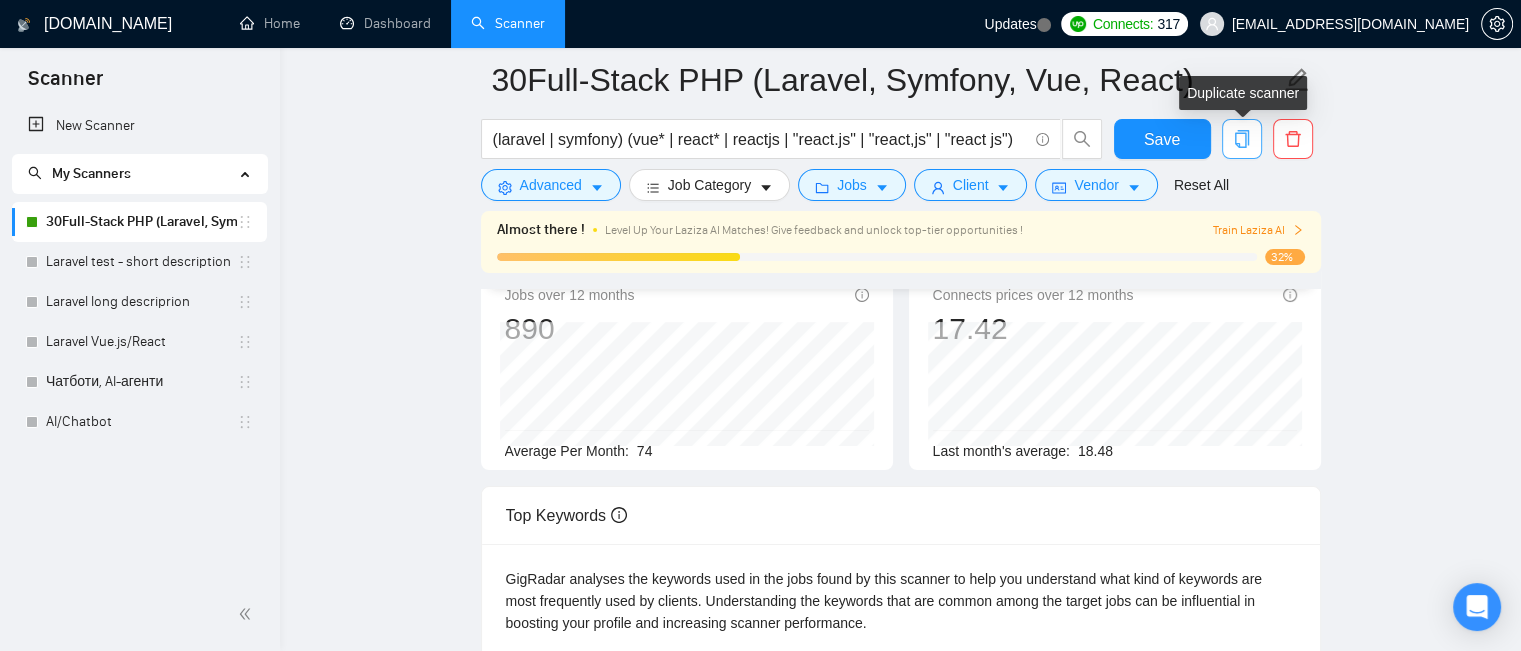 click 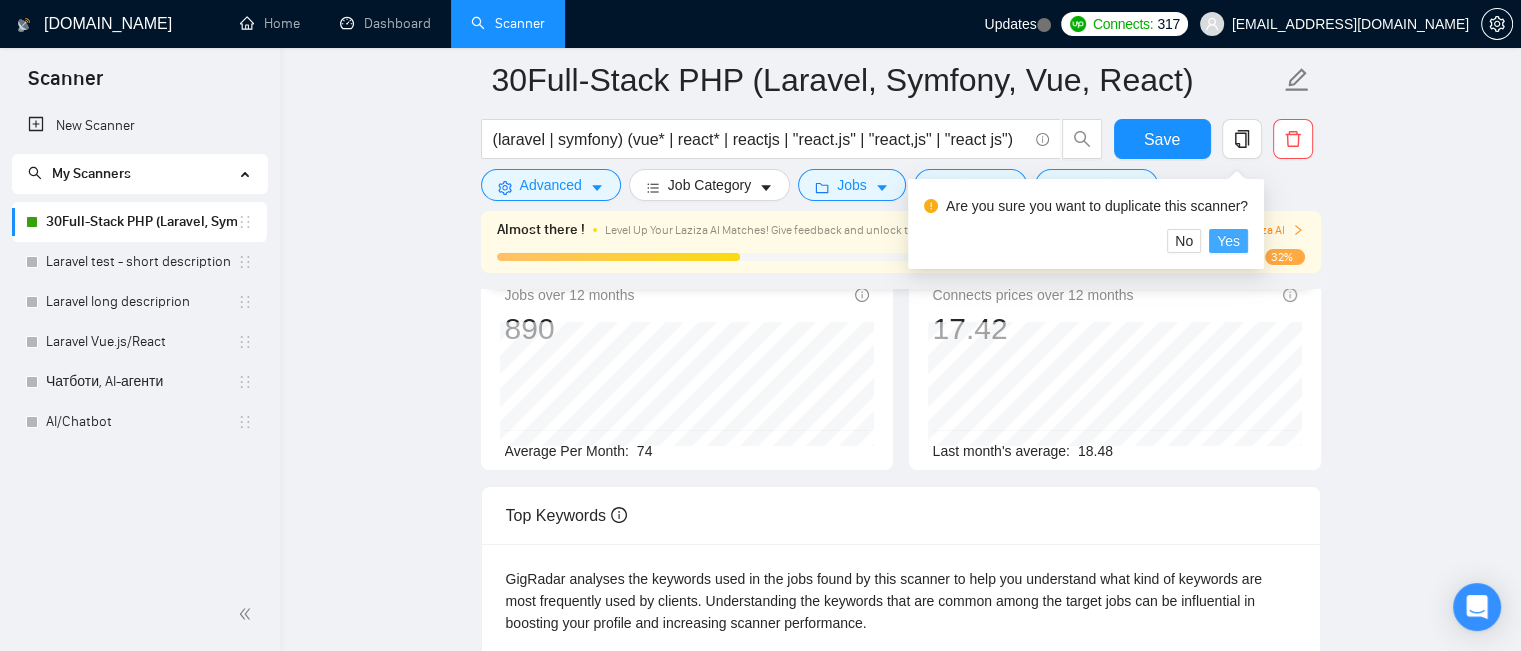 click on "Yes" at bounding box center [1228, 241] 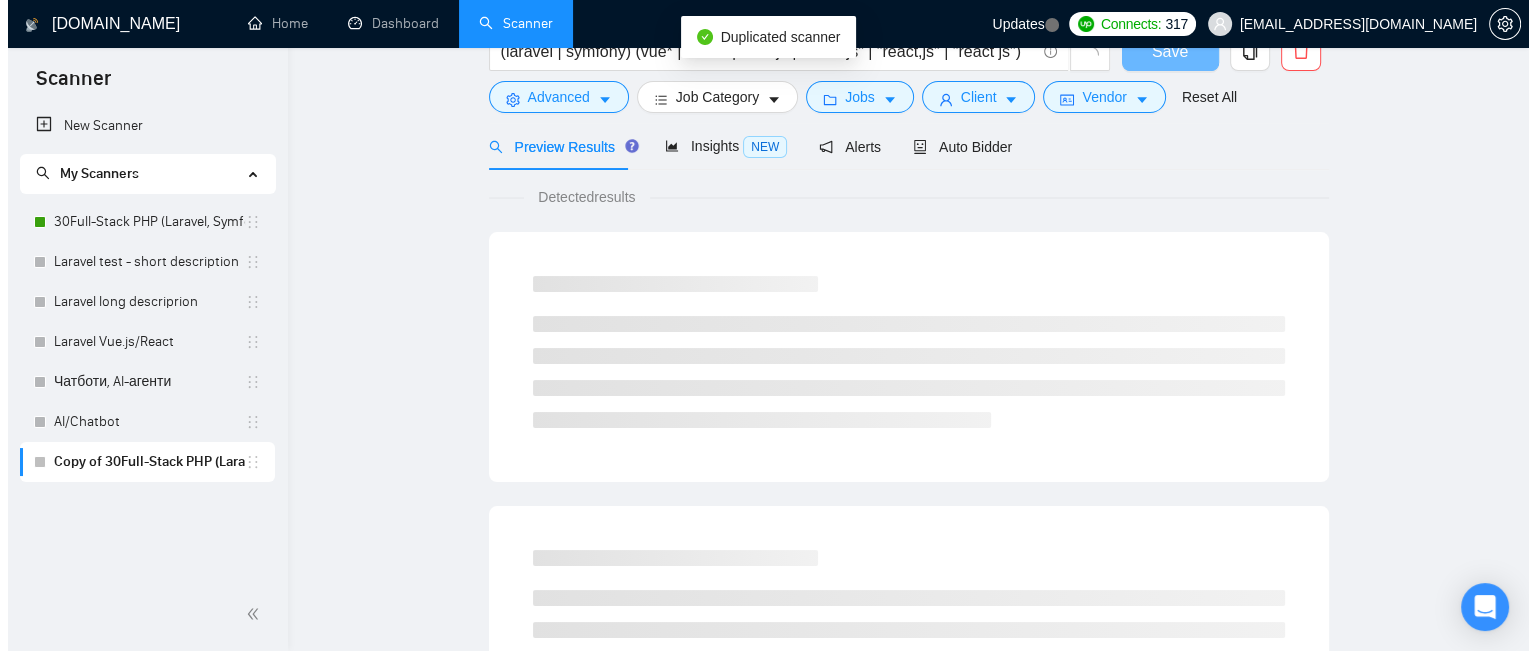 scroll, scrollTop: 79, scrollLeft: 0, axis: vertical 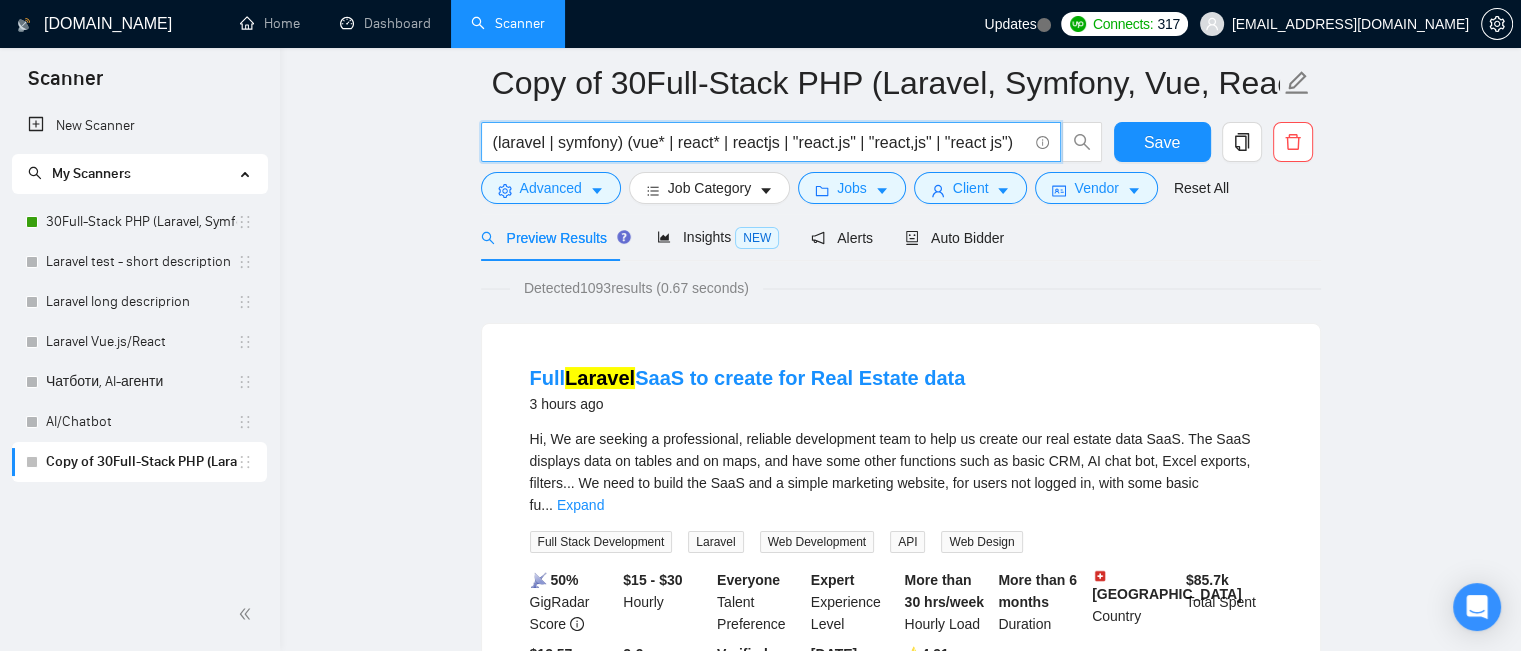 click on "(laravel | symfony) (vue* | react* | reactjs | "react.js" | "react,js" | "react js")" at bounding box center (760, 142) 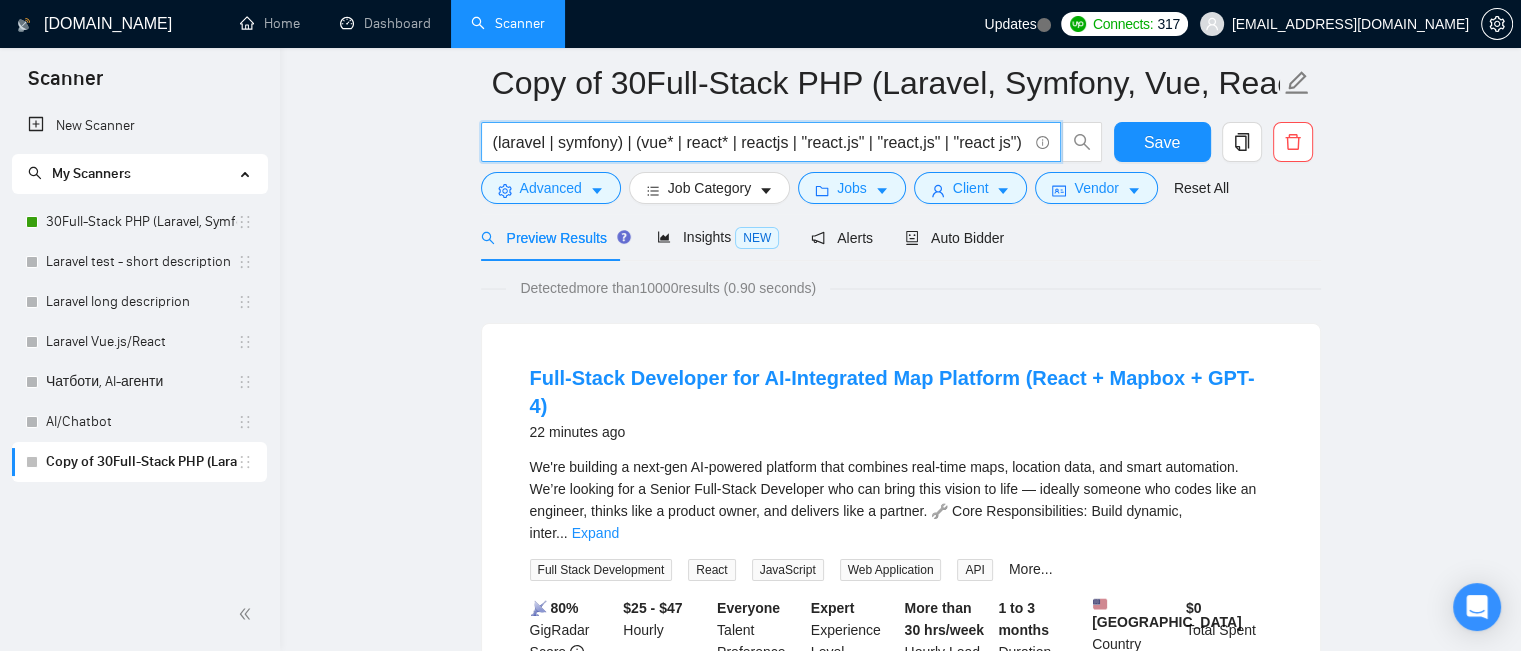 click on "(laravel | symfony) | (vue* | react* | reactjs | "react.js" | "react,js" | "react js")" at bounding box center [760, 142] 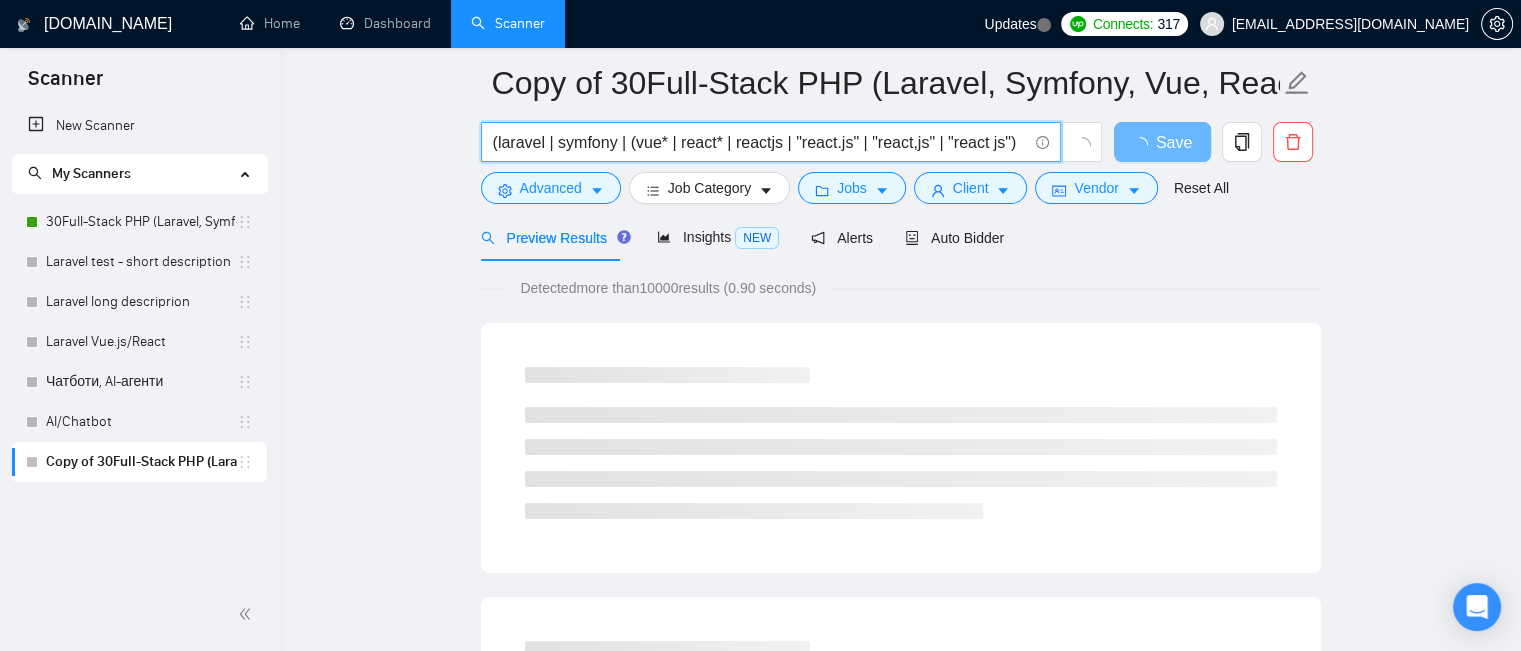 click on "(laravel | symfony | (vue* | react* | reactjs | "react.js" | "react,js" | "react js")" at bounding box center [760, 142] 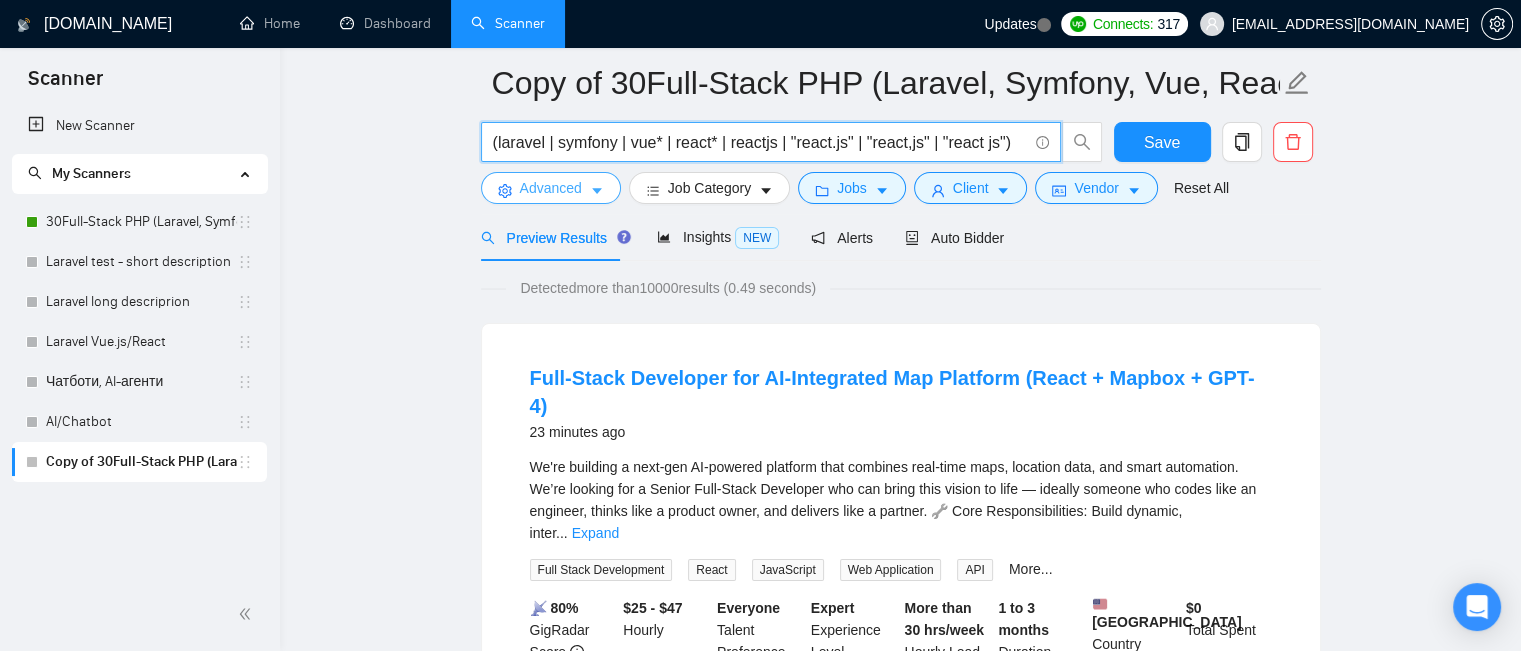 type on "(laravel | symfony | vue* | react* | reactjs | "react.js" | "react,js" | "react js")" 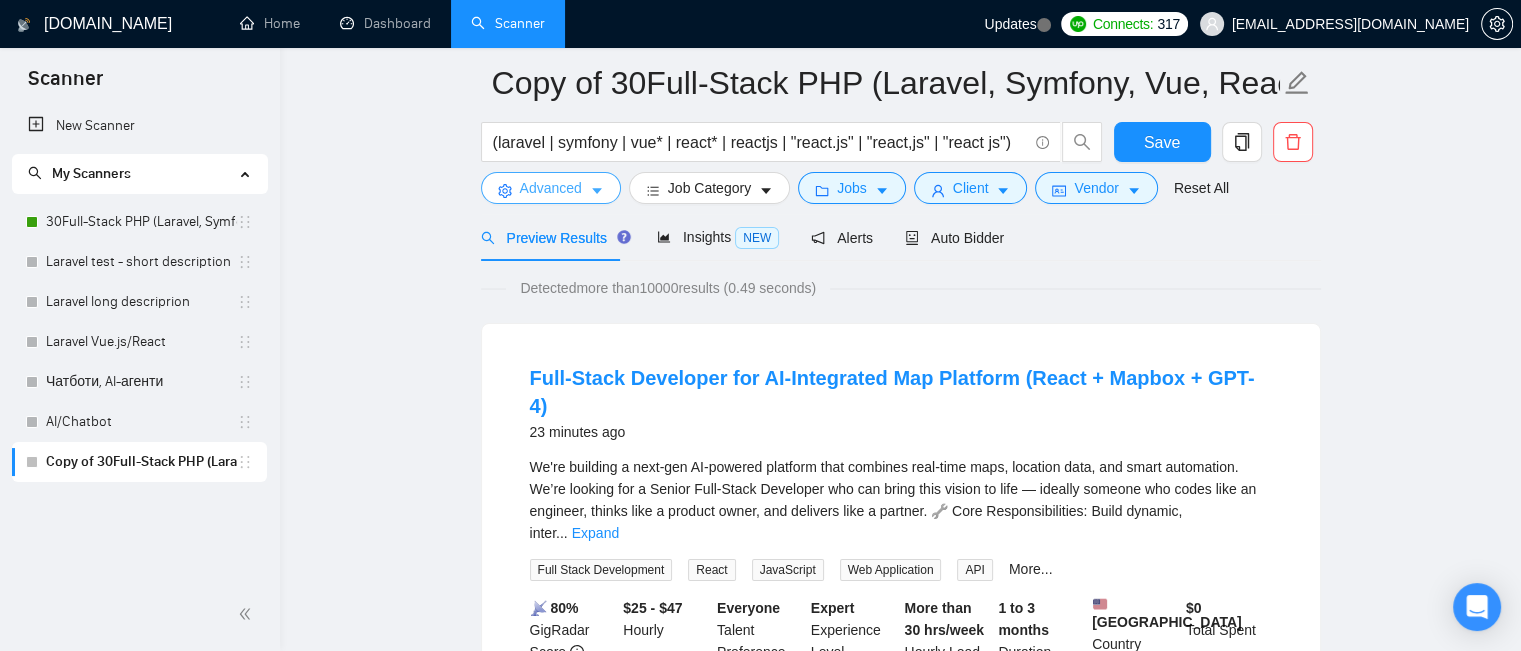click 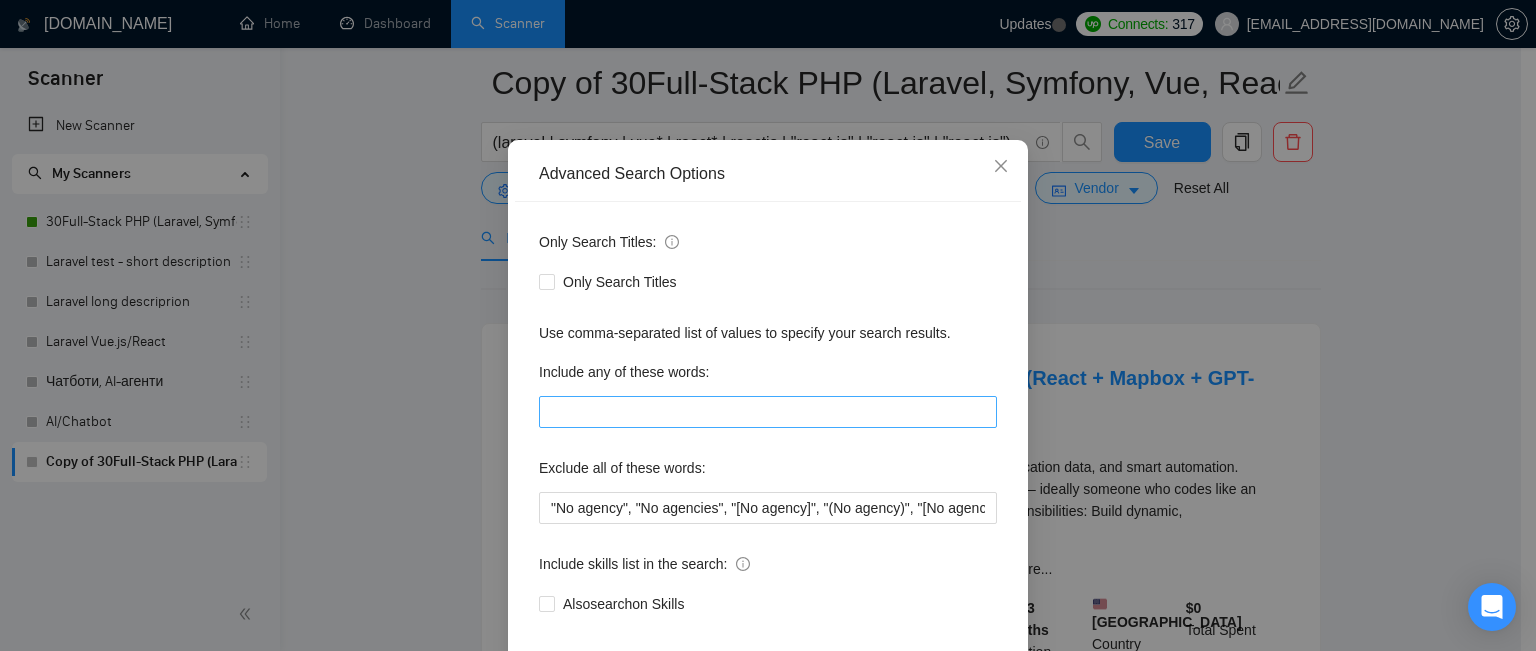 scroll, scrollTop: 180, scrollLeft: 0, axis: vertical 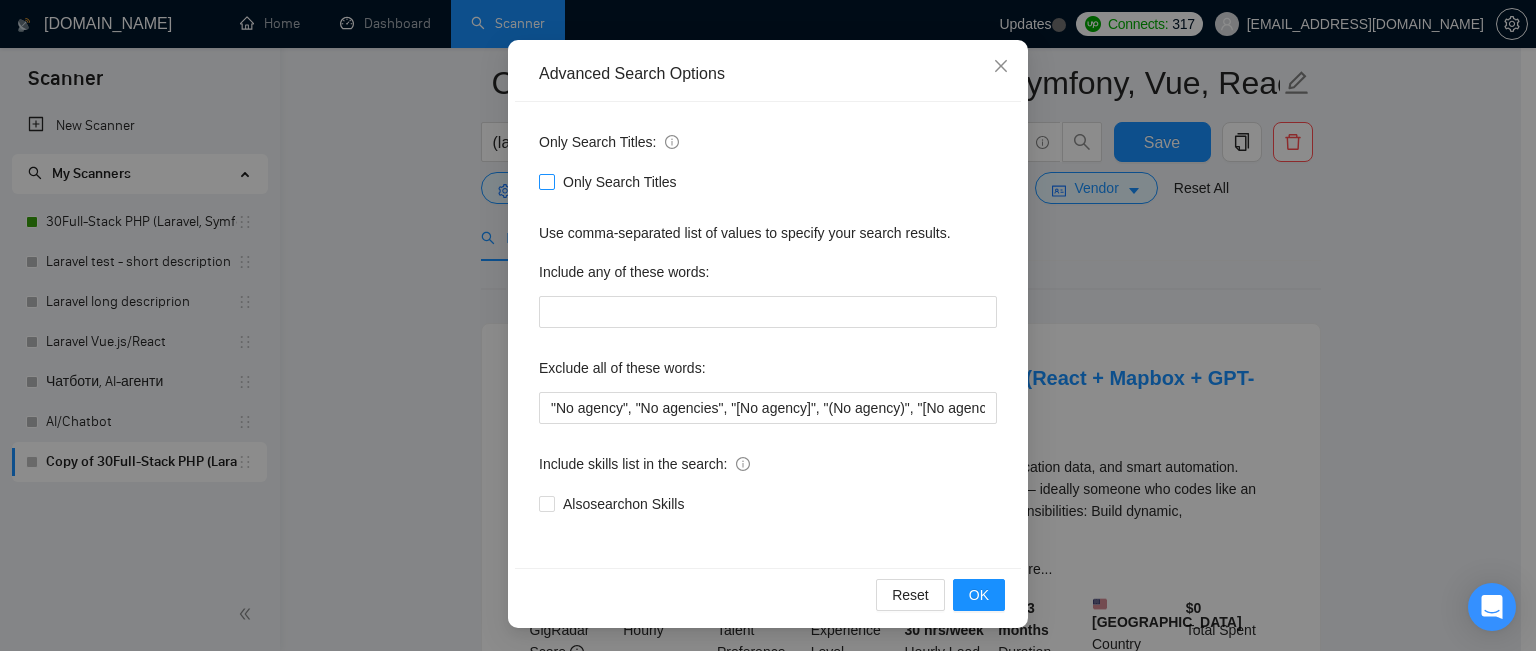click on "Only Search Titles" at bounding box center [620, 182] 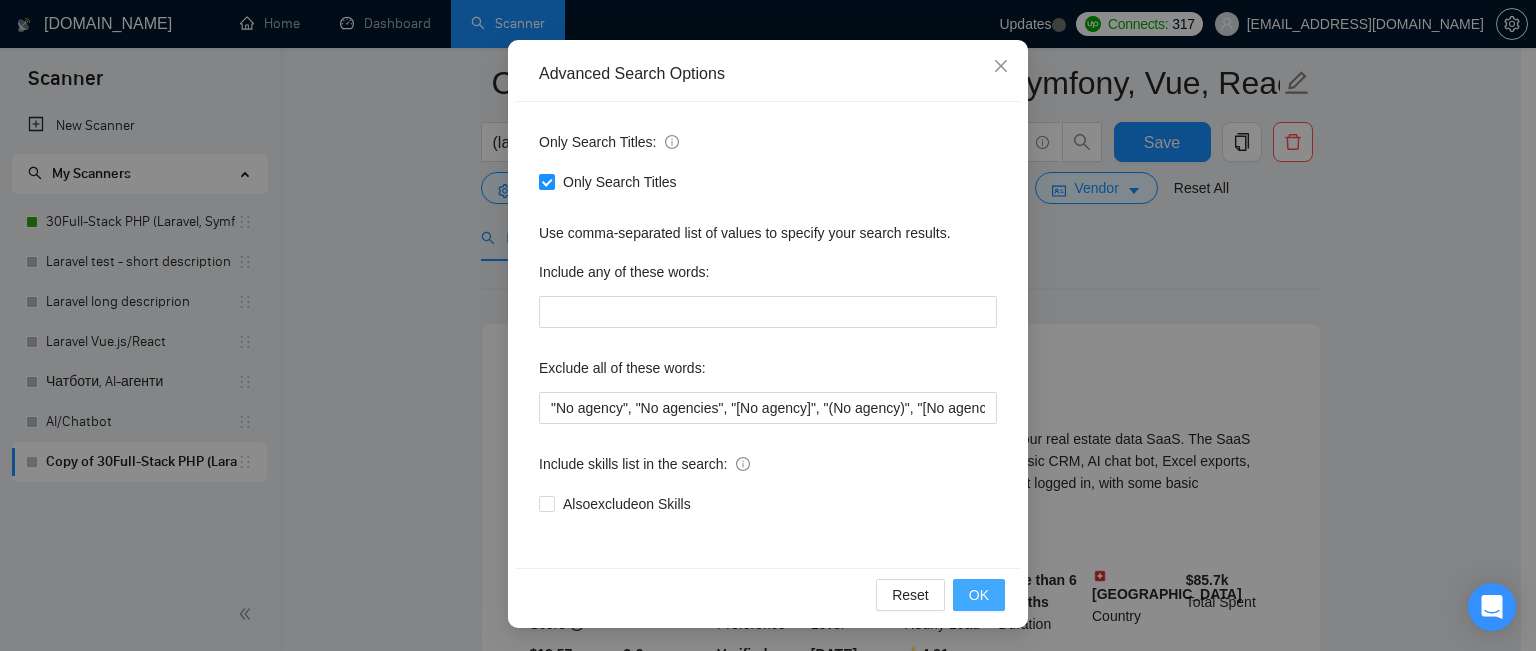 click on "OK" at bounding box center [979, 595] 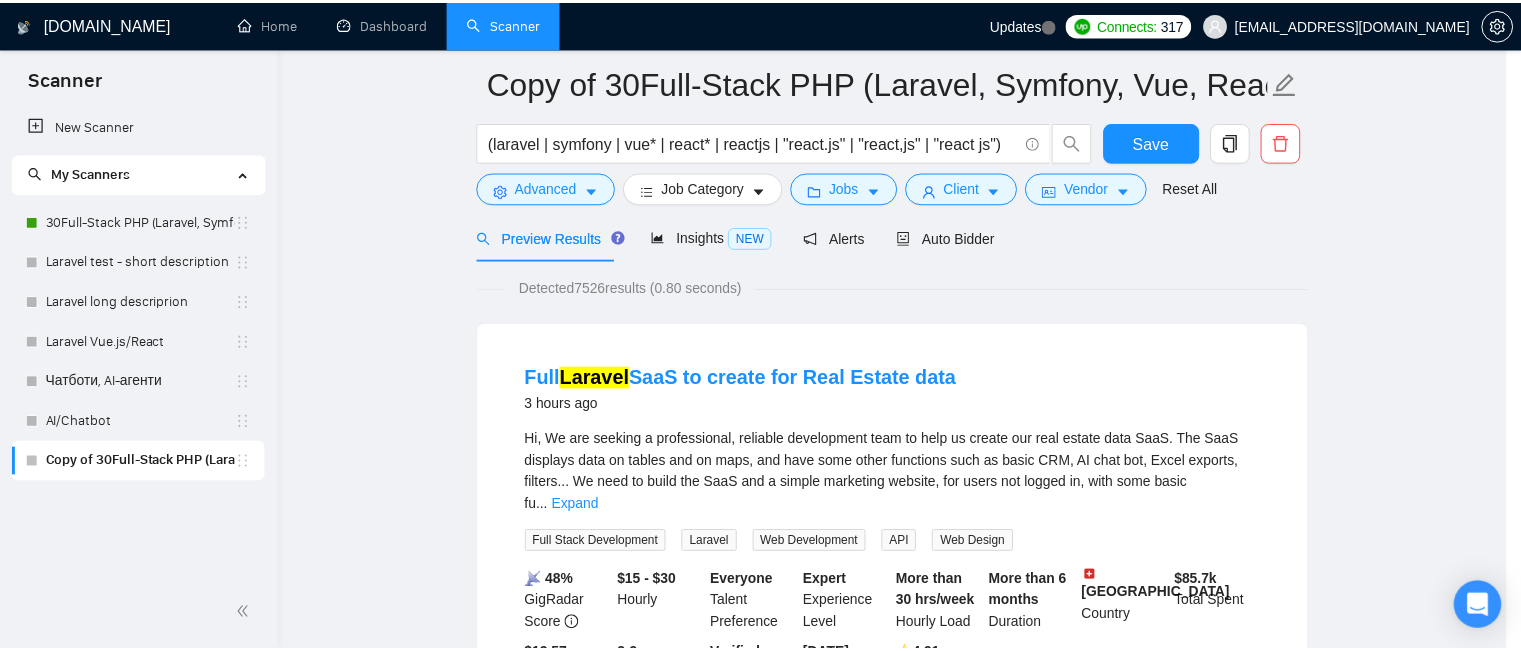 scroll, scrollTop: 80, scrollLeft: 0, axis: vertical 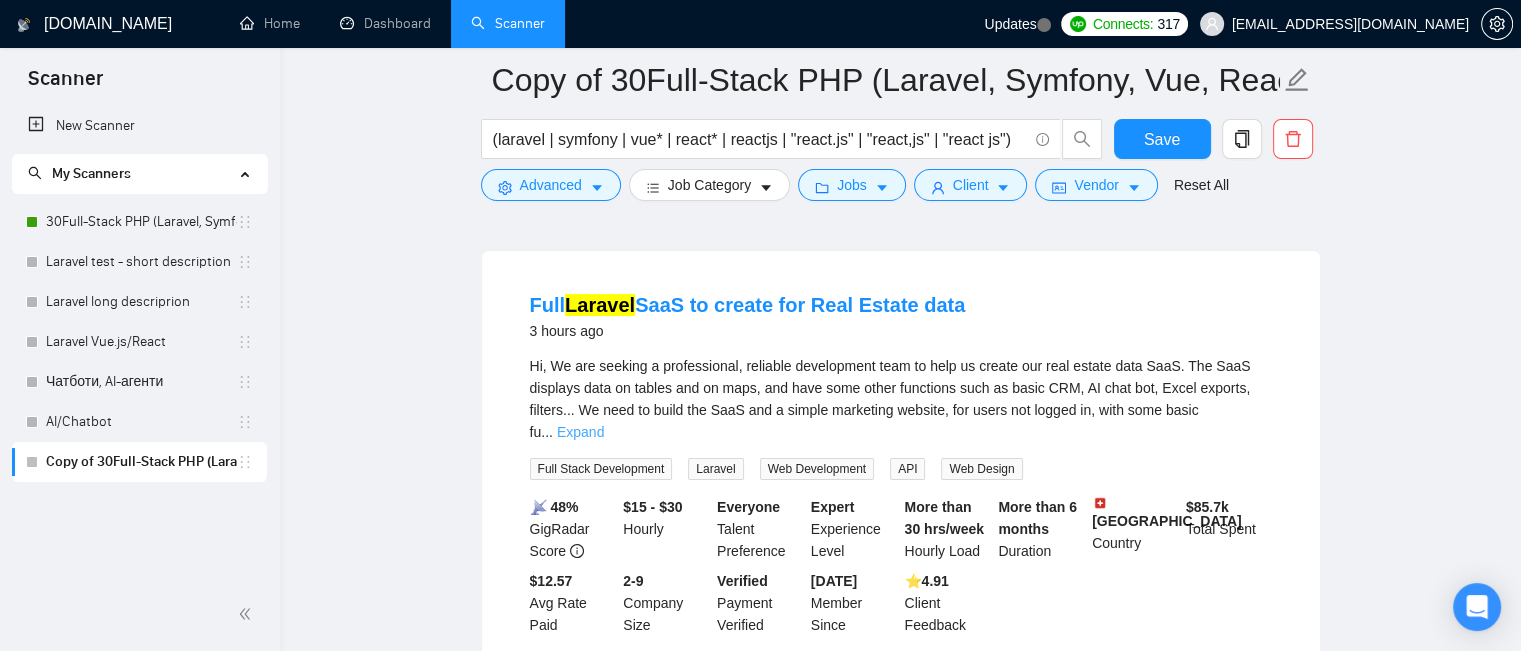 click on "Expand" at bounding box center (580, 432) 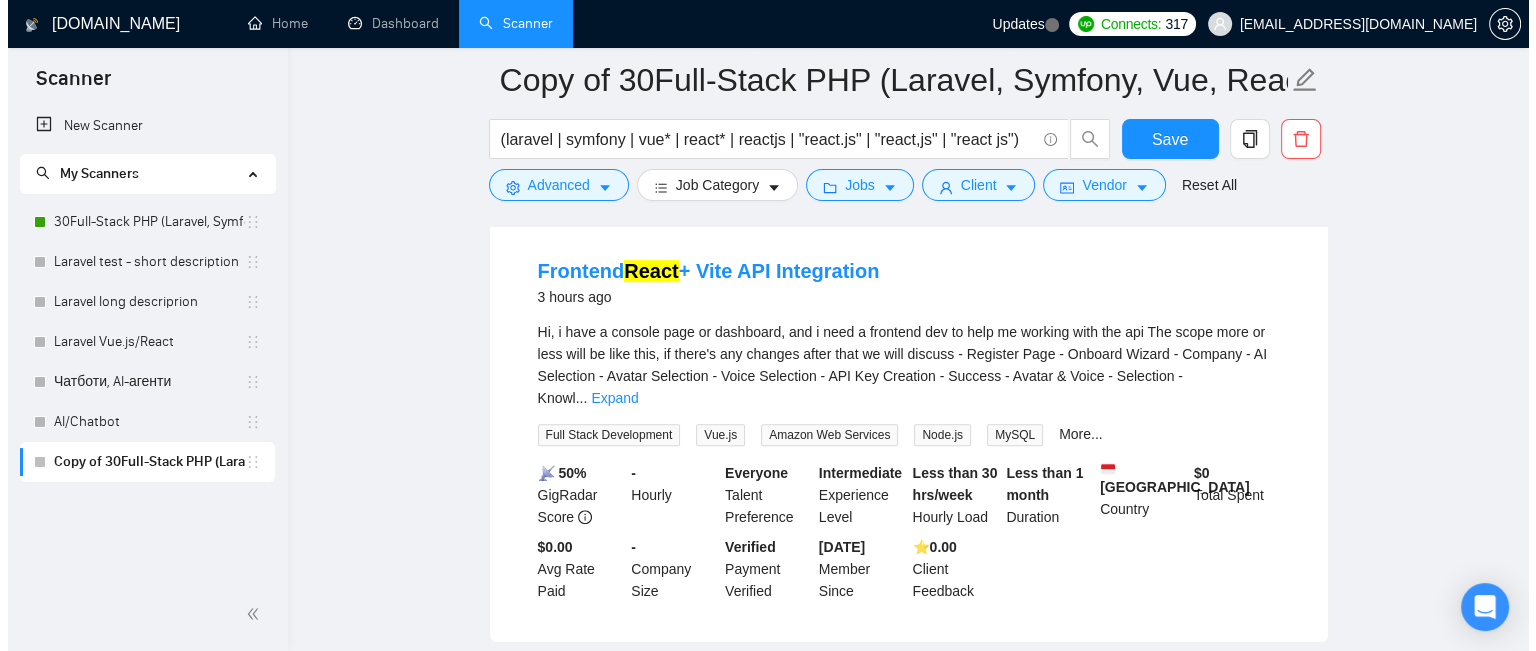 scroll, scrollTop: 984, scrollLeft: 0, axis: vertical 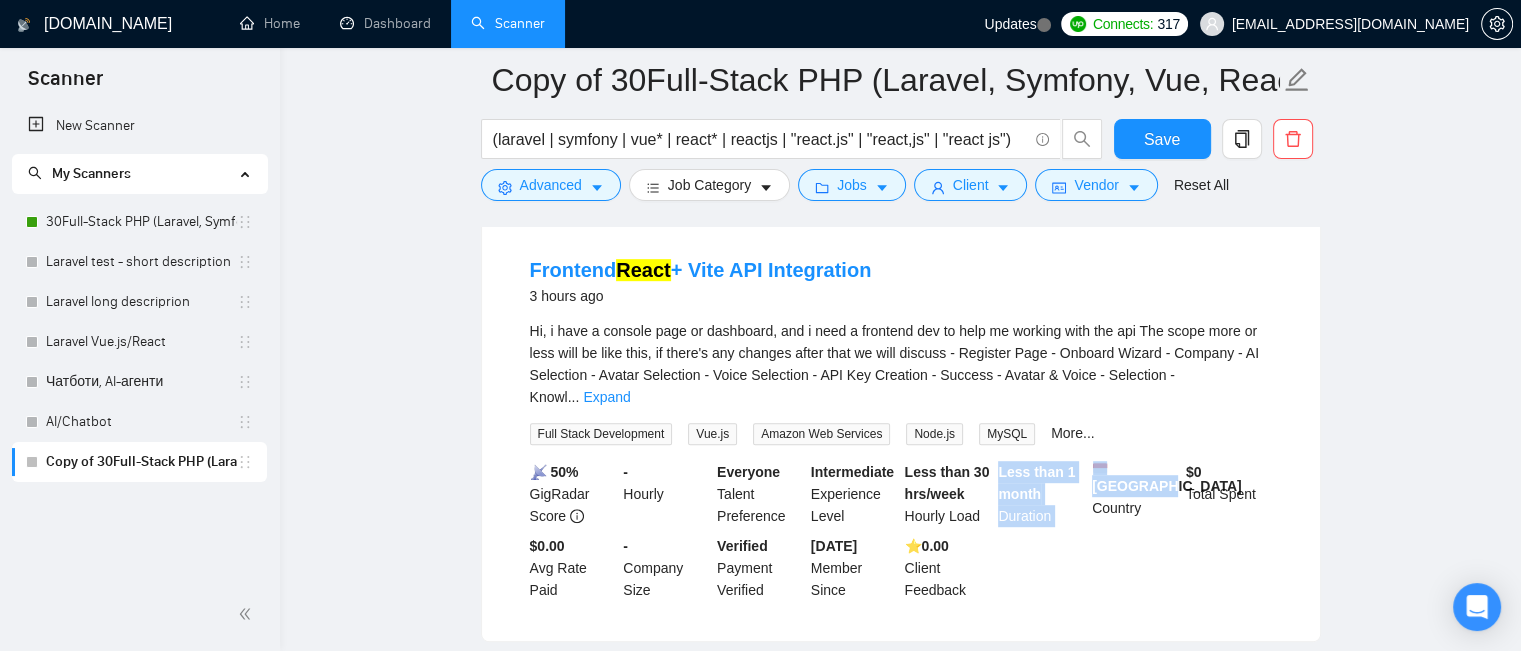 drag, startPoint x: 1160, startPoint y: 470, endPoint x: 1072, endPoint y: 466, distance: 88.09086 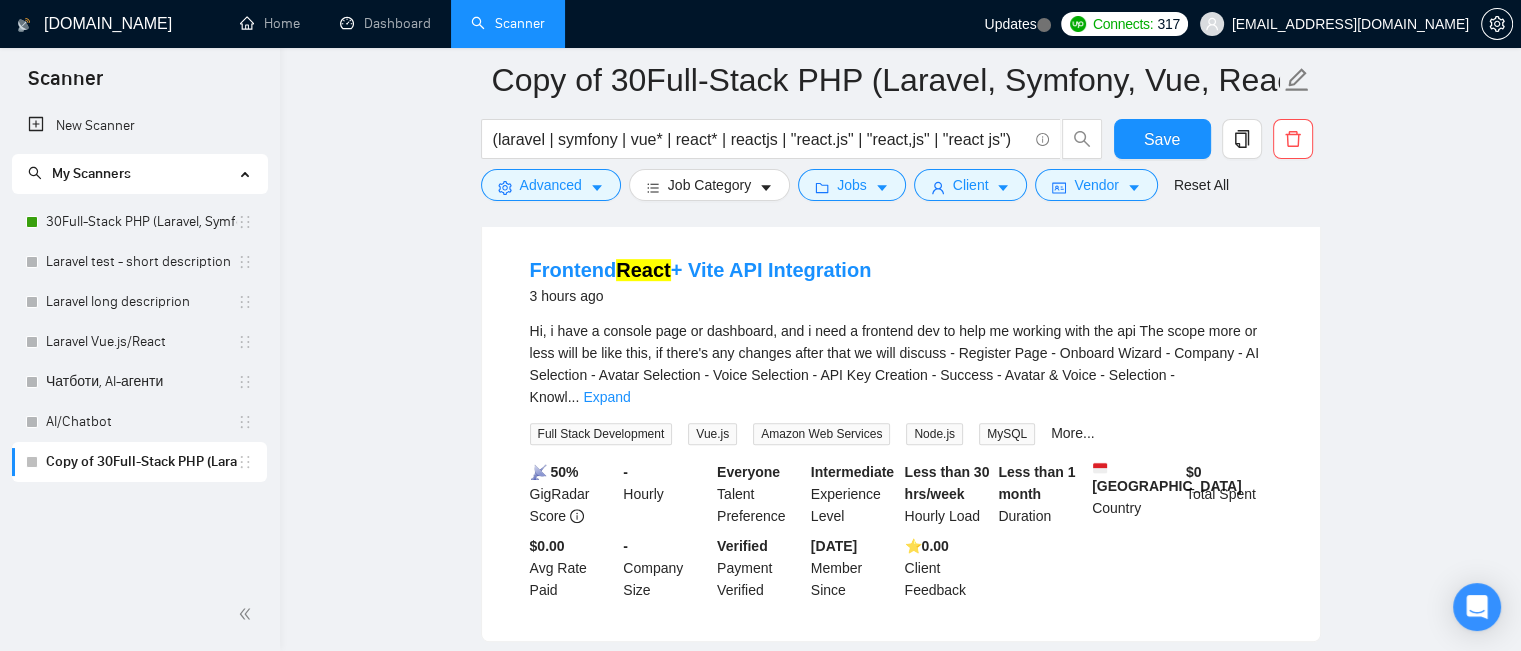 click on "📡   50% GigRadar Score   - Hourly Everyone Talent Preference Intermediate Experience Level Less than 30 hrs/week Hourly Load Less than 1 month Duration   [GEOGRAPHIC_DATA] Country $ 0 Total Spent $0.00 Avg Rate Paid - Company Size Verified Payment Verified [DATE] Member Since ⭐️  0.00 Client Feedback" at bounding box center [901, 531] 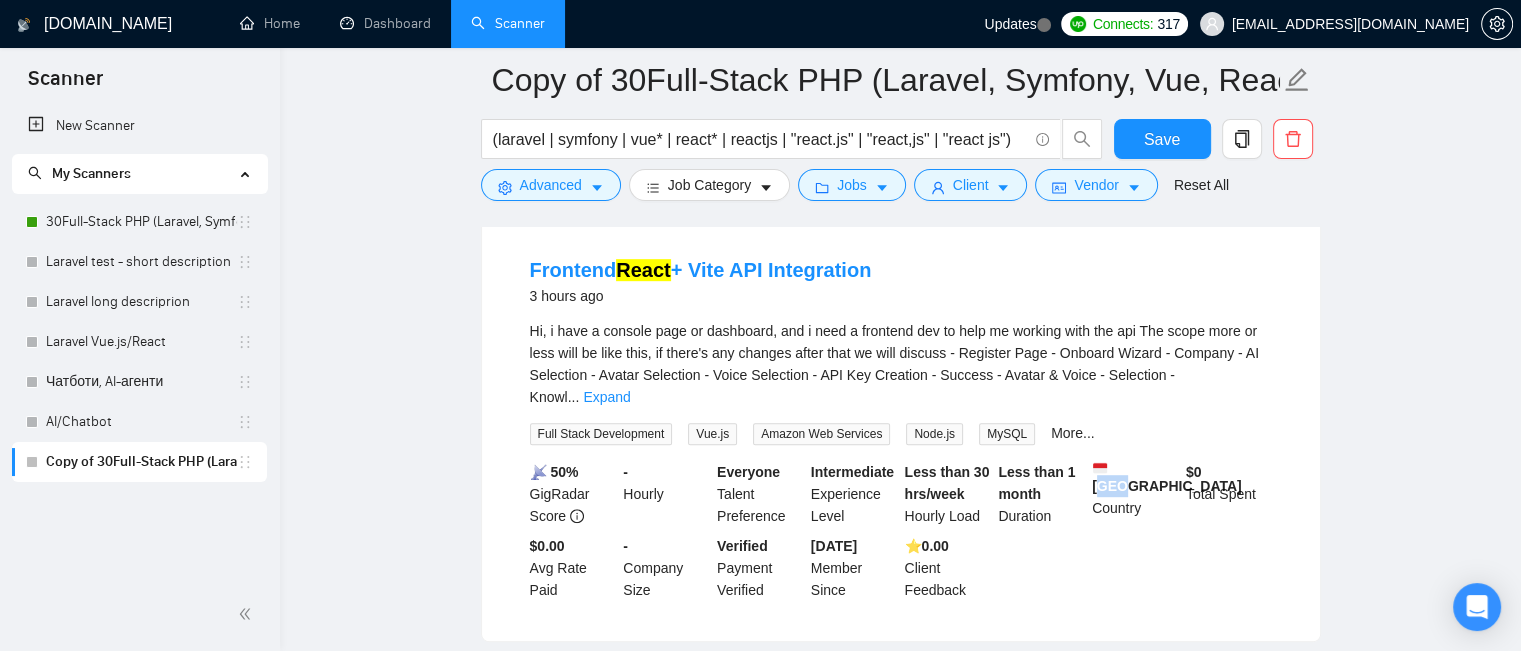 drag, startPoint x: 1096, startPoint y: 466, endPoint x: 1124, endPoint y: 467, distance: 28.01785 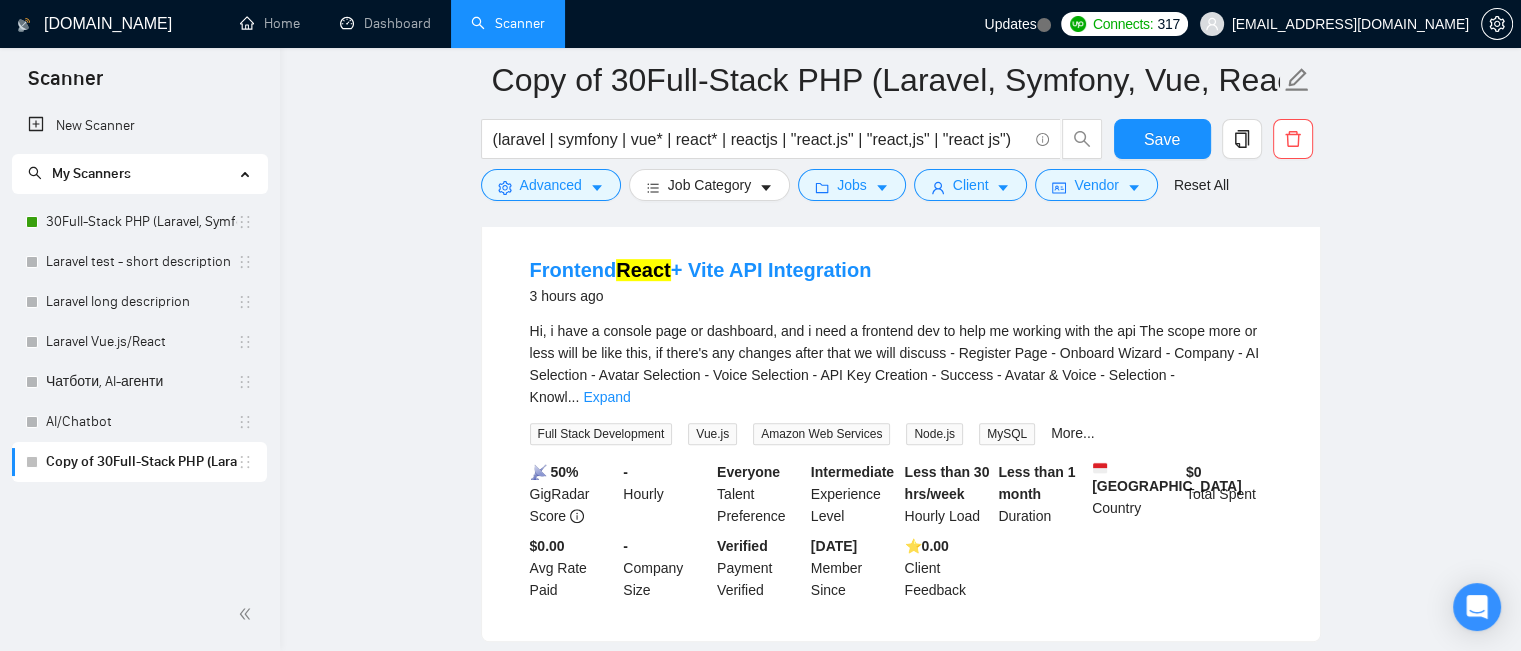click on "[GEOGRAPHIC_DATA]" at bounding box center [1167, 477] 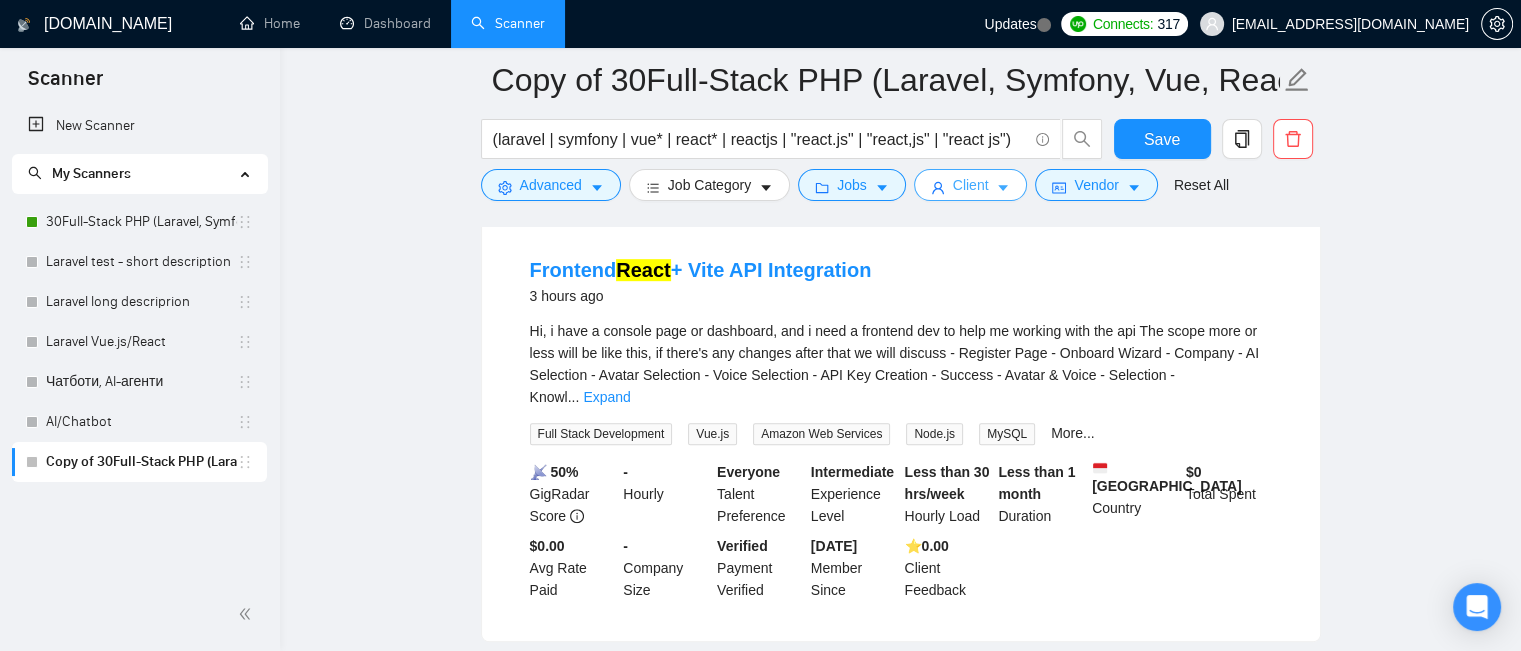 click at bounding box center (1003, 187) 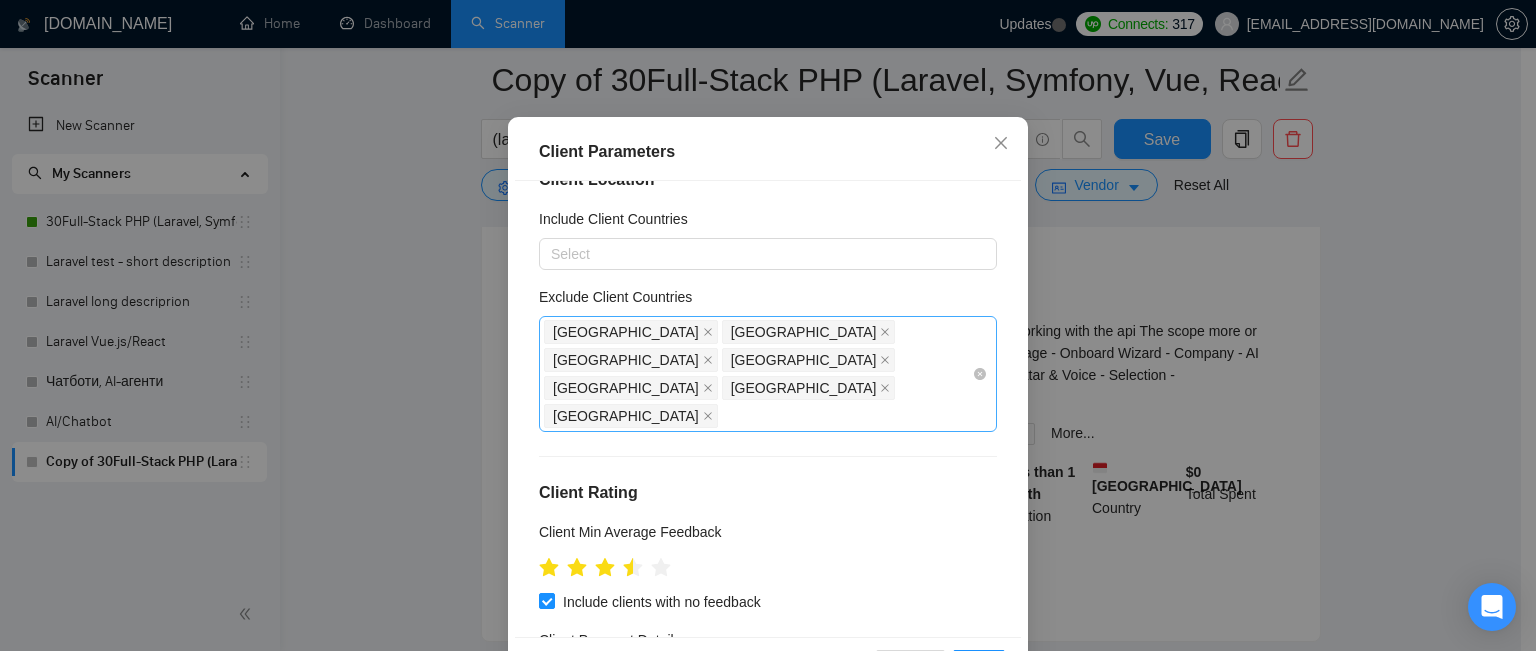 scroll, scrollTop: 36, scrollLeft: 0, axis: vertical 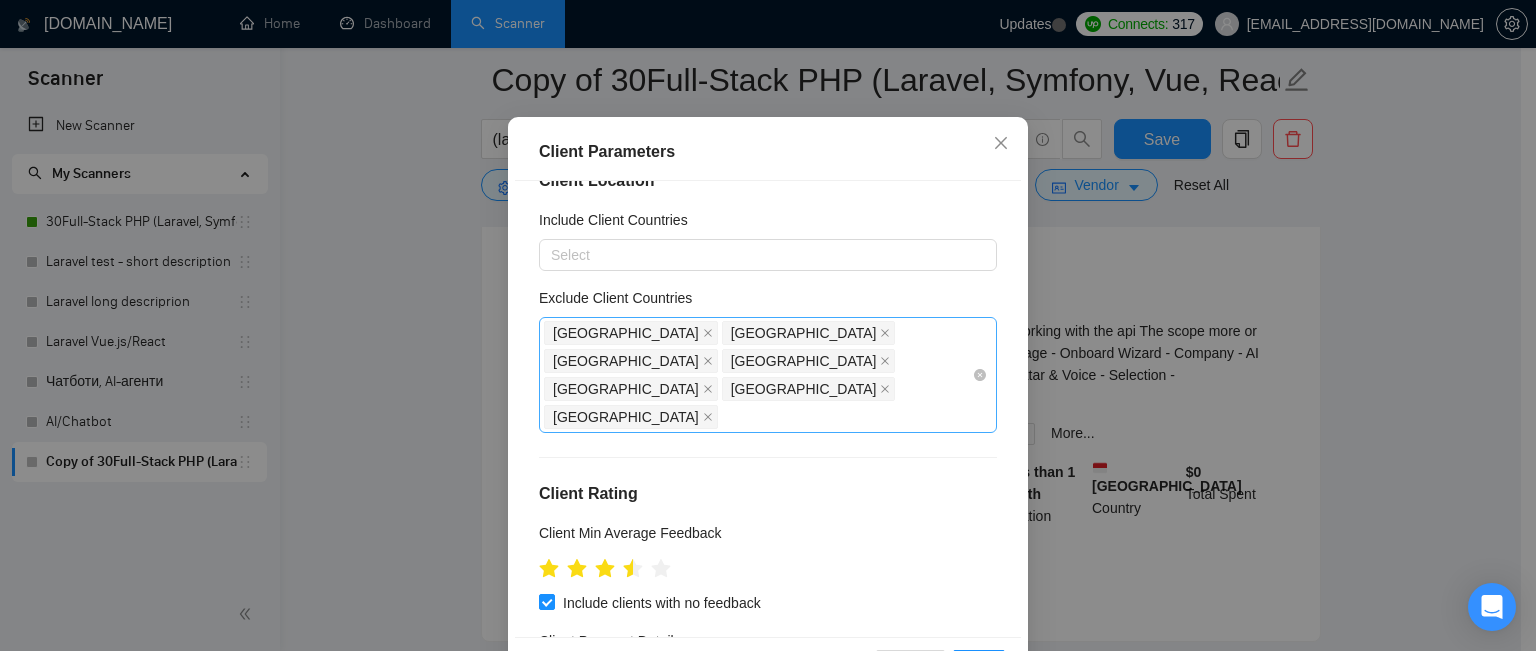 click on "[GEOGRAPHIC_DATA] [GEOGRAPHIC_DATA] [GEOGRAPHIC_DATA] [GEOGRAPHIC_DATA] [GEOGRAPHIC_DATA] [GEOGRAPHIC_DATA] [GEOGRAPHIC_DATA]" at bounding box center (758, 375) 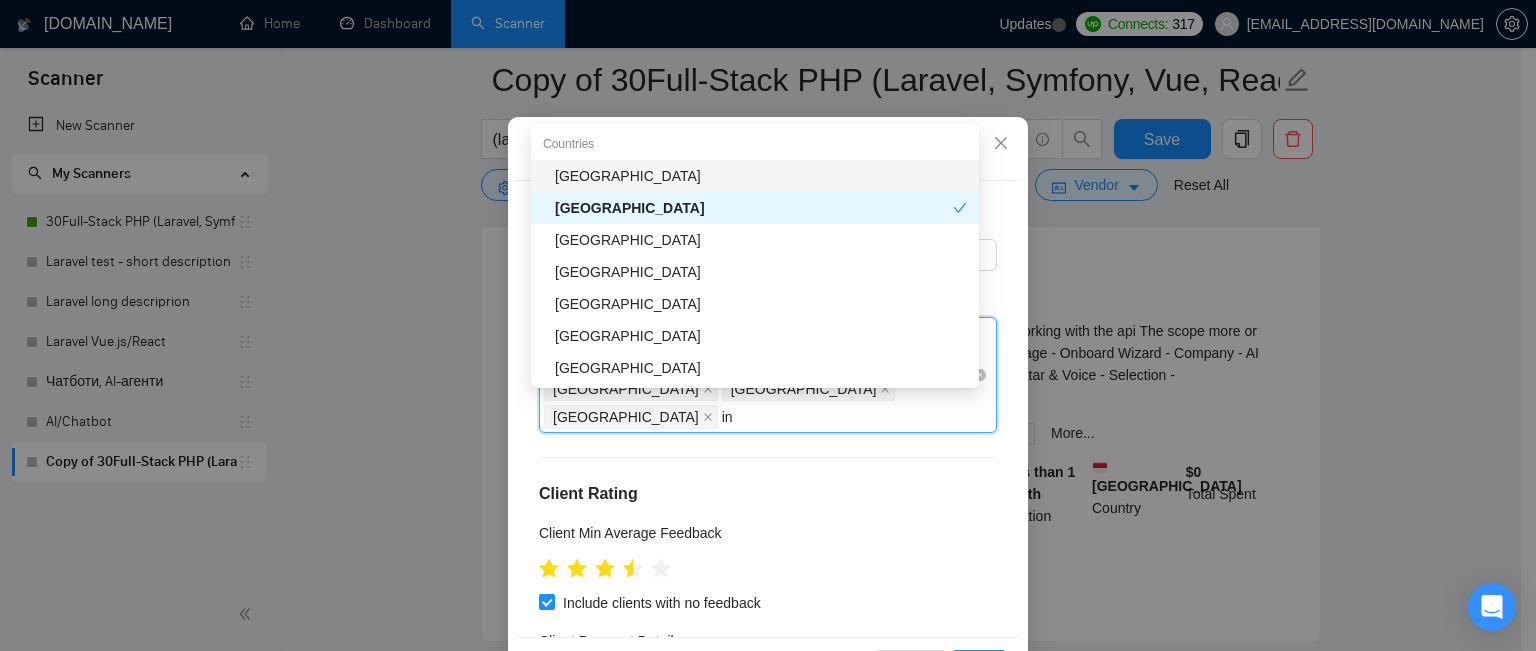 type on "ind" 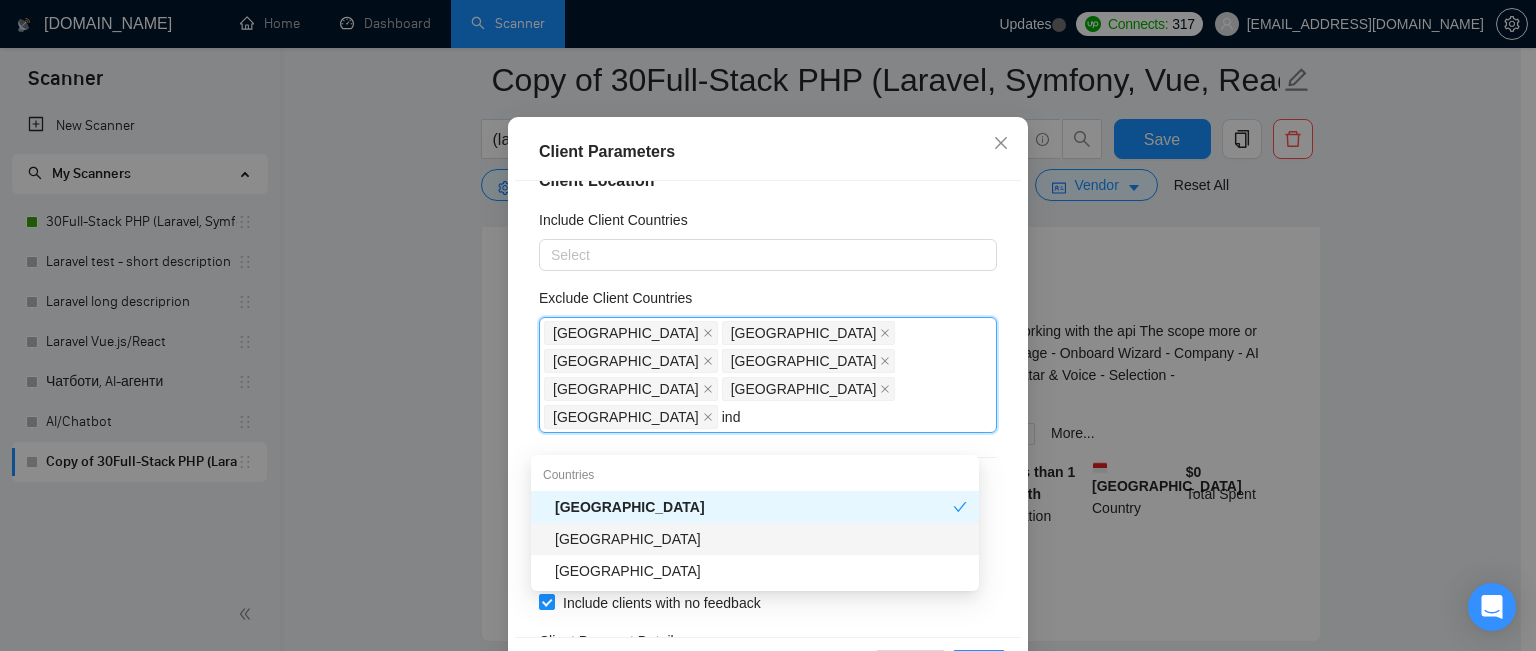 click on "[GEOGRAPHIC_DATA]" at bounding box center (761, 539) 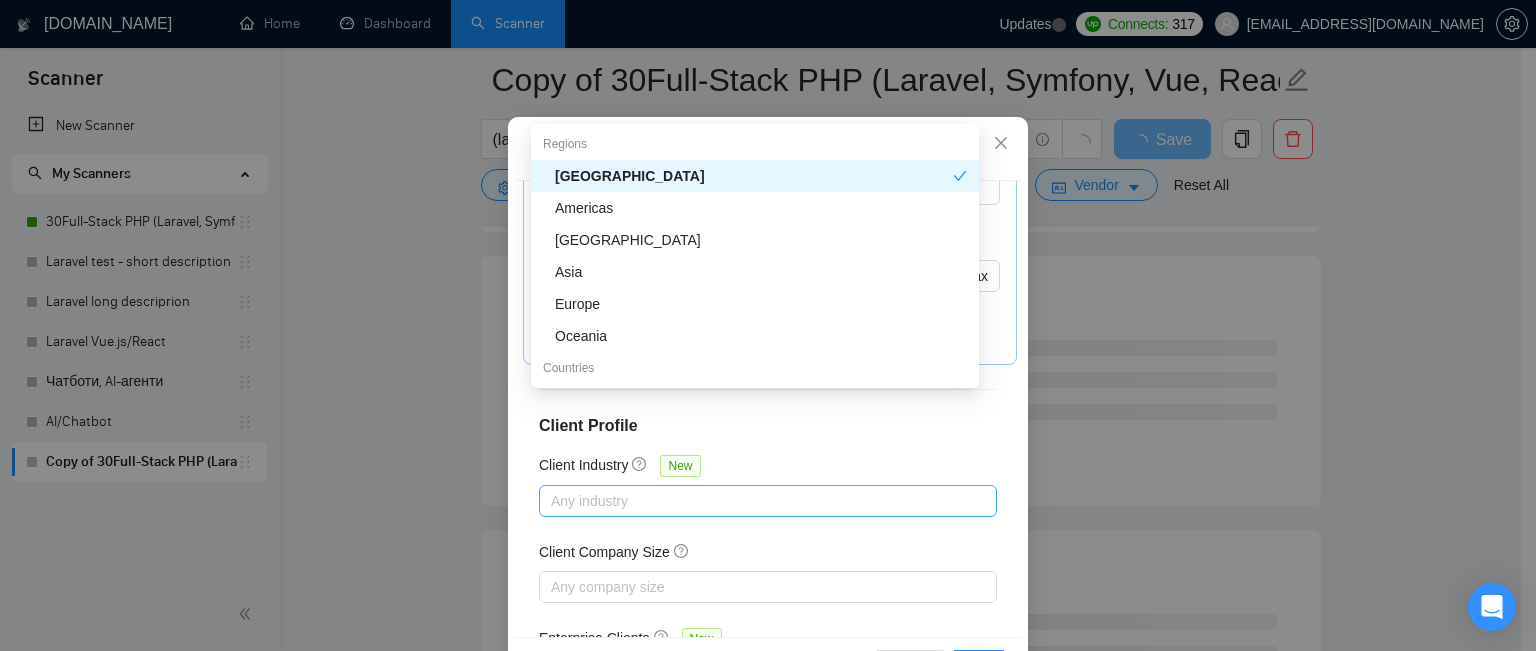 scroll, scrollTop: 819, scrollLeft: 0, axis: vertical 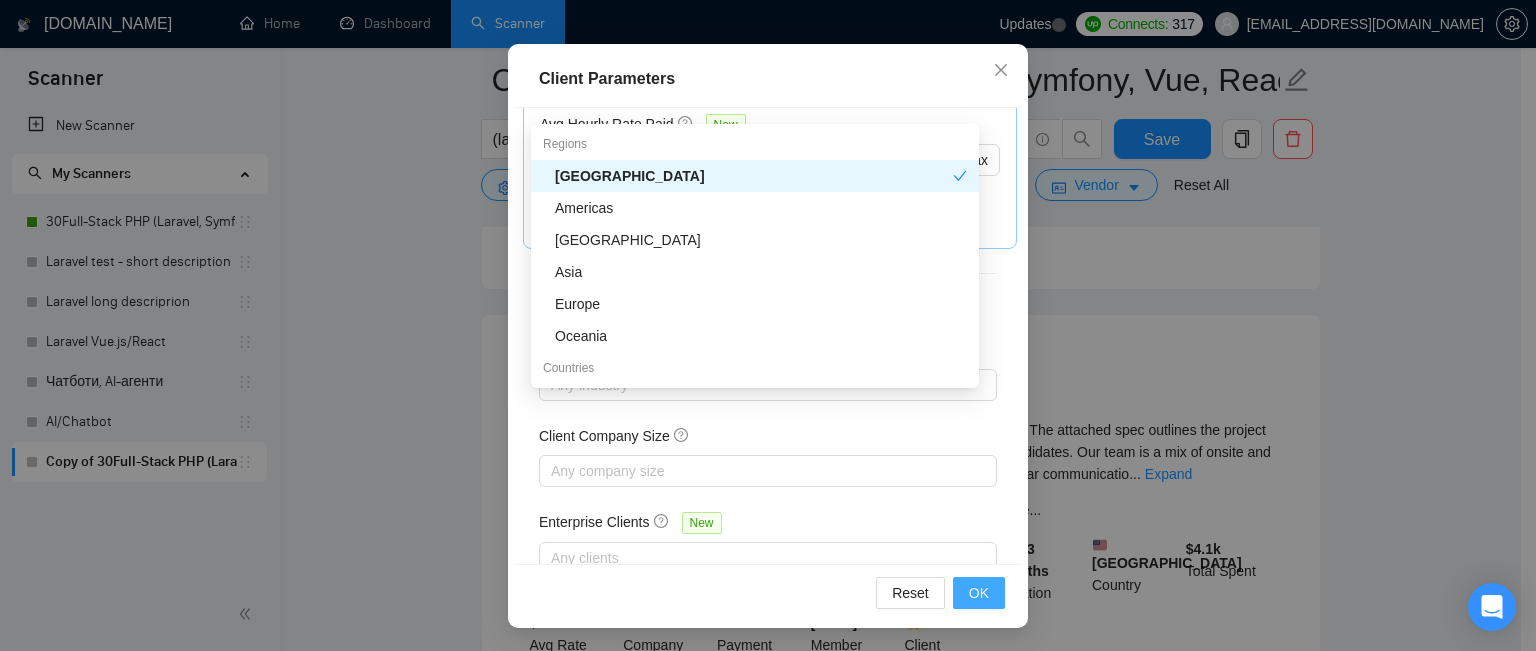 click on "OK" at bounding box center [979, 593] 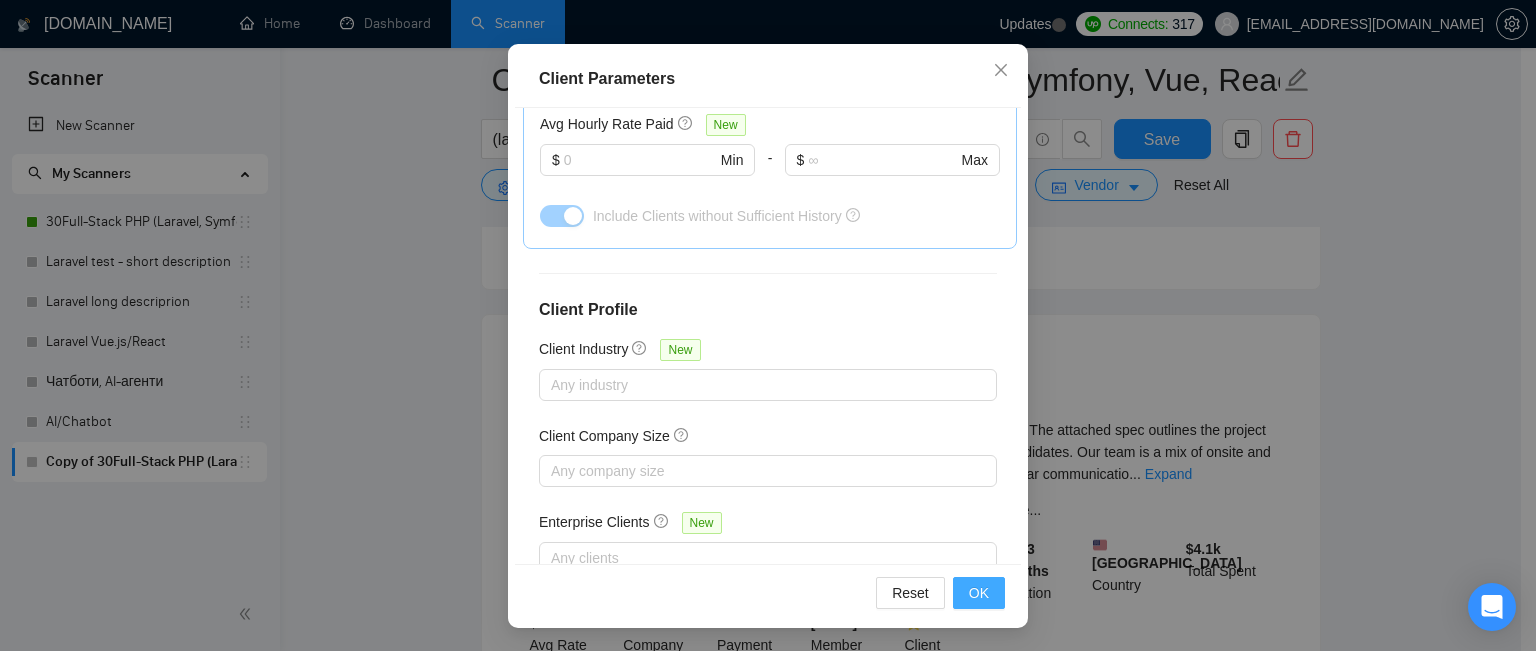 scroll, scrollTop: 76, scrollLeft: 0, axis: vertical 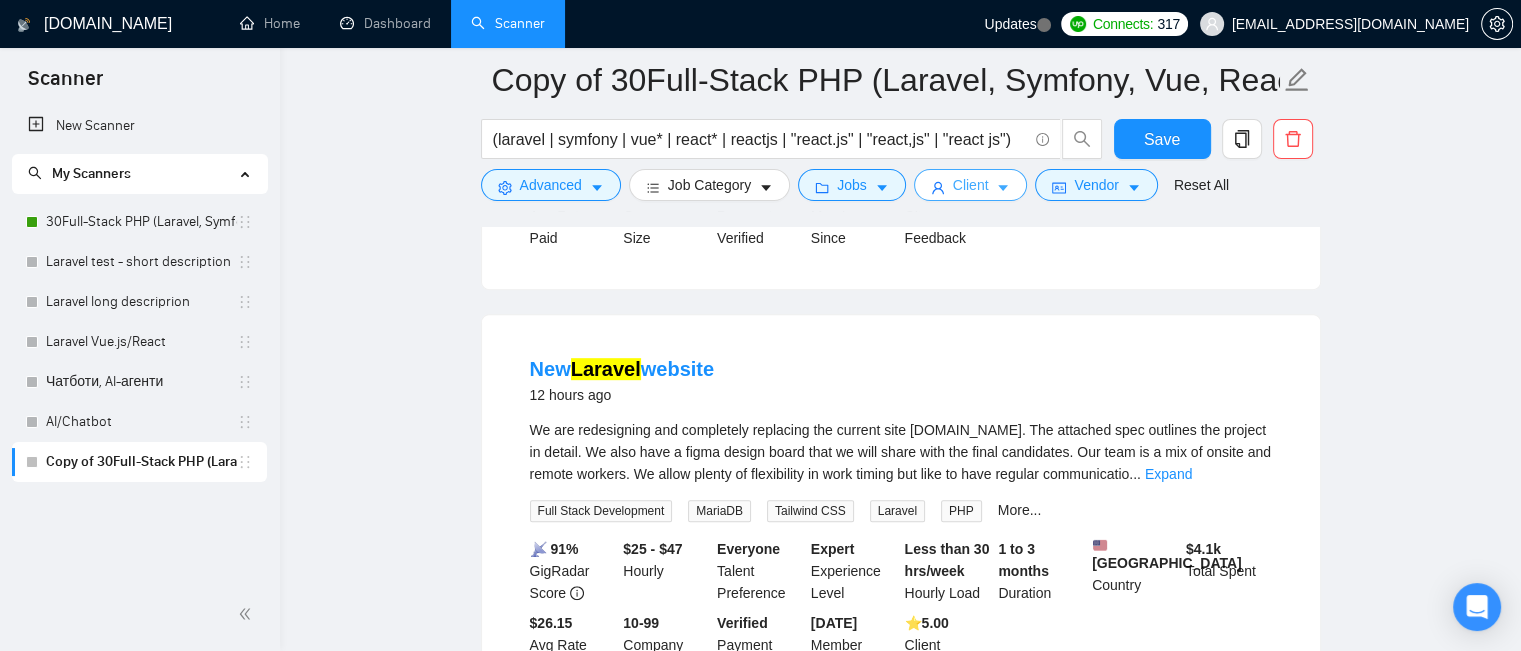 click on "Client" at bounding box center (971, 185) 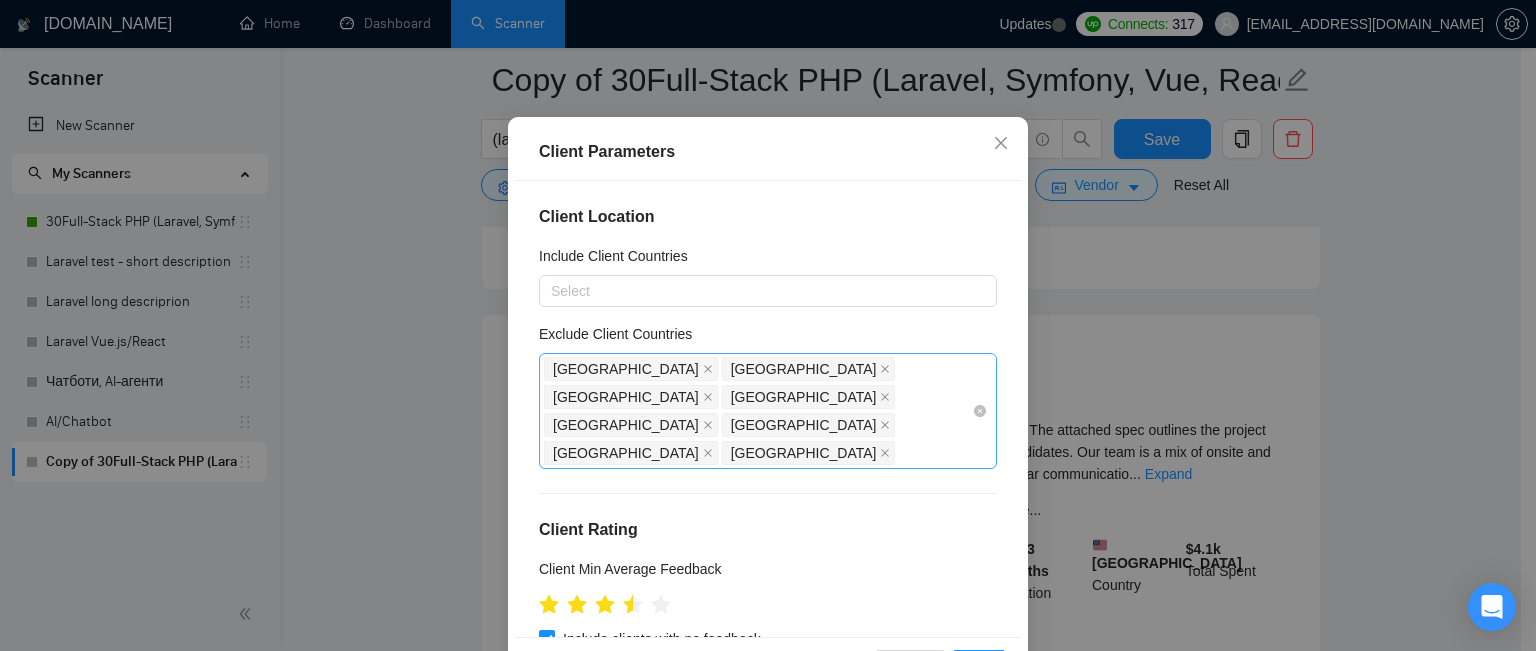 scroll, scrollTop: 2, scrollLeft: 0, axis: vertical 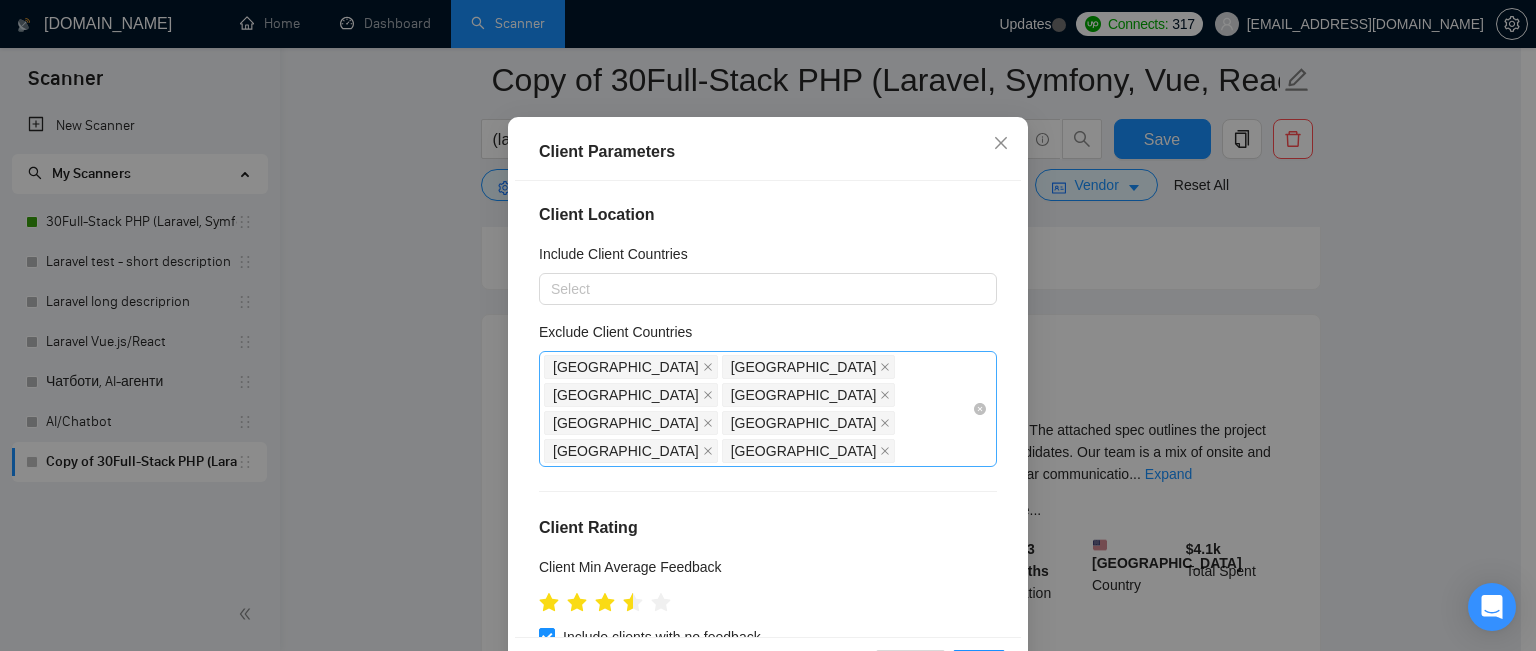 click on "[GEOGRAPHIC_DATA] [GEOGRAPHIC_DATA] [GEOGRAPHIC_DATA] [GEOGRAPHIC_DATA] [GEOGRAPHIC_DATA] [GEOGRAPHIC_DATA] [GEOGRAPHIC_DATA] [GEOGRAPHIC_DATA]" at bounding box center (758, 409) 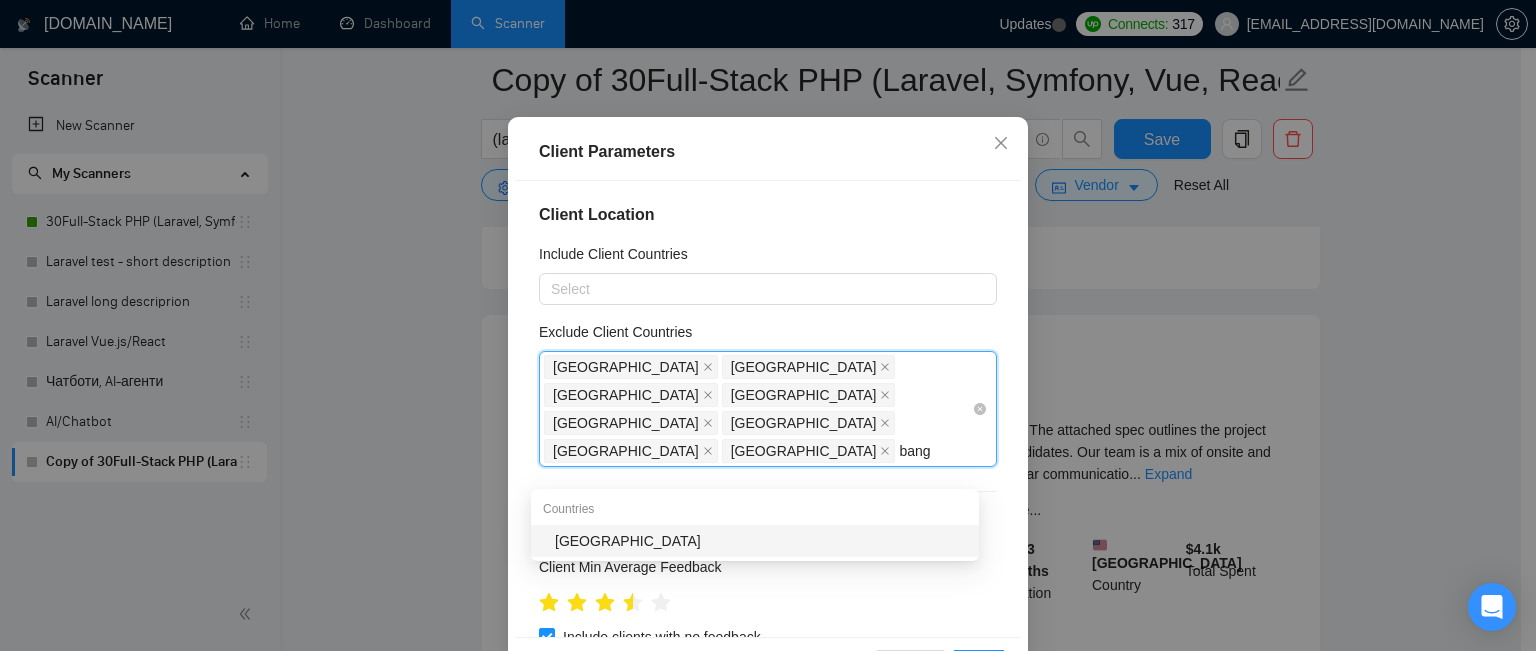 type on "bangl" 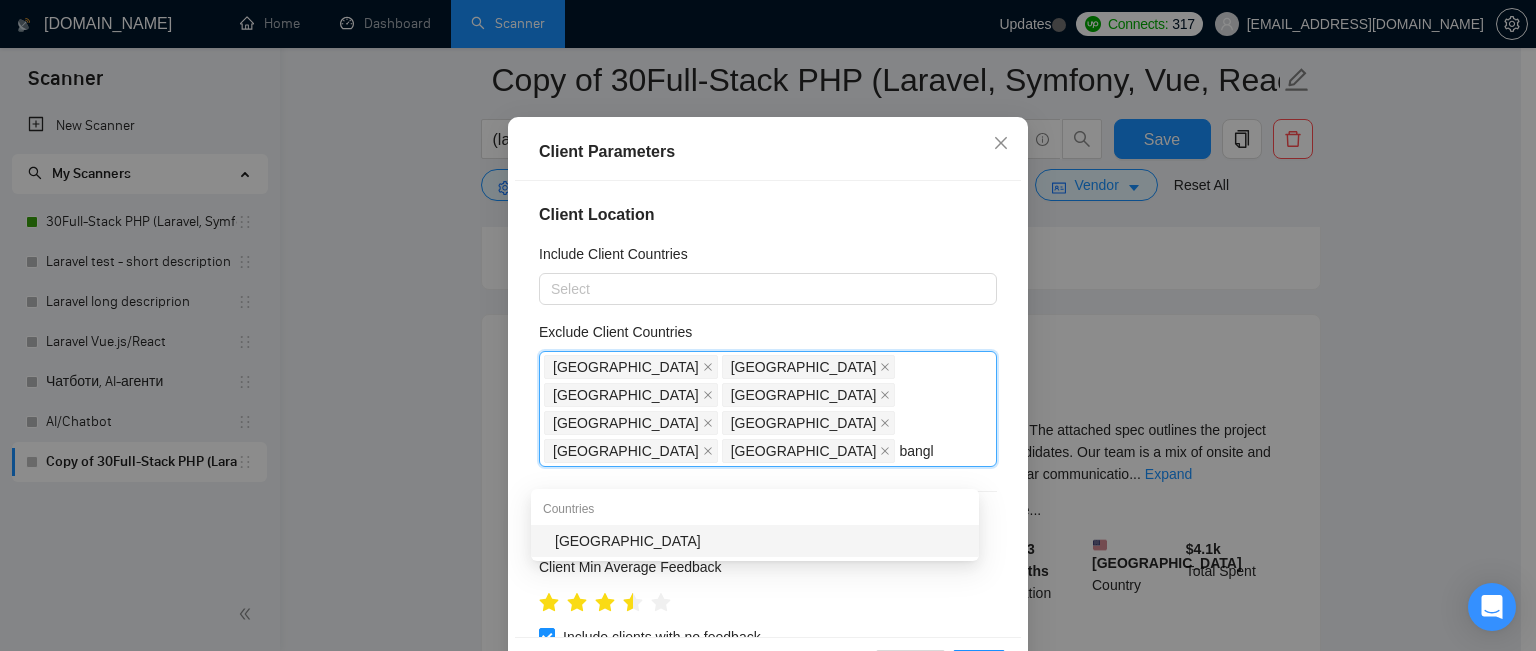 click on "[GEOGRAPHIC_DATA]" at bounding box center (761, 541) 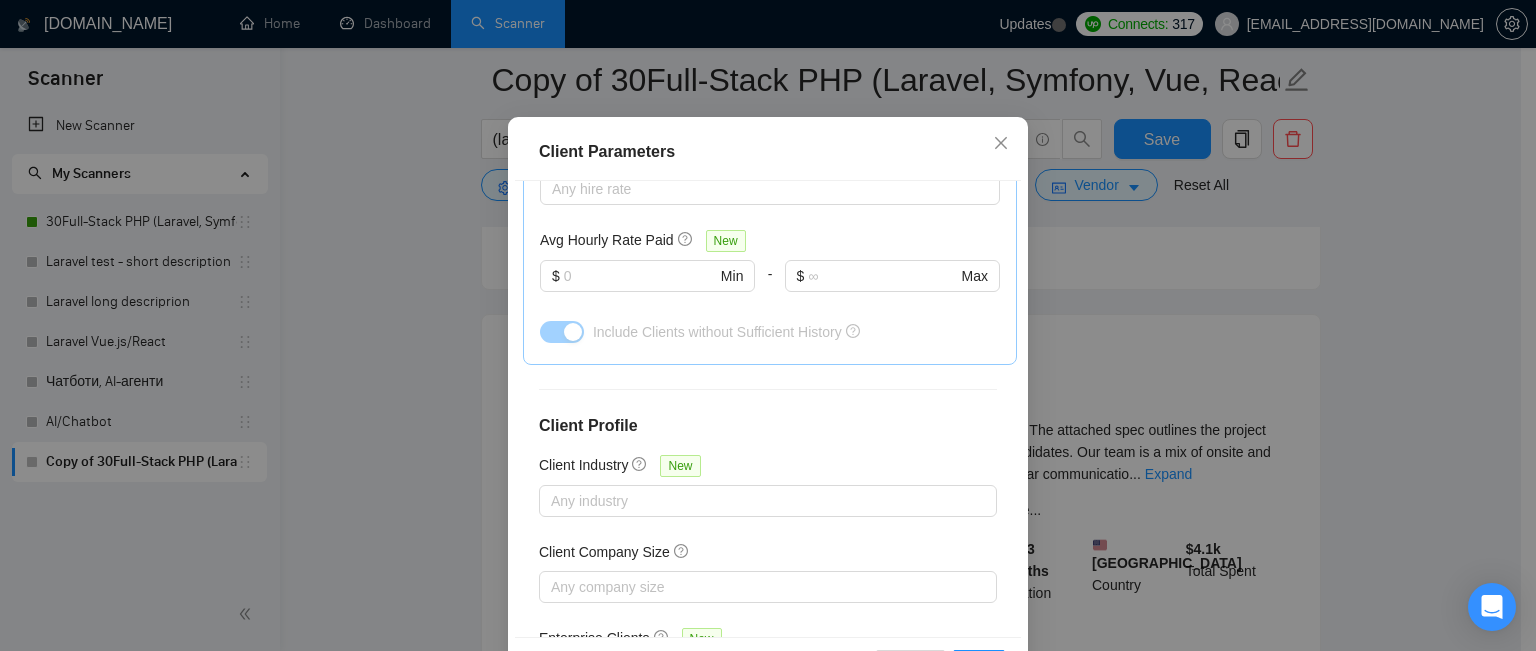 scroll, scrollTop: 819, scrollLeft: 0, axis: vertical 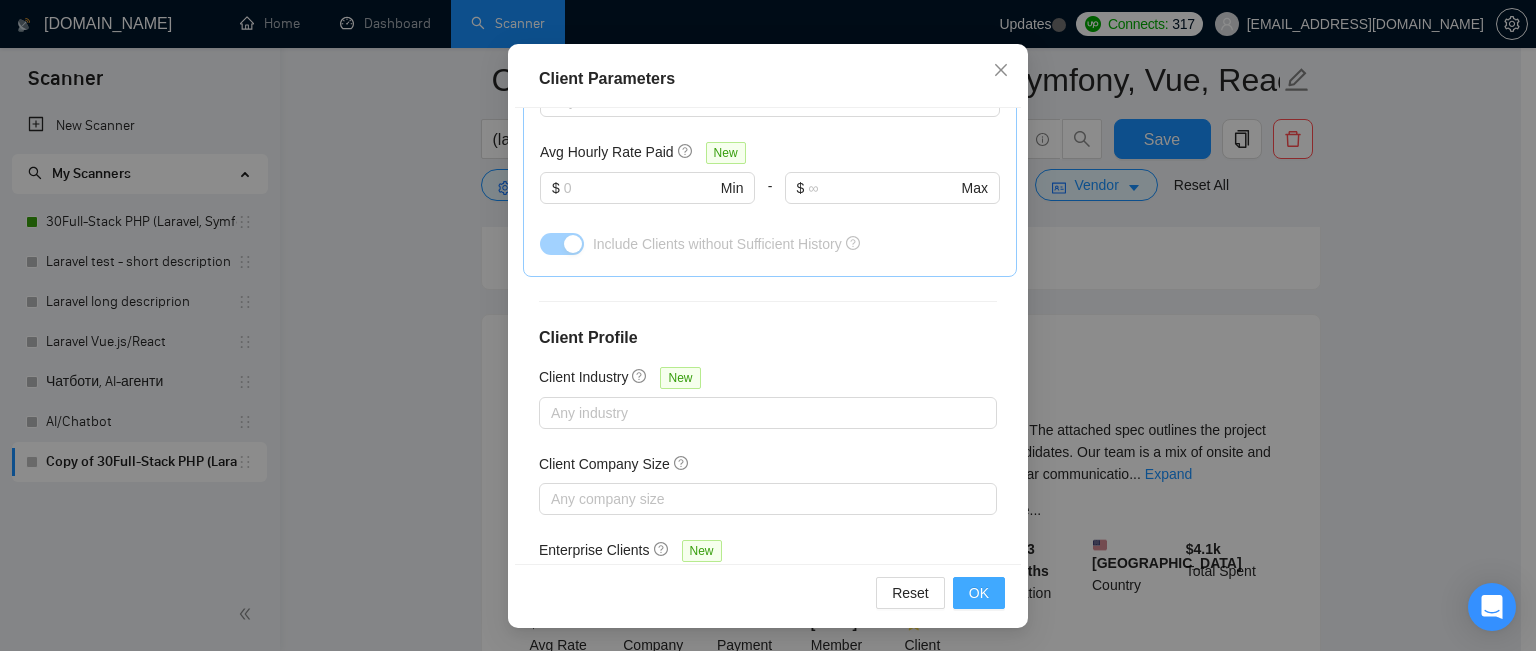click on "OK" at bounding box center (979, 593) 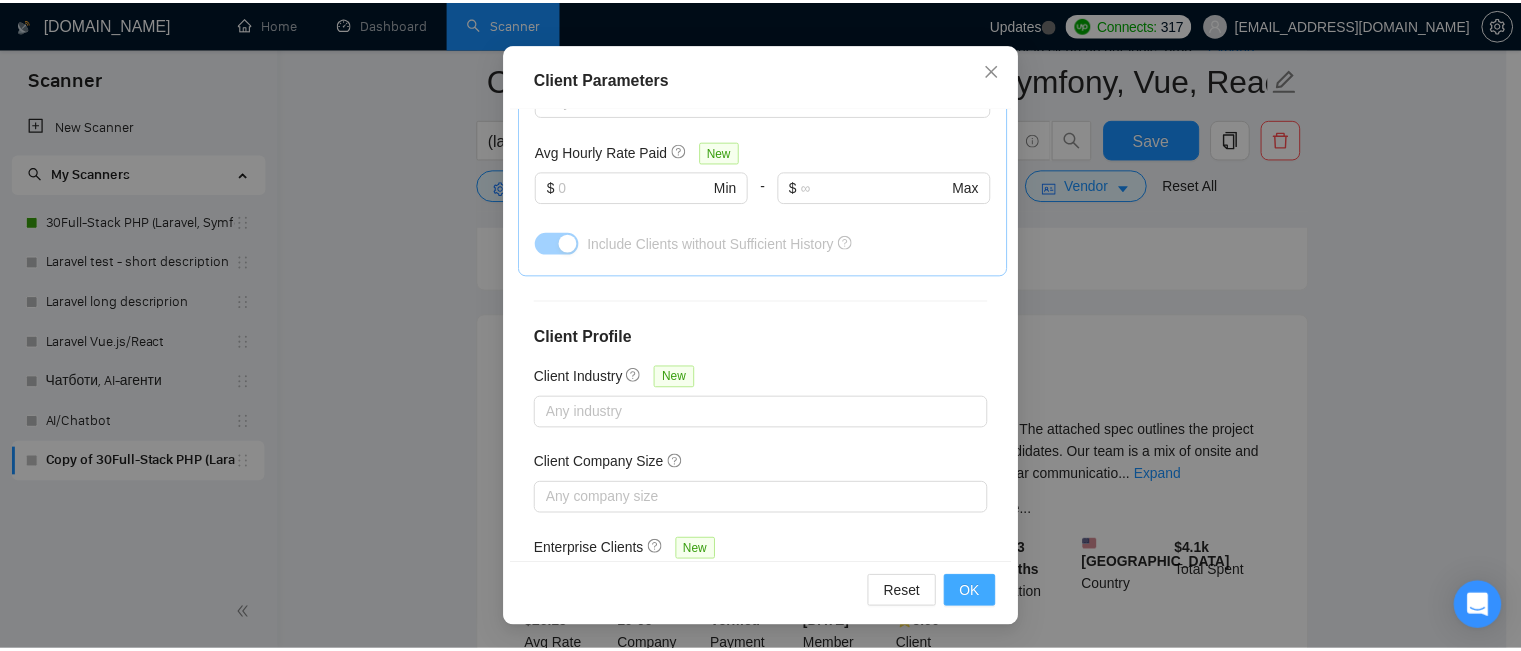 scroll, scrollTop: 76, scrollLeft: 0, axis: vertical 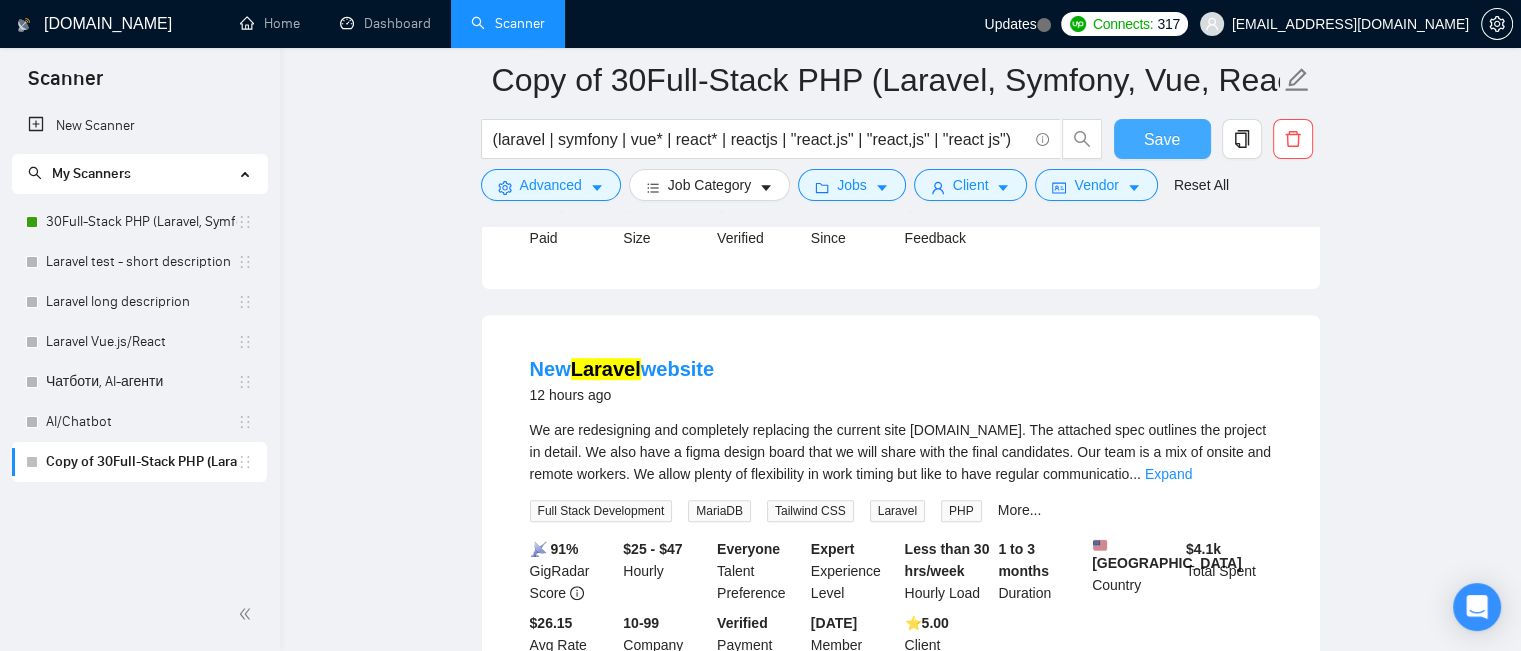 click on "Save" at bounding box center [1162, 139] 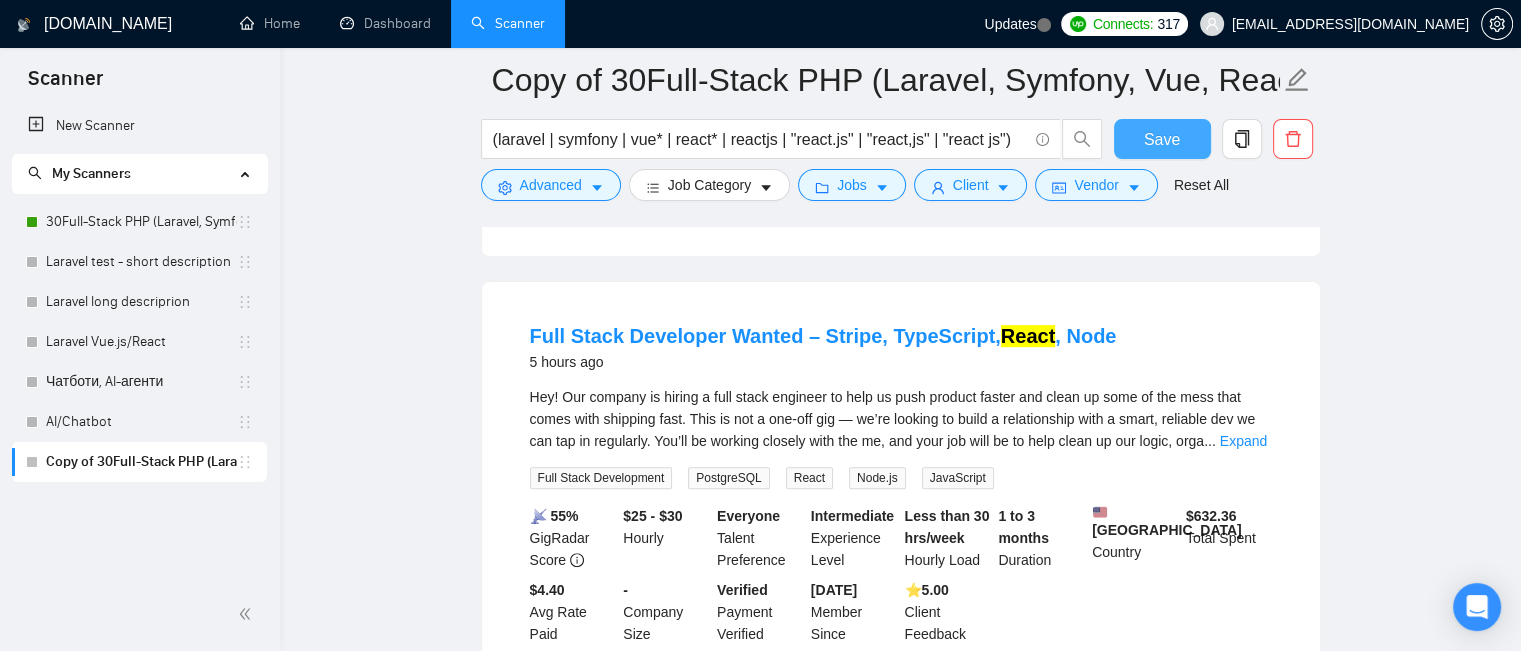 scroll, scrollTop: 590, scrollLeft: 0, axis: vertical 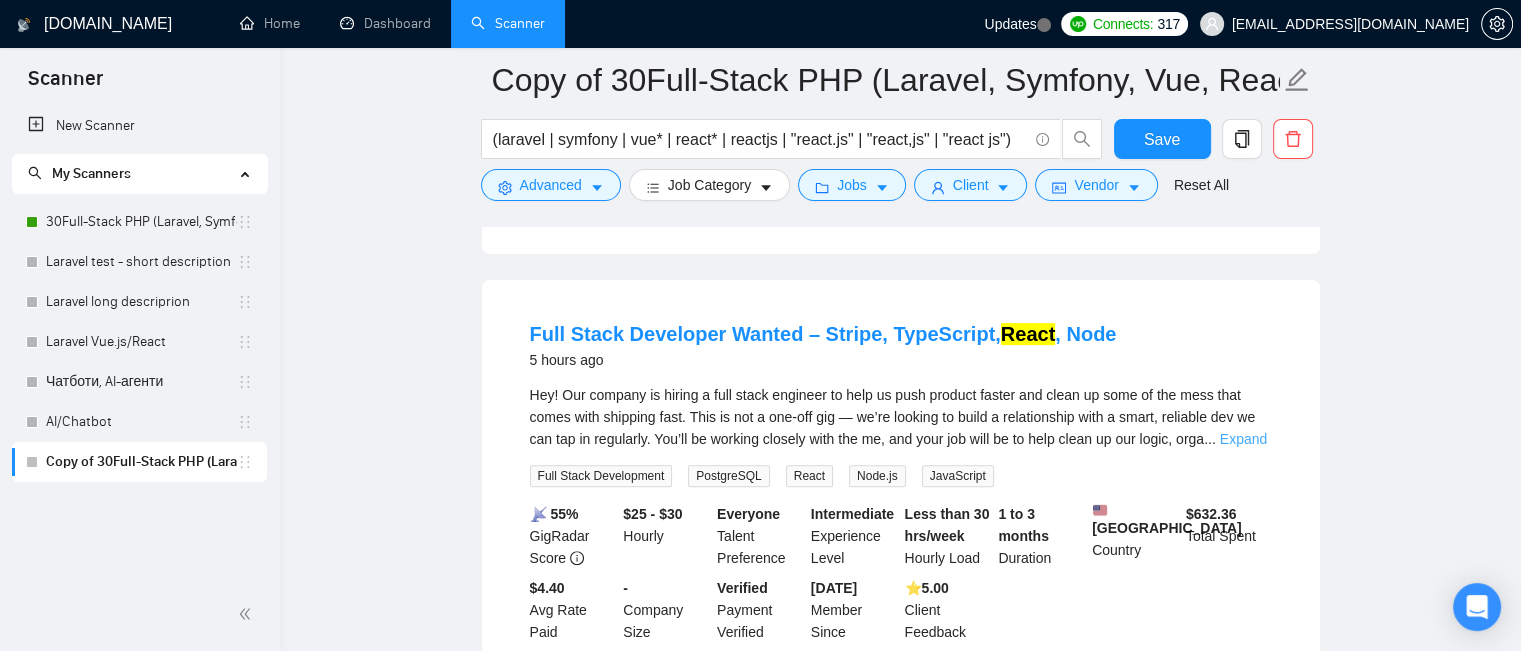 click on "Expand" at bounding box center [1243, 439] 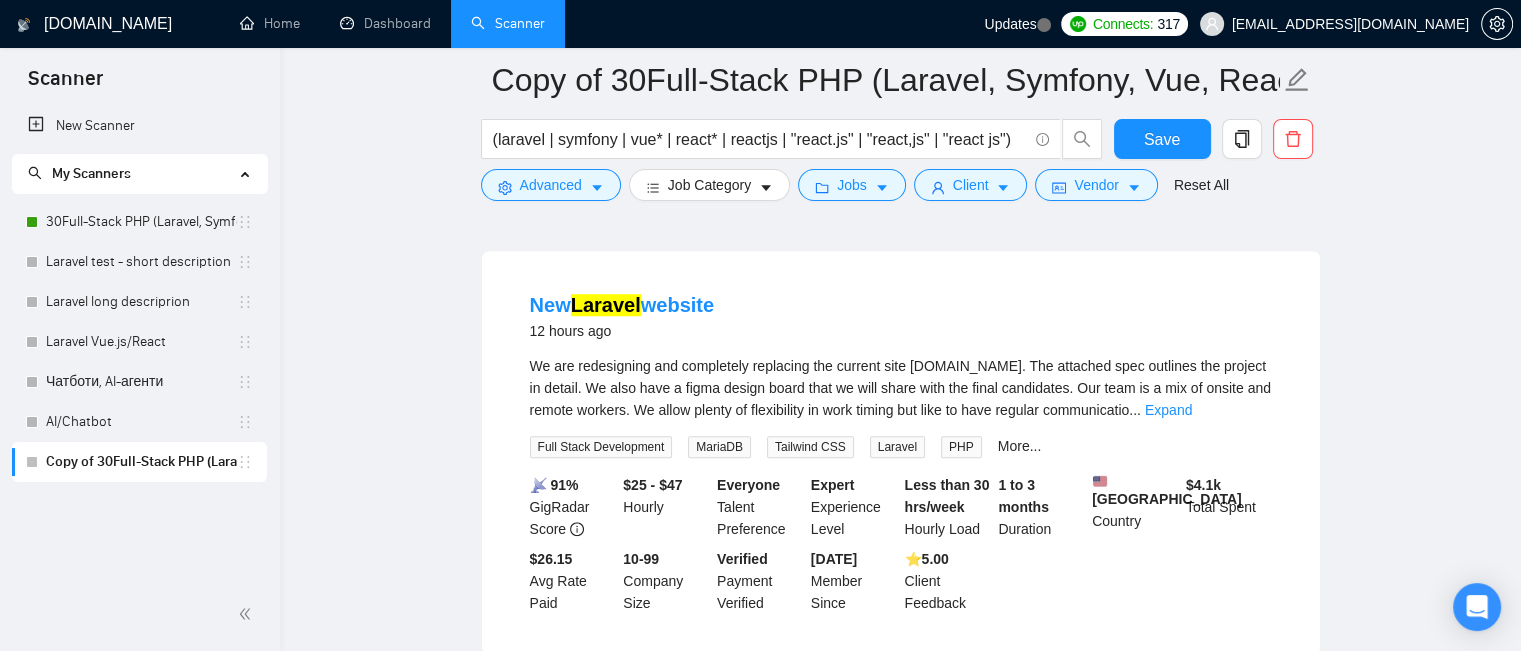 scroll, scrollTop: 1316, scrollLeft: 0, axis: vertical 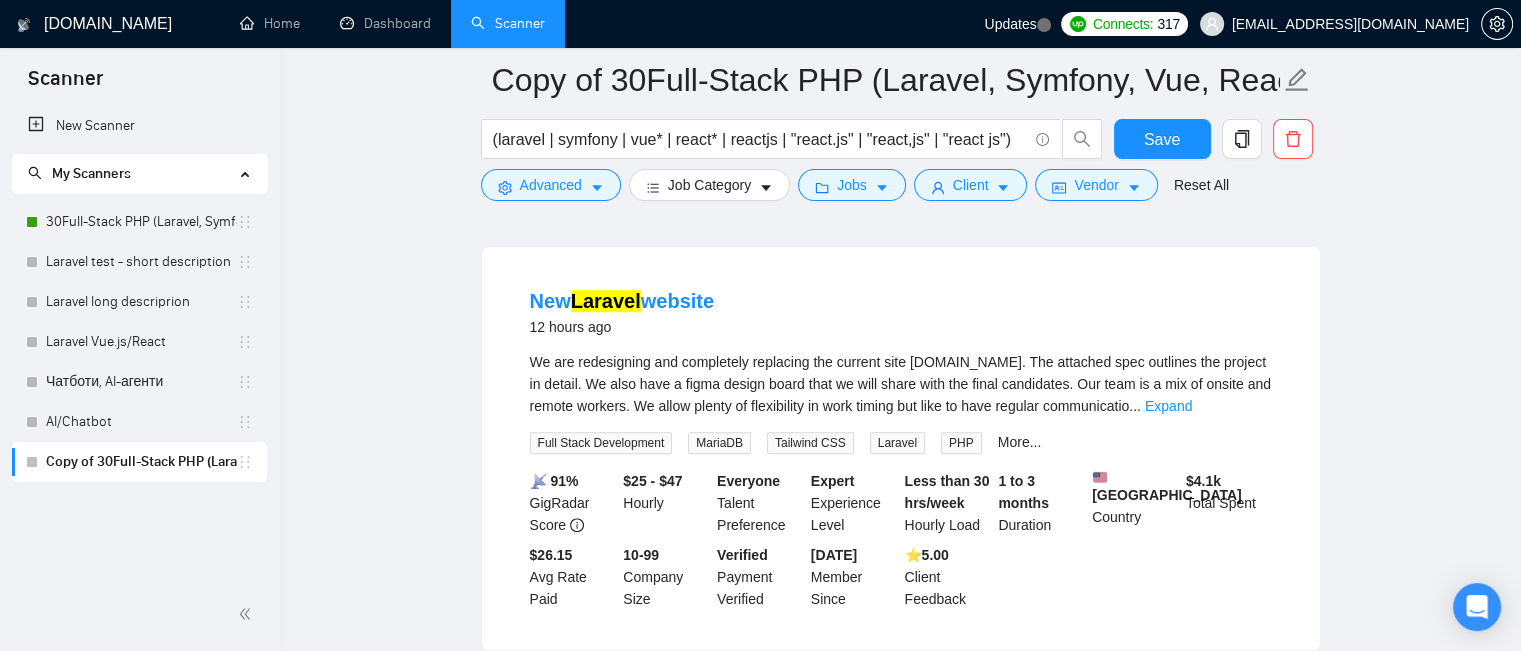 click on "Expand" at bounding box center [1168, 406] 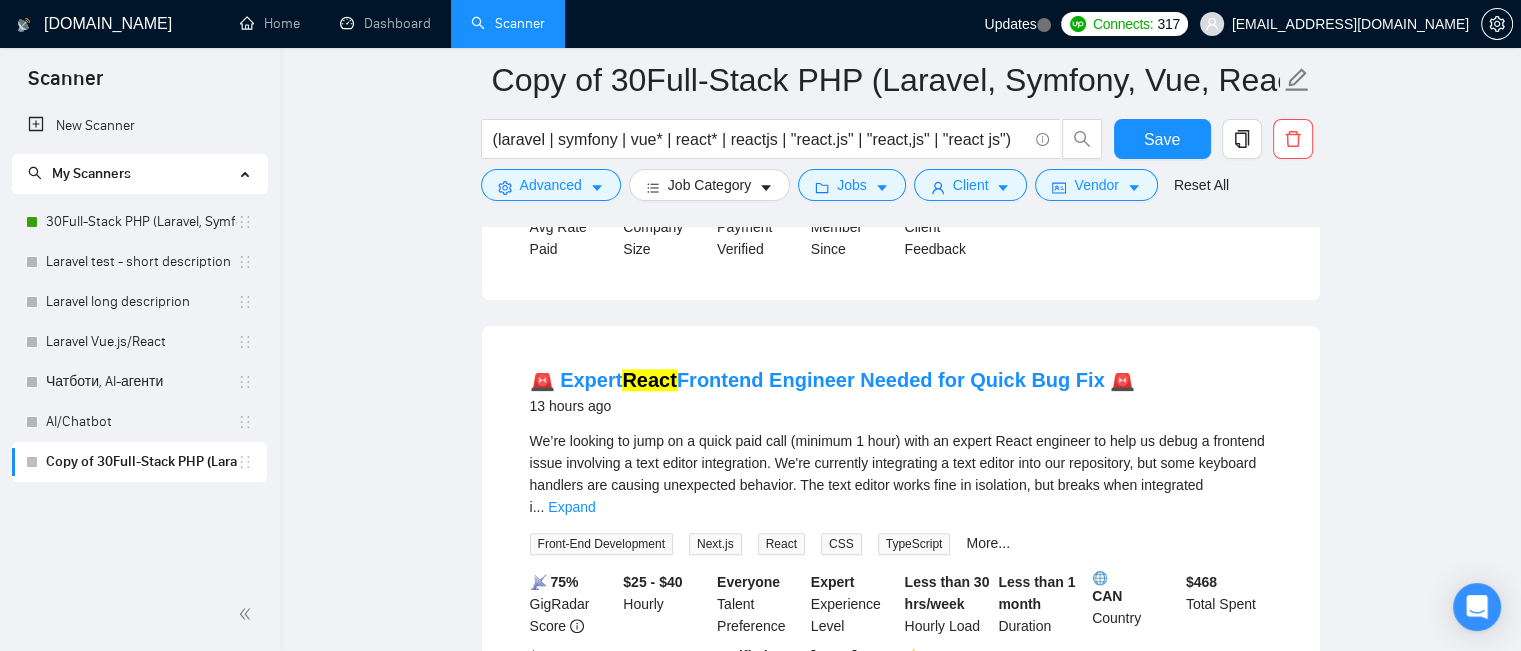 scroll, scrollTop: 1690, scrollLeft: 0, axis: vertical 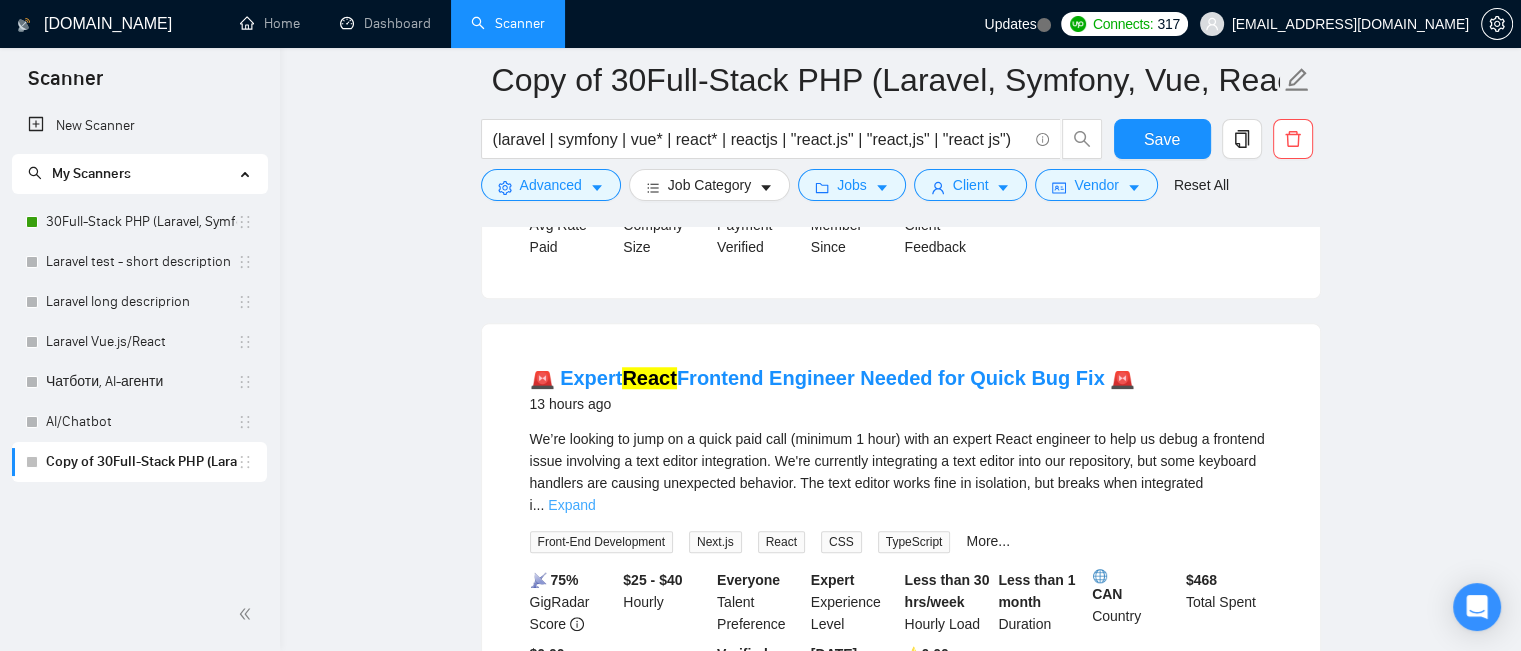 click on "Expand" at bounding box center (571, 505) 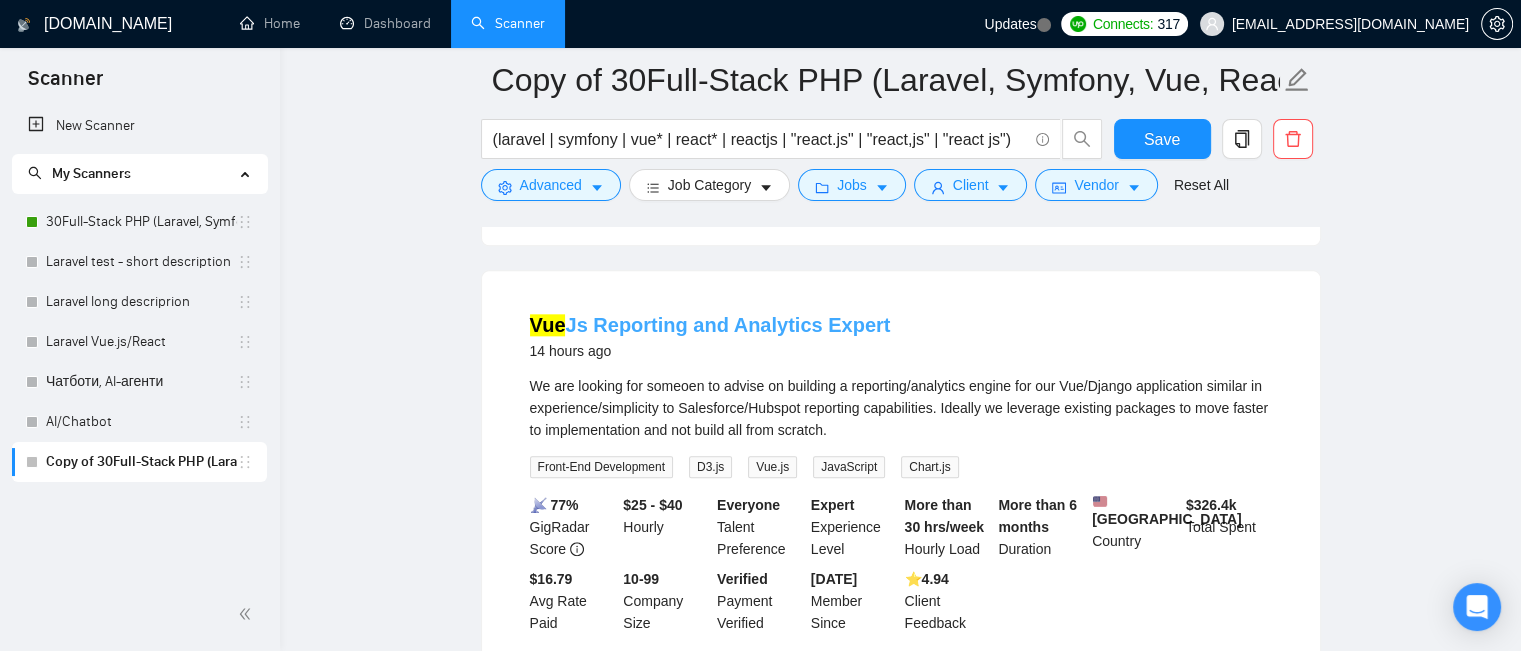 scroll, scrollTop: 2236, scrollLeft: 0, axis: vertical 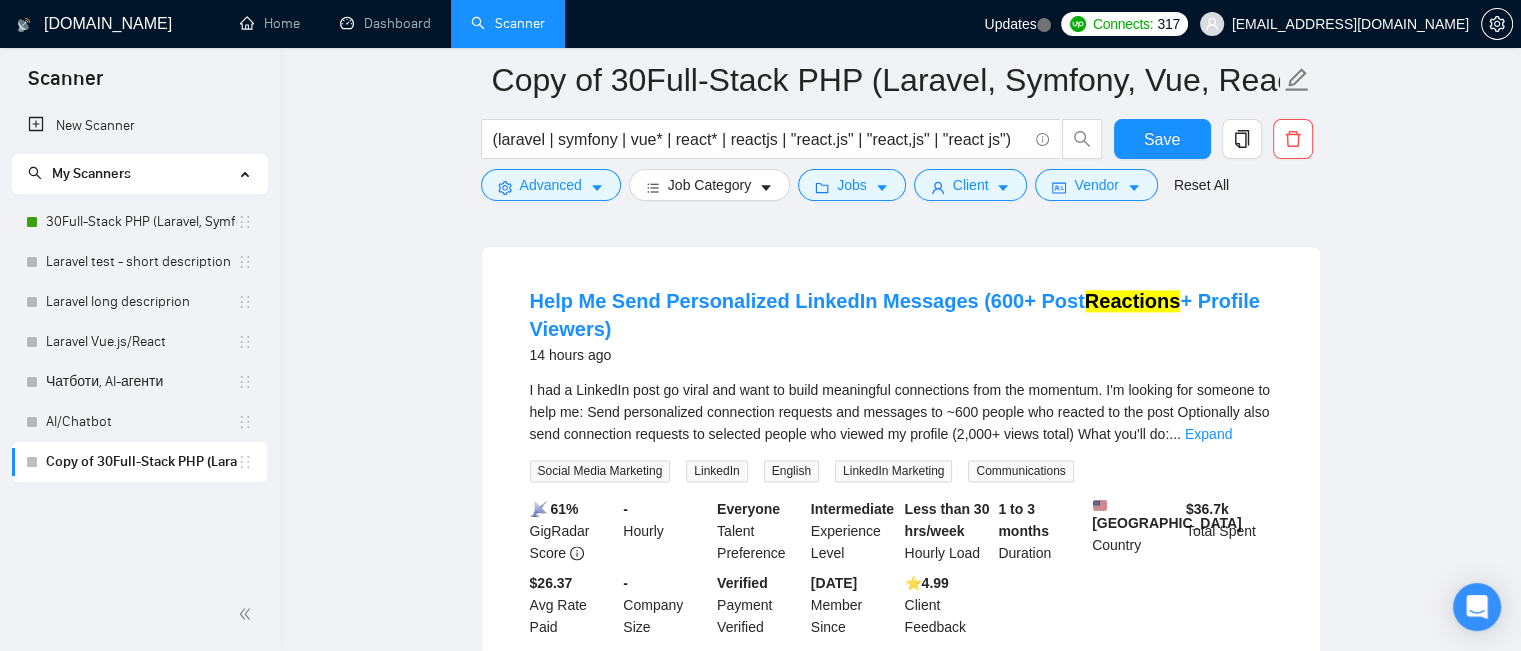 click on "14 hours ago" at bounding box center (901, 355) 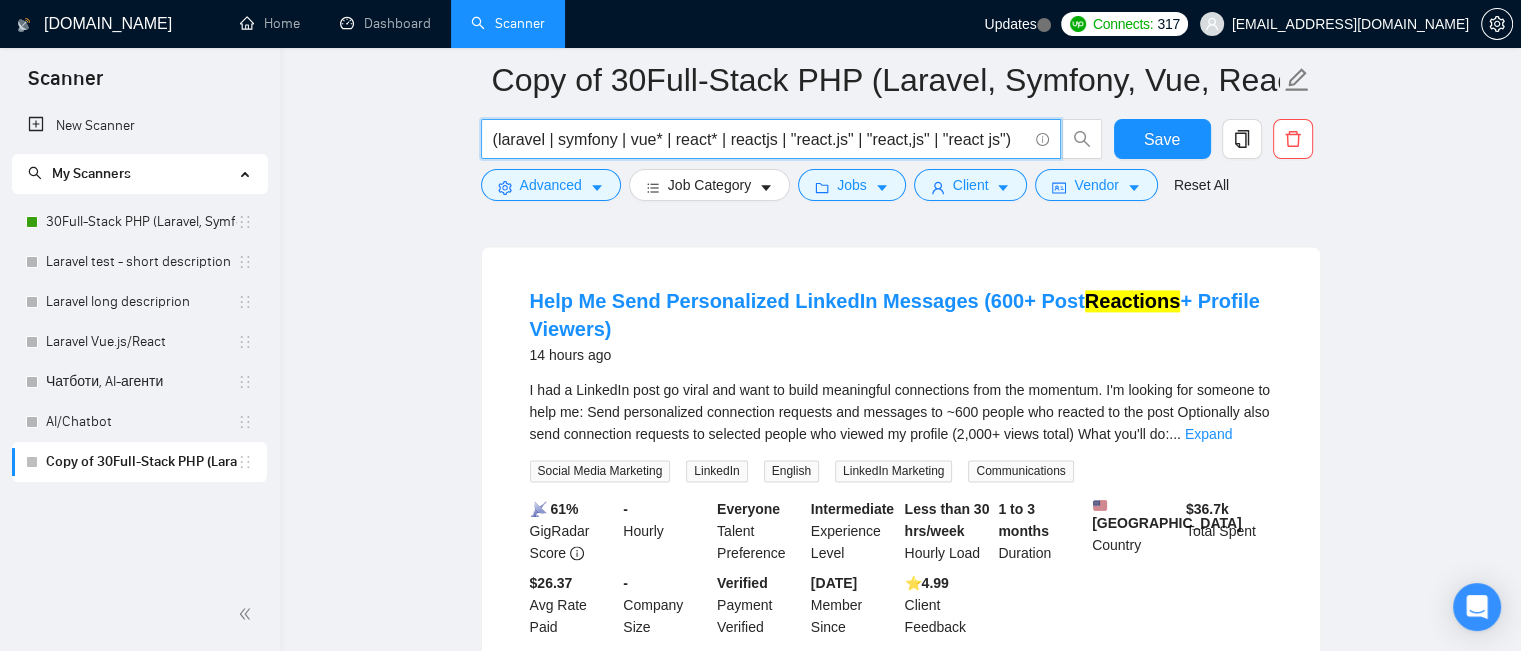click on "(laravel | symfony | vue* | react* | reactjs | "react.js" | "react,js" | "react js")" at bounding box center (760, 139) 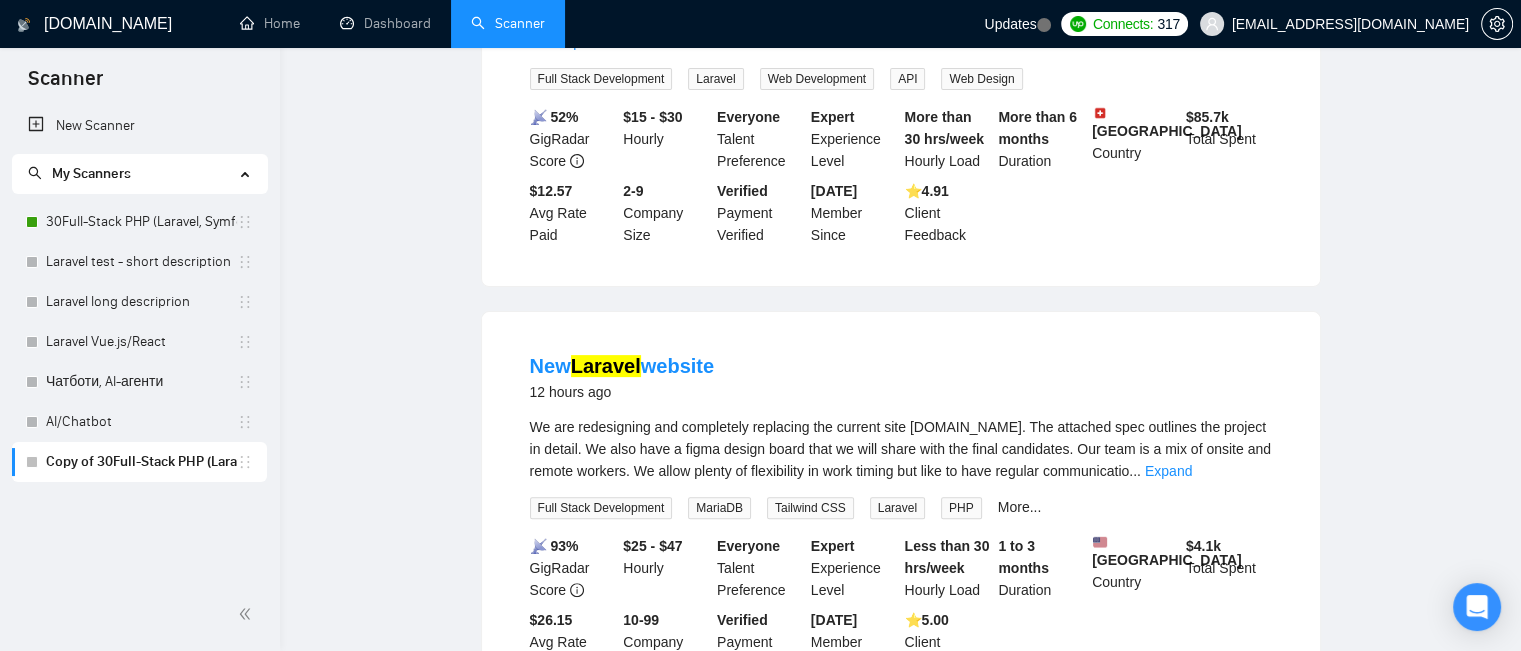 scroll, scrollTop: 0, scrollLeft: 0, axis: both 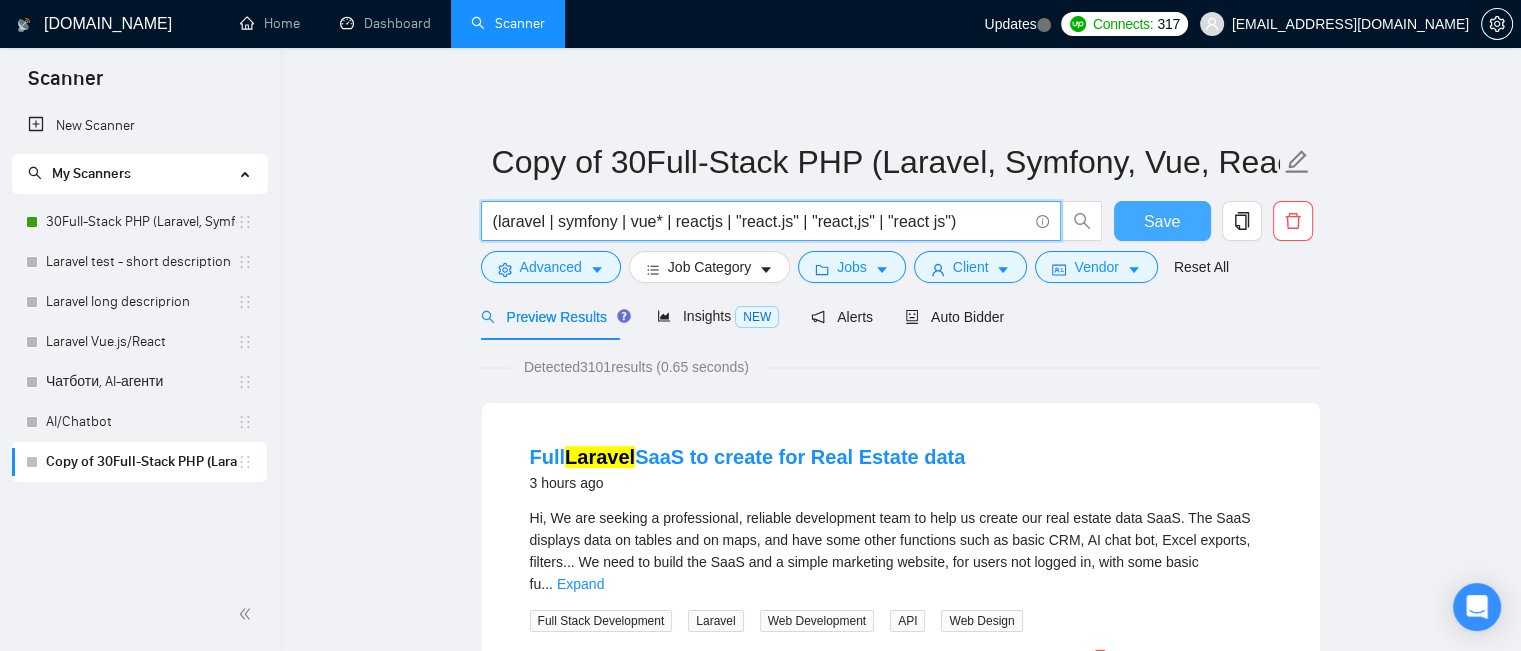 type on "(laravel | symfony | vue* | reactjs | "react.js" | "react,js" | "react js")" 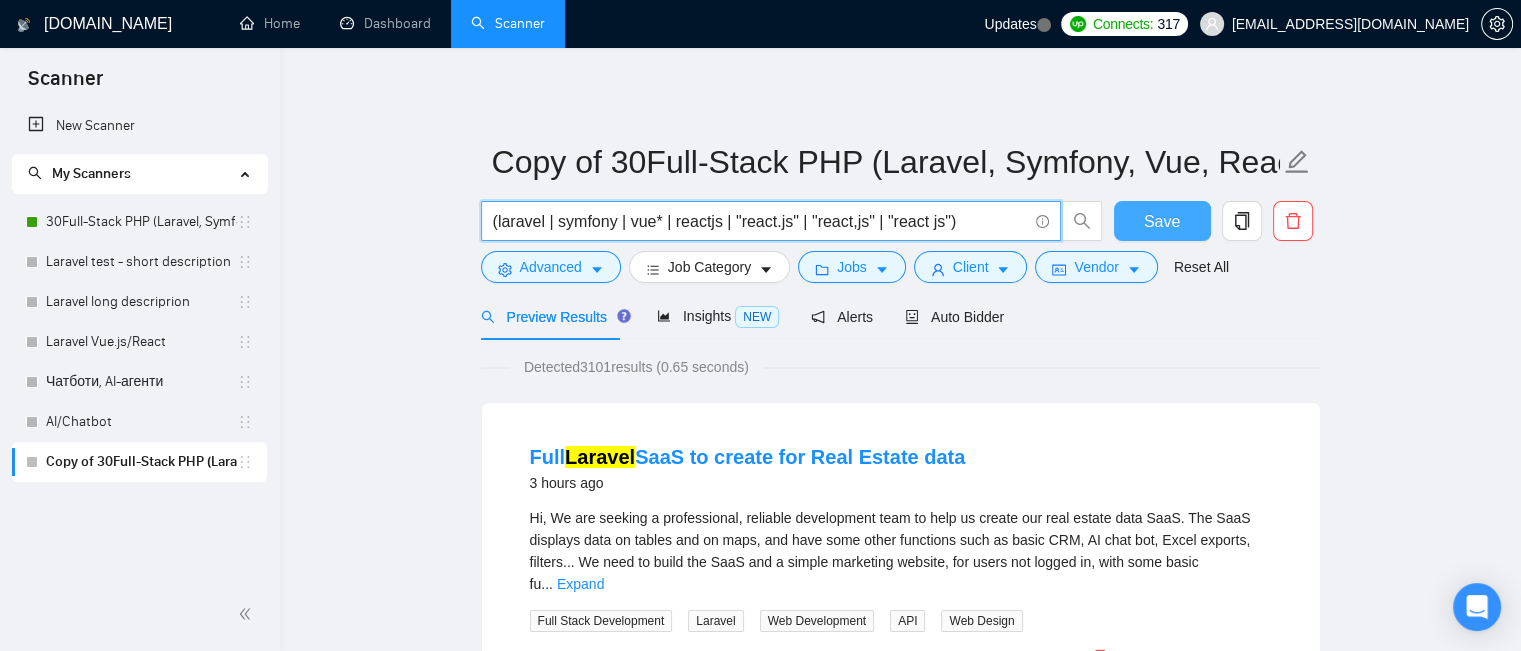 click on "Save" at bounding box center [1162, 221] 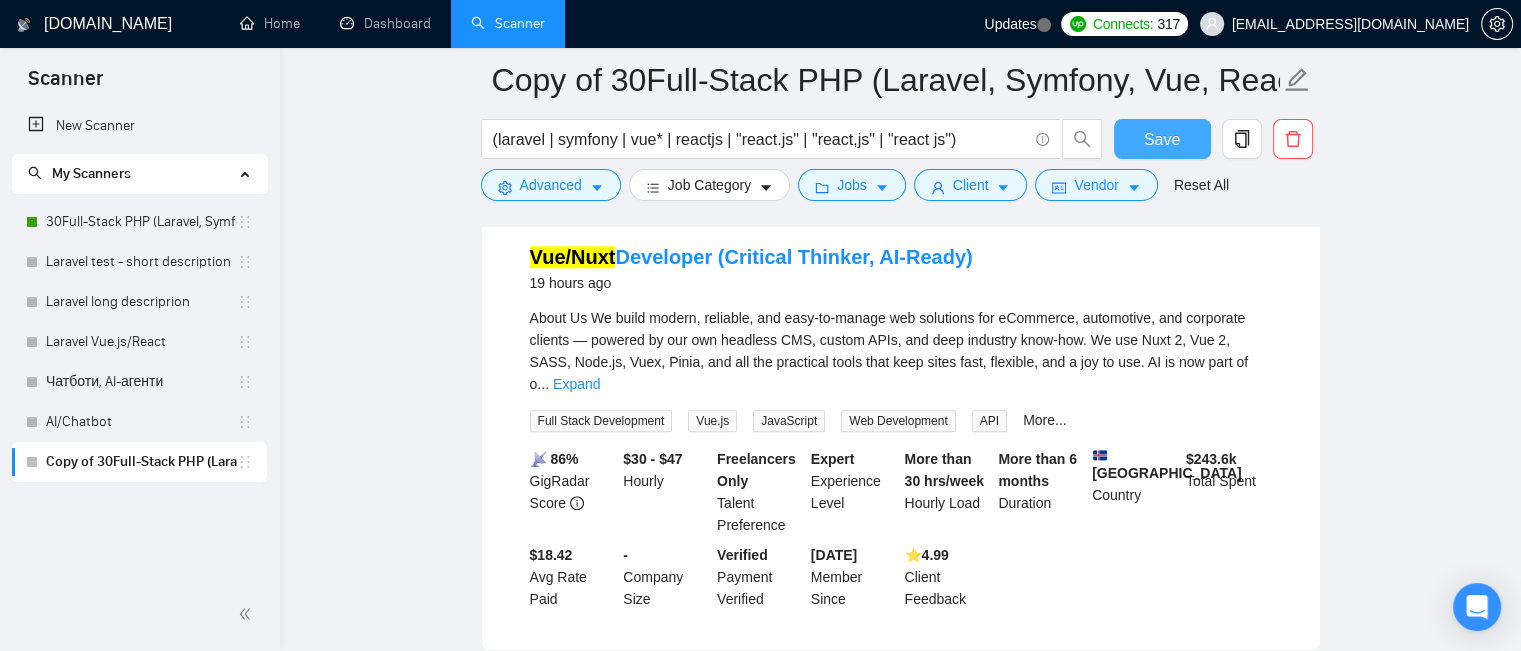 scroll, scrollTop: 1944, scrollLeft: 0, axis: vertical 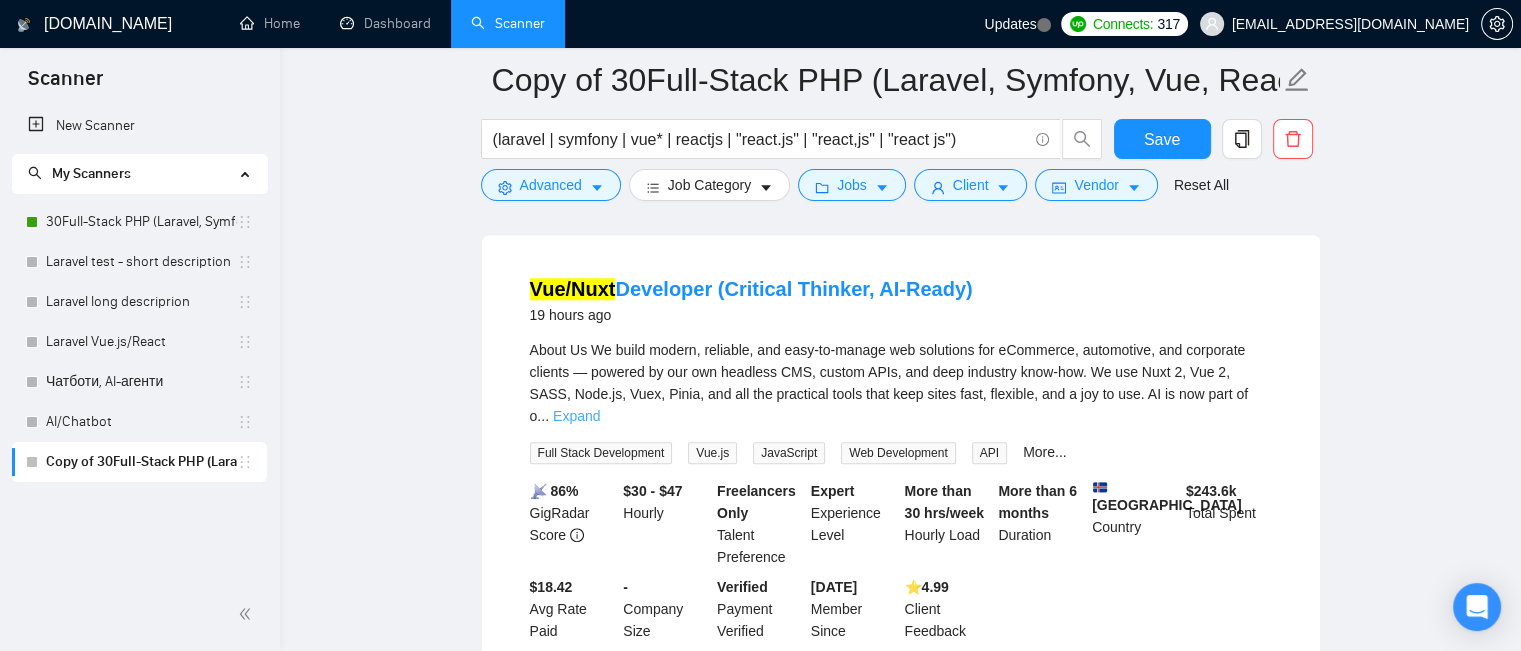 click on "Expand" at bounding box center (576, 416) 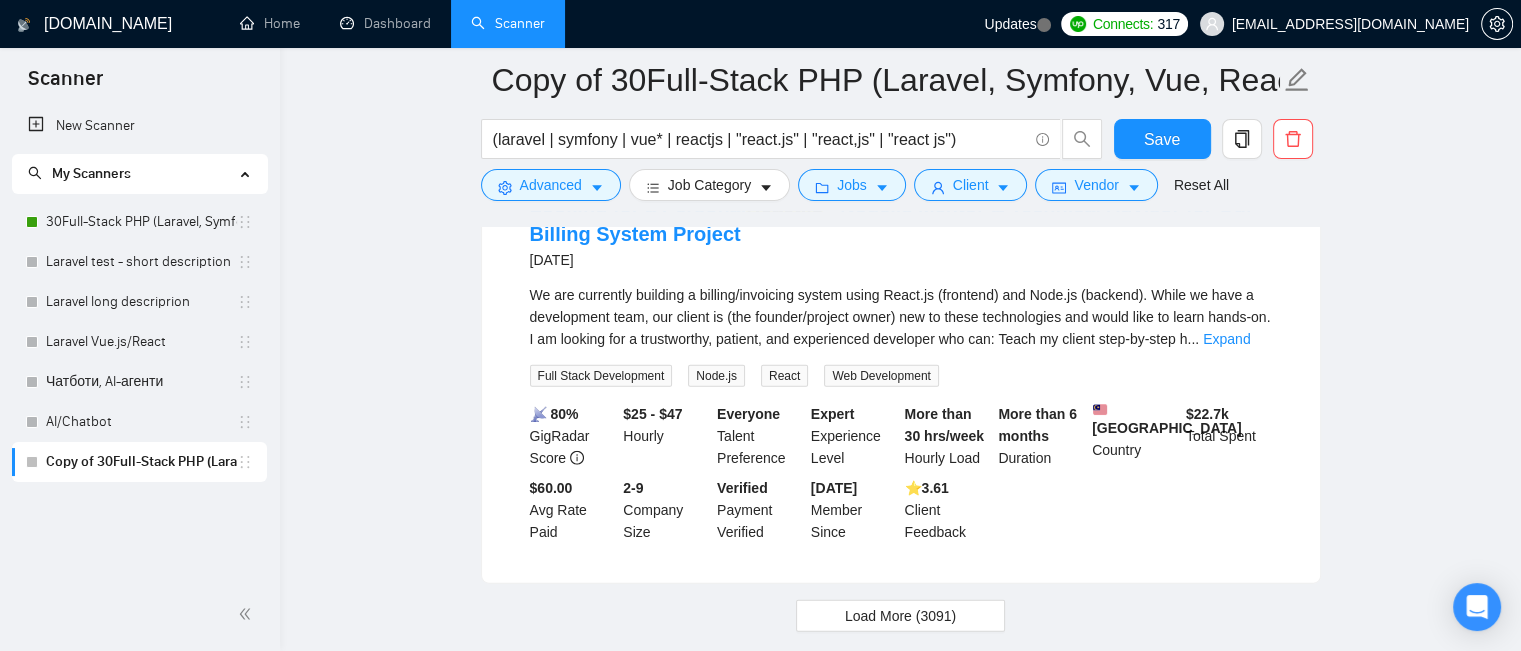 scroll, scrollTop: 4804, scrollLeft: 0, axis: vertical 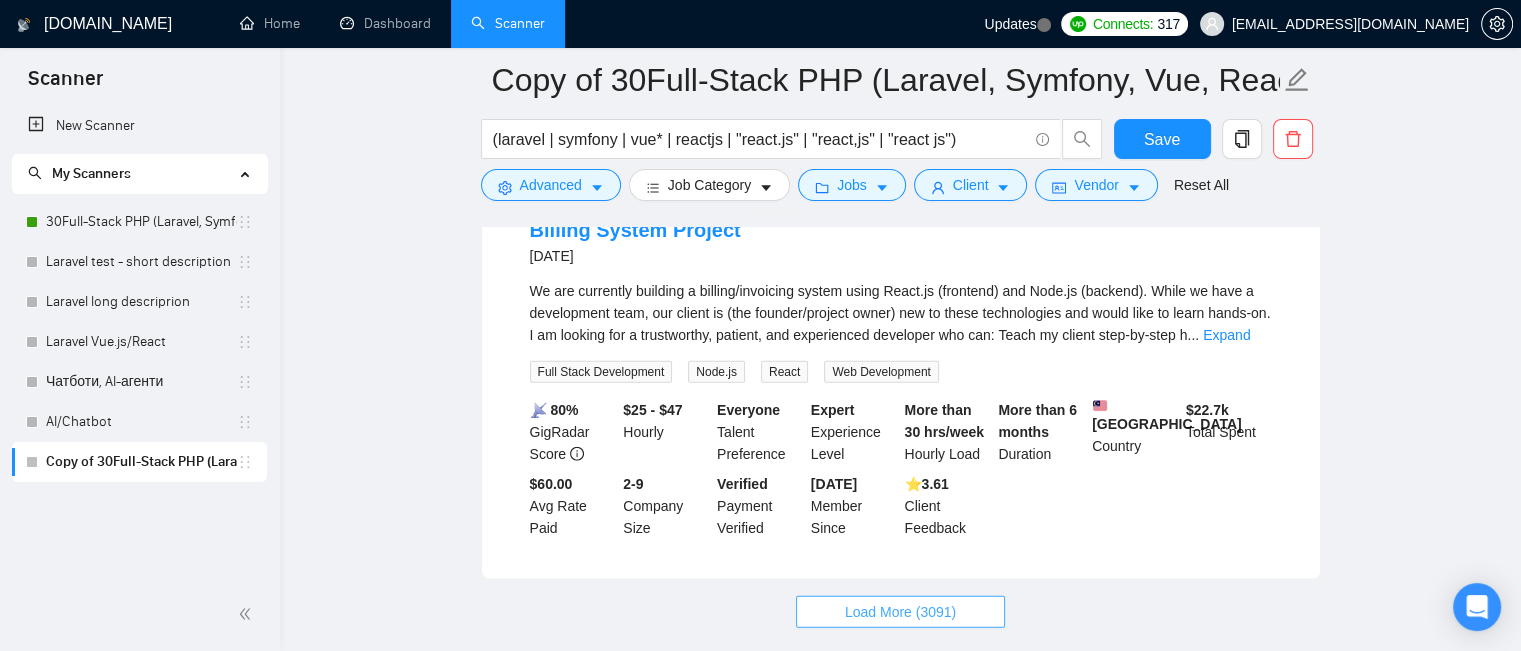 click on "Load More (3091)" at bounding box center (900, 612) 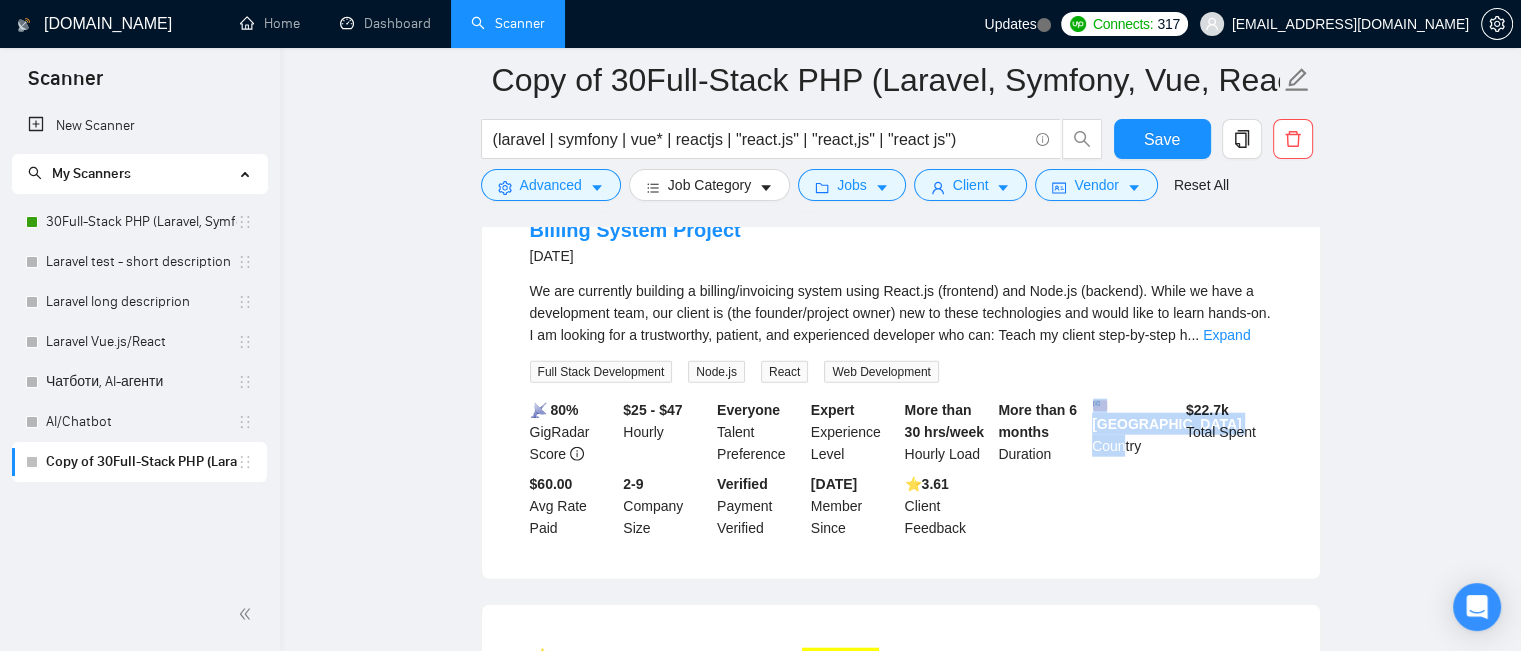 drag, startPoint x: 1152, startPoint y: 343, endPoint x: 1126, endPoint y: 385, distance: 49.396355 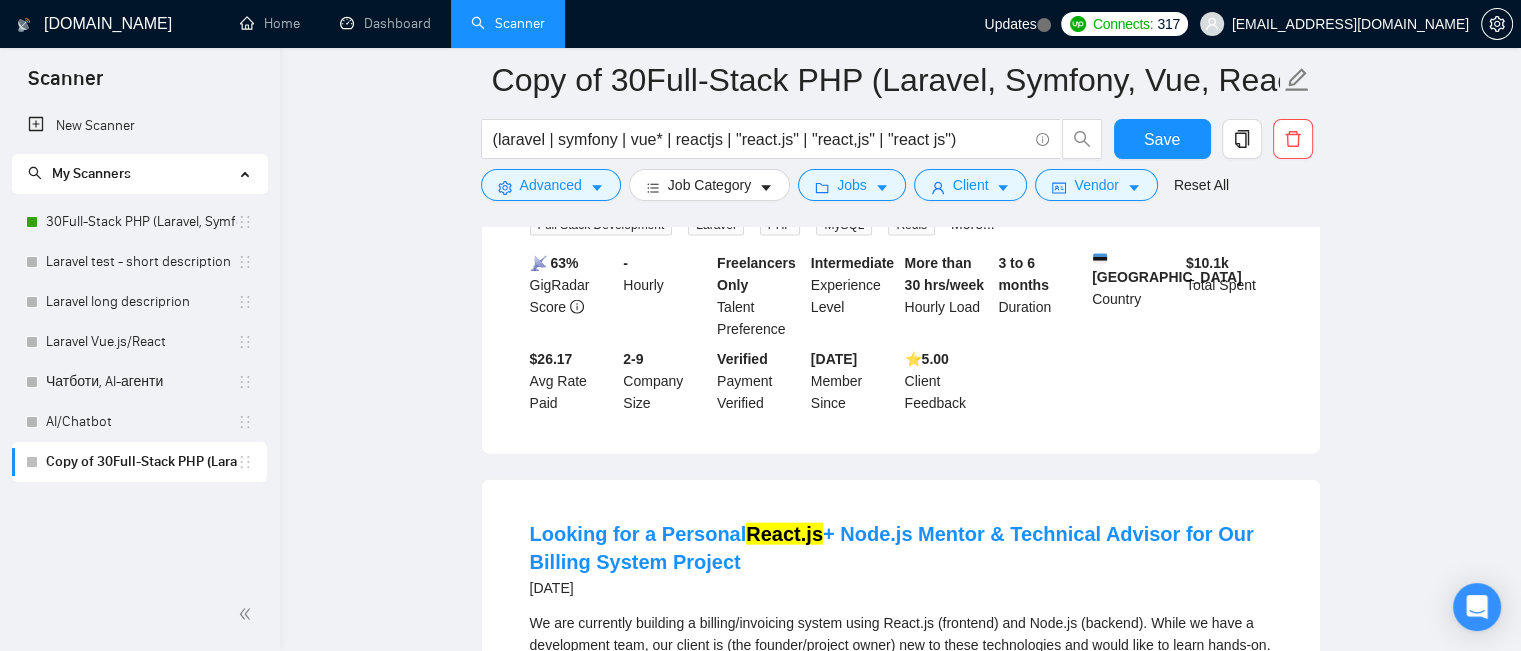 scroll, scrollTop: 4804, scrollLeft: 0, axis: vertical 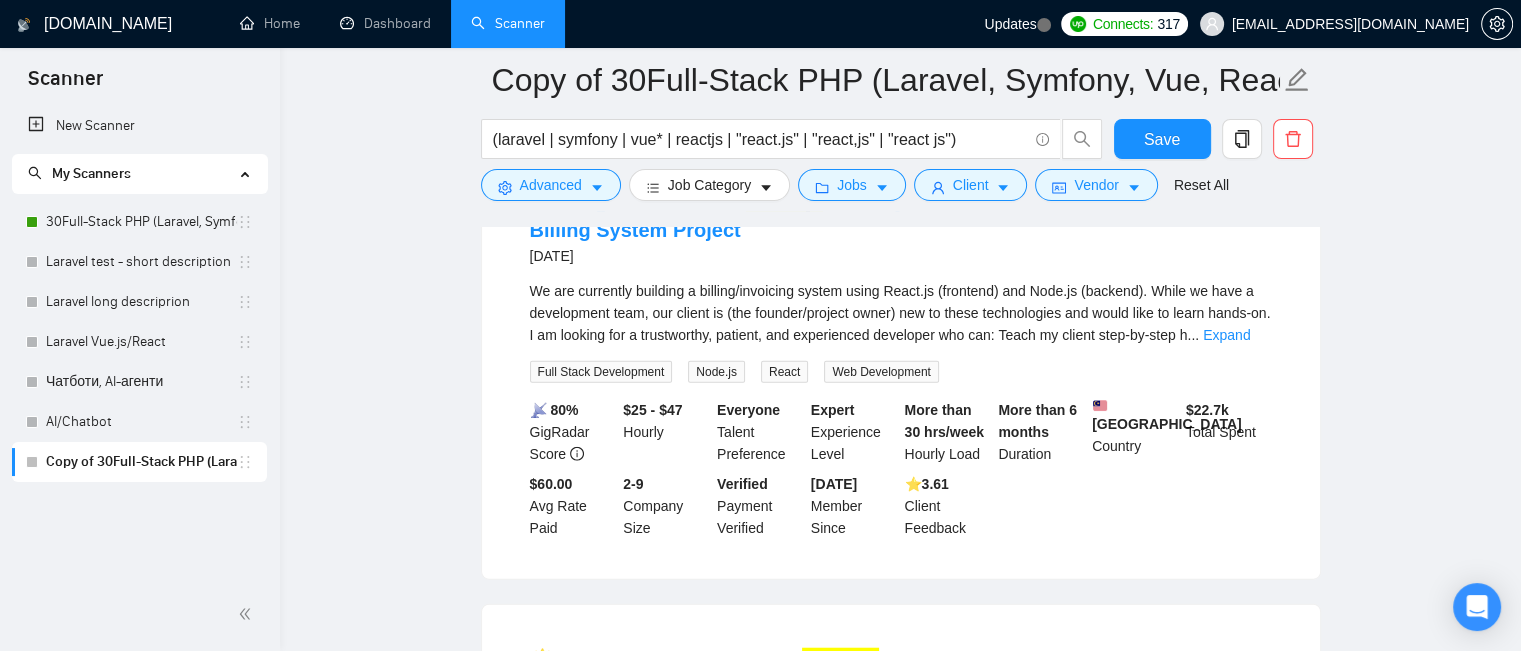 click on "📡   80% GigRadar Score   $25 - $47 Hourly Everyone Talent Preference Expert Experience Level More than 30 hrs/week Hourly Load More than 6 months Duration   [GEOGRAPHIC_DATA] Country $ 22.7k Total Spent $60.00 Avg Rate Paid 2-9 Company Size Verified Payment Verified [DATE] Member Since ⭐️  3.61 Client Feedback" at bounding box center (901, 469) 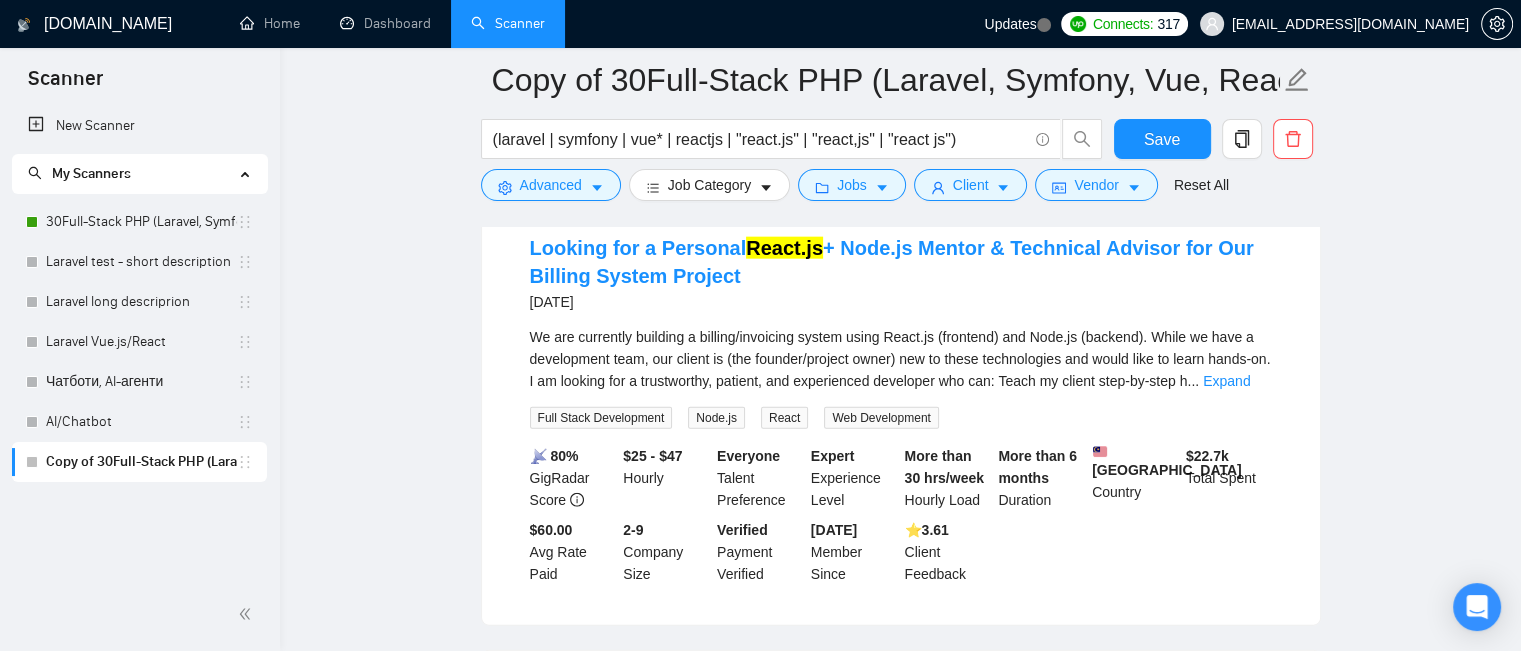 scroll, scrollTop: 4756, scrollLeft: 0, axis: vertical 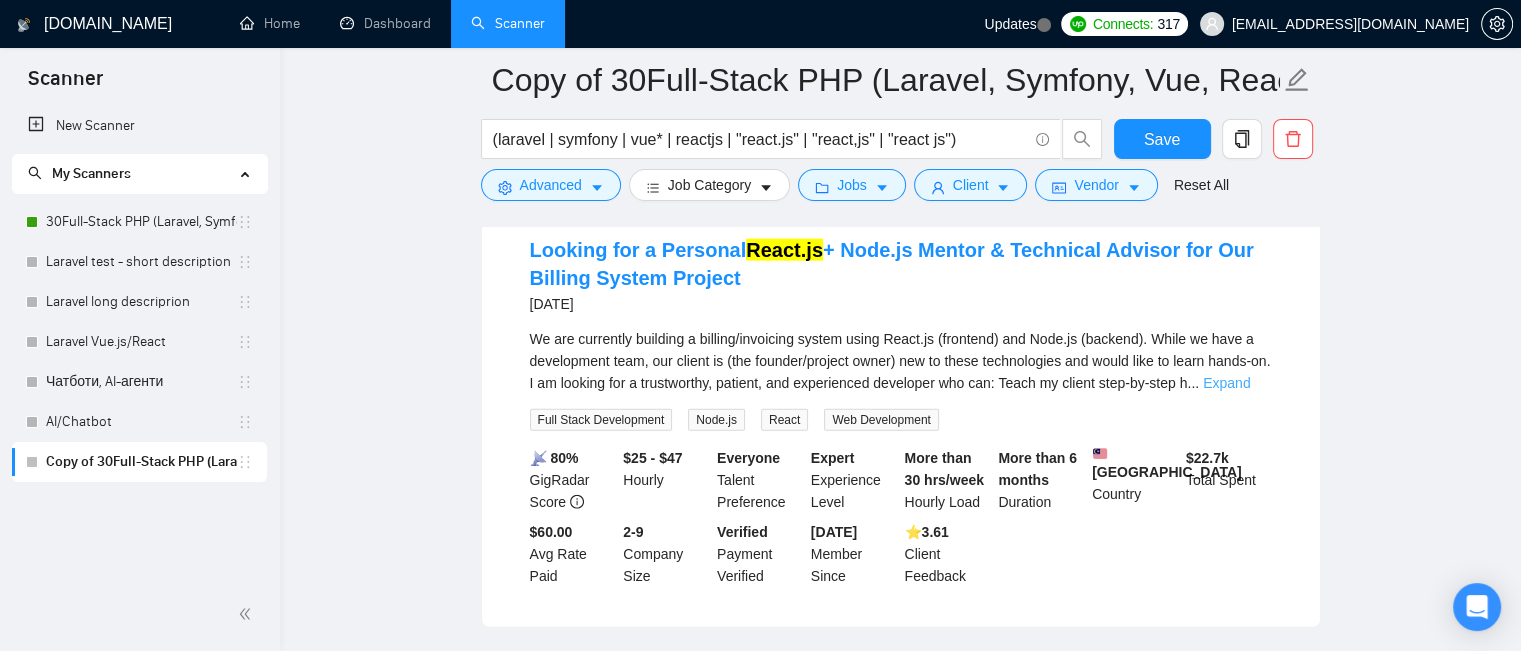 click on "Expand" at bounding box center [1226, 383] 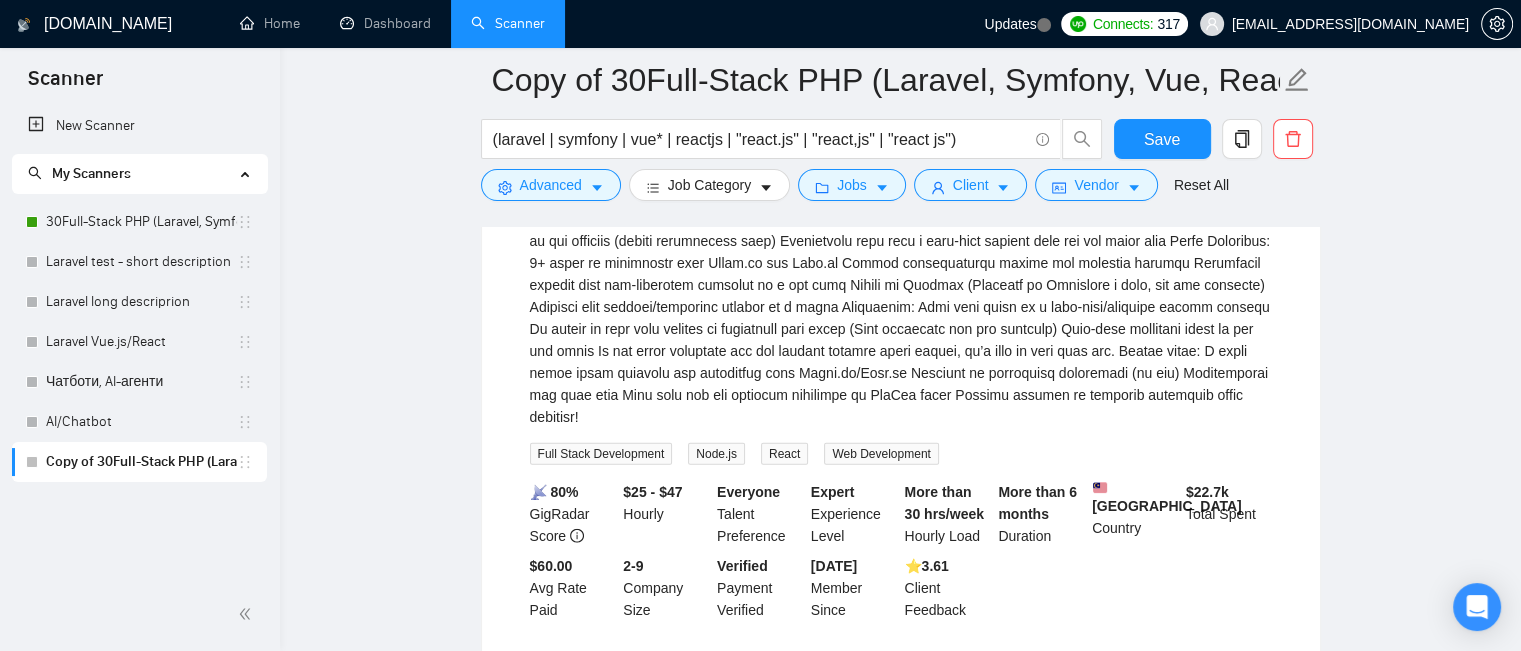 scroll, scrollTop: 4963, scrollLeft: 0, axis: vertical 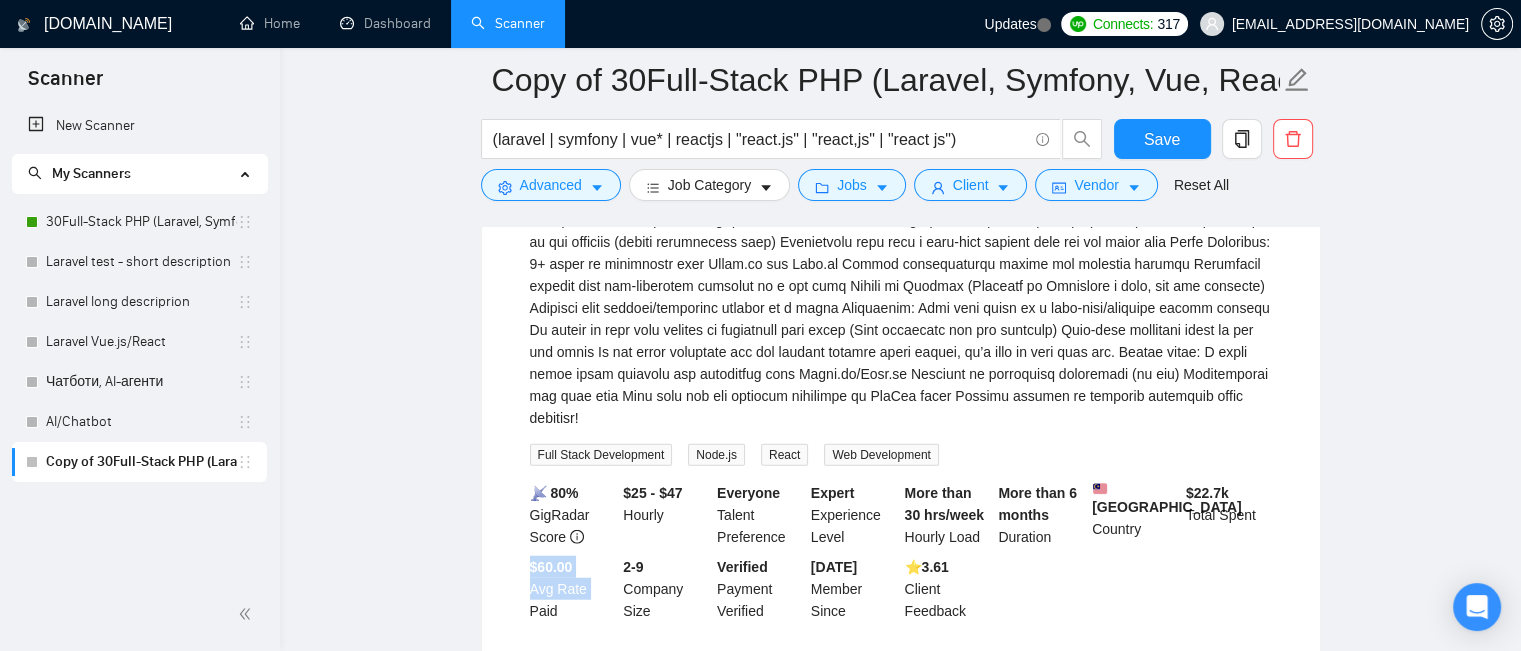 drag, startPoint x: 532, startPoint y: 479, endPoint x: 587, endPoint y: 500, distance: 58.872746 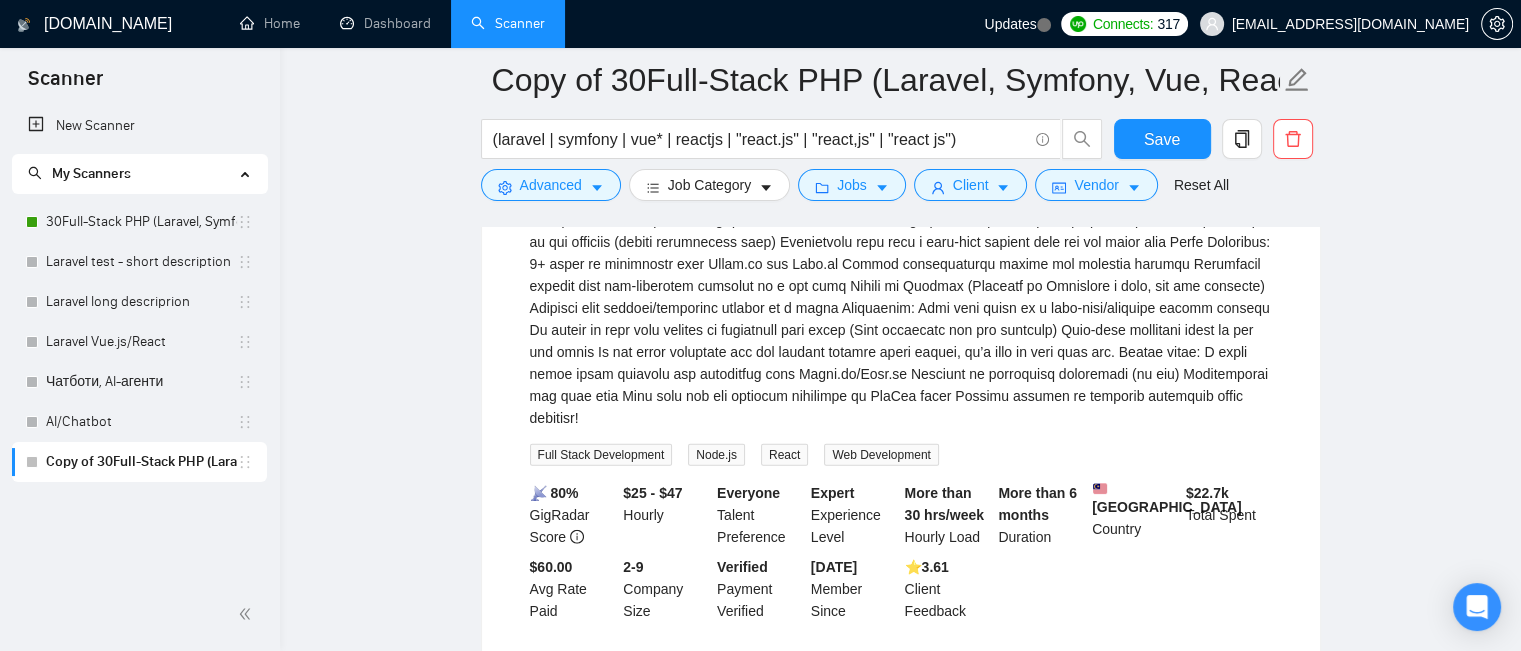 click on "📡   80% GigRadar Score   $25 - $47 Hourly Everyone Talent Preference Expert Experience Level More than 30 hrs/week Hourly Load More than 6 months Duration   [GEOGRAPHIC_DATA] Country $ 22.7k Total Spent $60.00 Avg Rate Paid 2-9 Company Size Verified Payment Verified [DATE] Member Since ⭐️  3.61 Client Feedback" at bounding box center (901, 552) 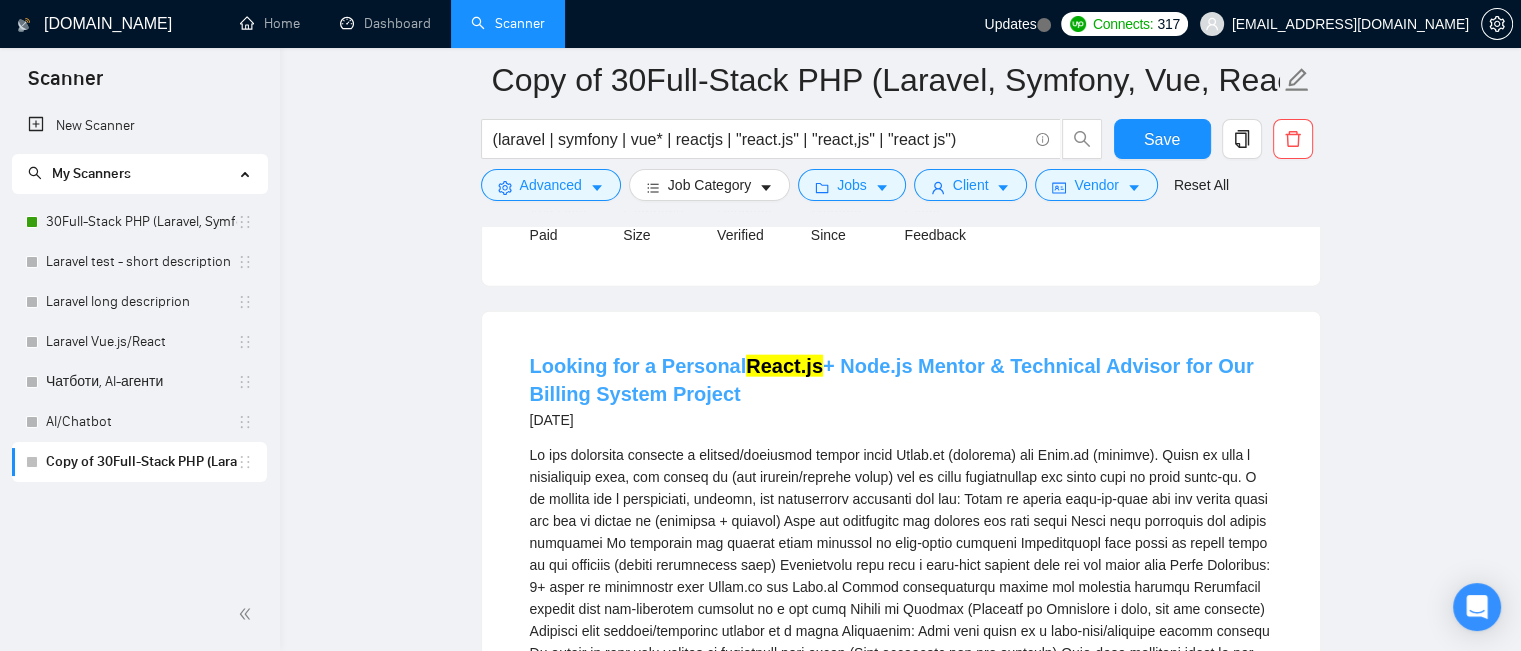 scroll, scrollTop: 4632, scrollLeft: 0, axis: vertical 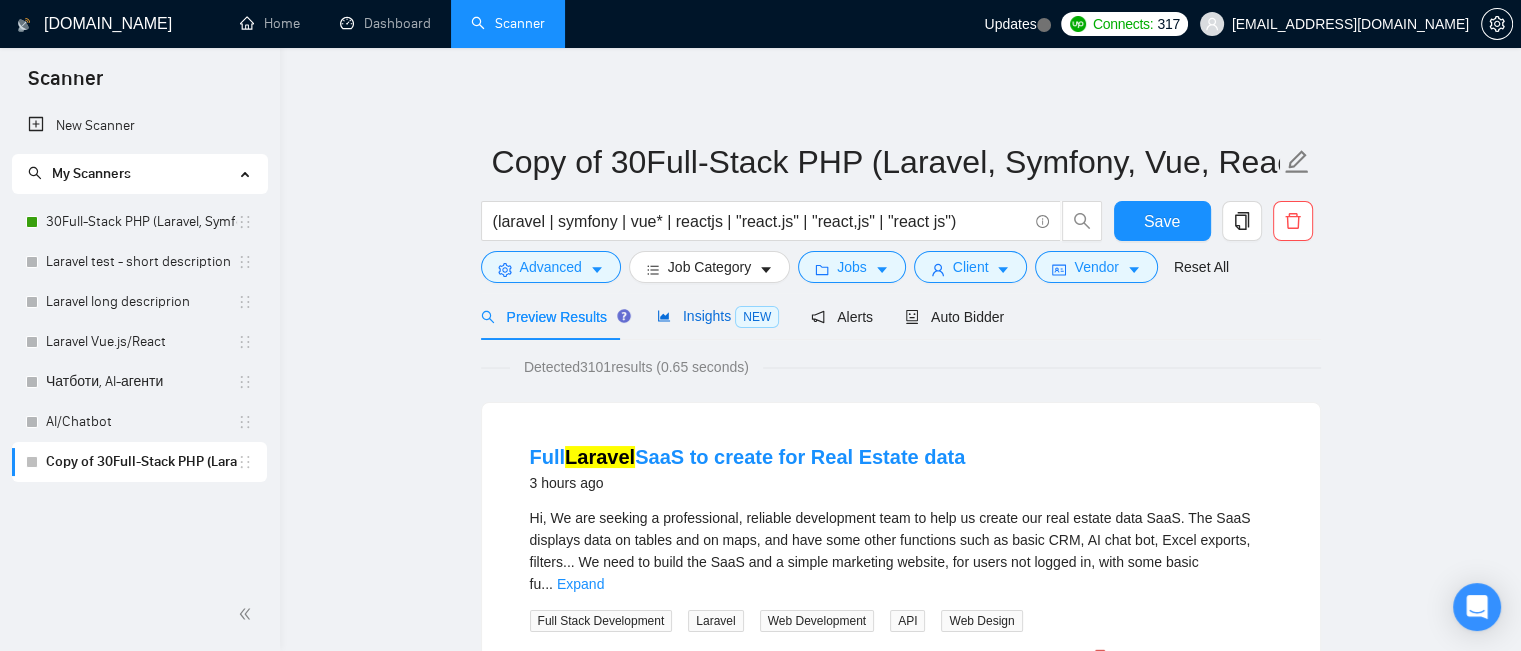 click on "Insights NEW" at bounding box center [718, 316] 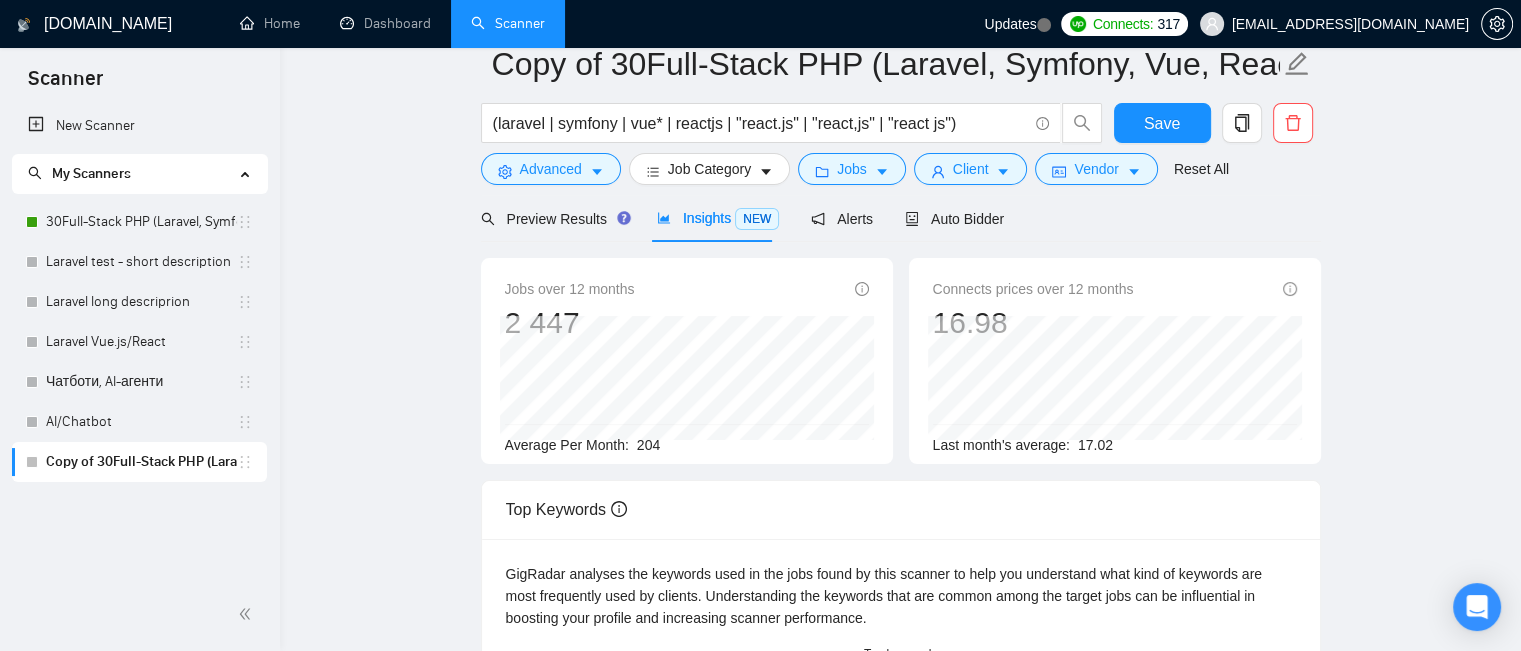 scroll, scrollTop: 59, scrollLeft: 0, axis: vertical 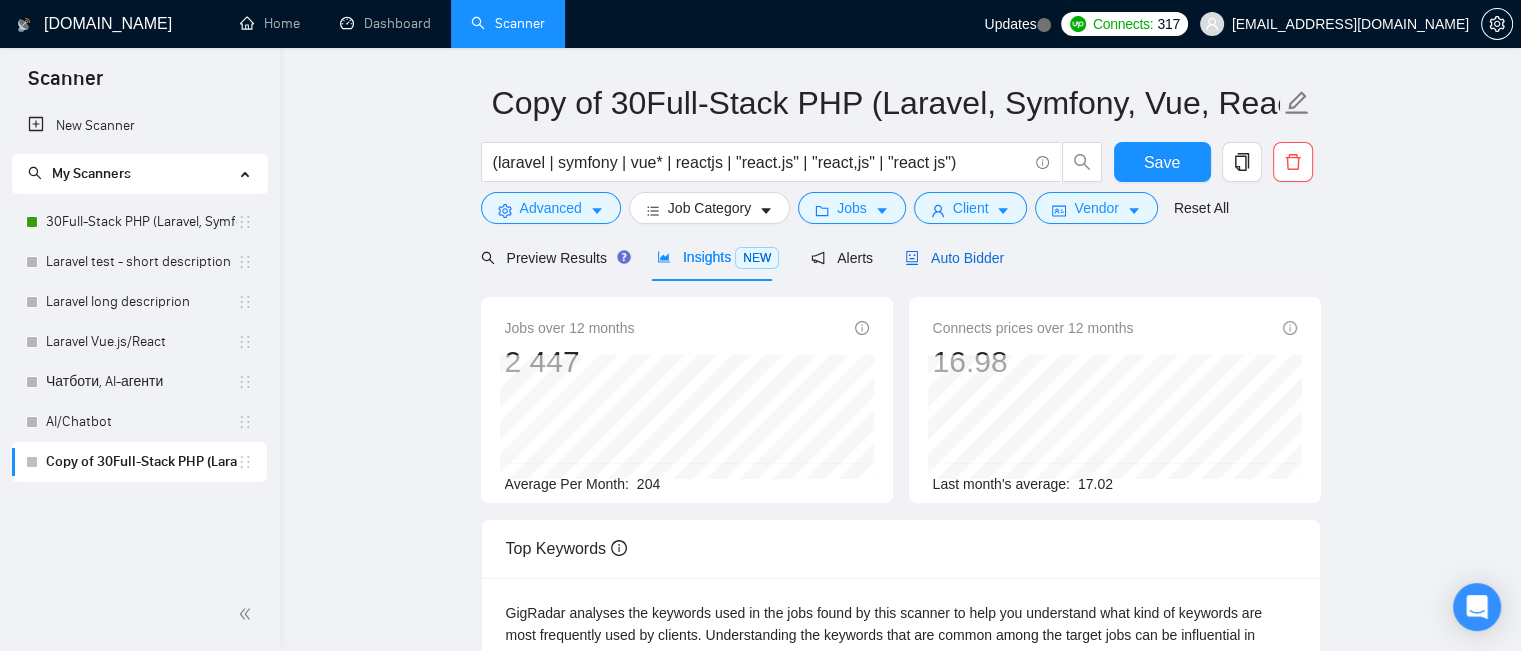click on "Auto Bidder" at bounding box center [954, 258] 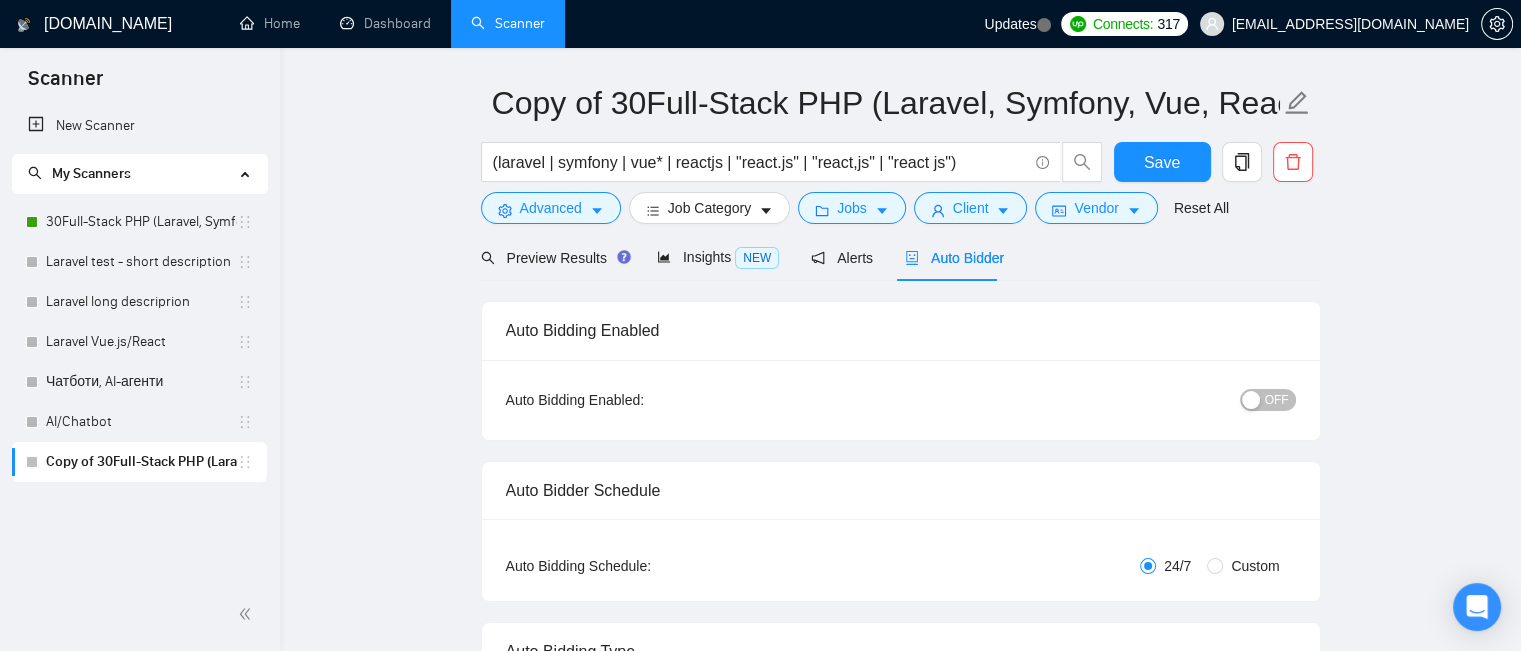type 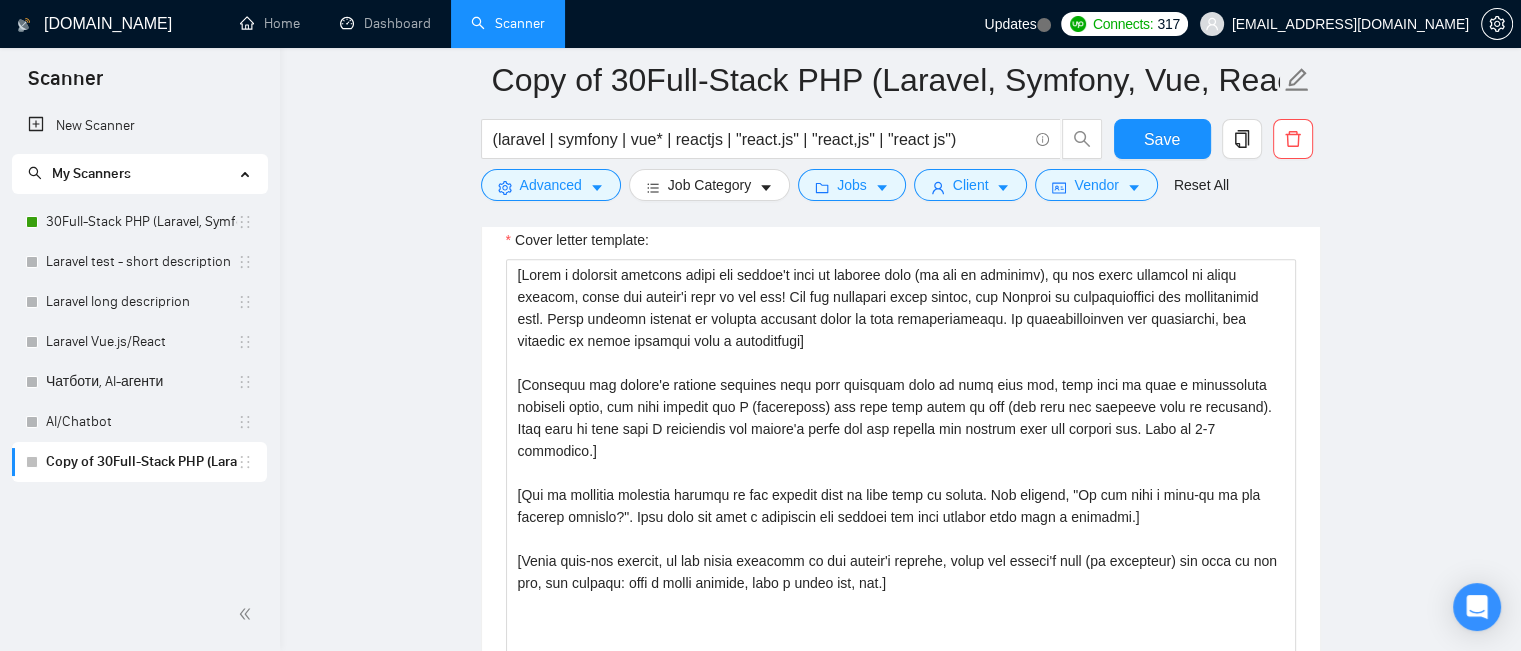 scroll, scrollTop: 1768, scrollLeft: 0, axis: vertical 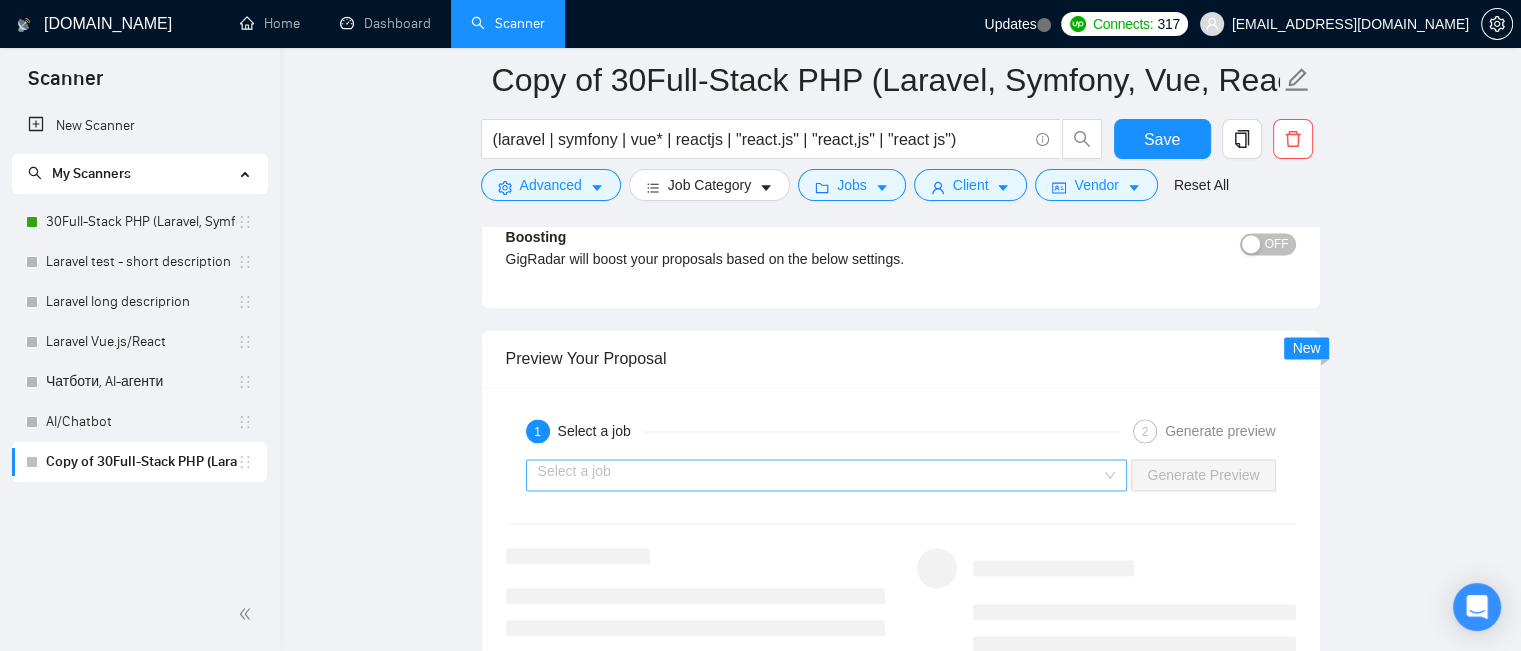 click at bounding box center (820, 475) 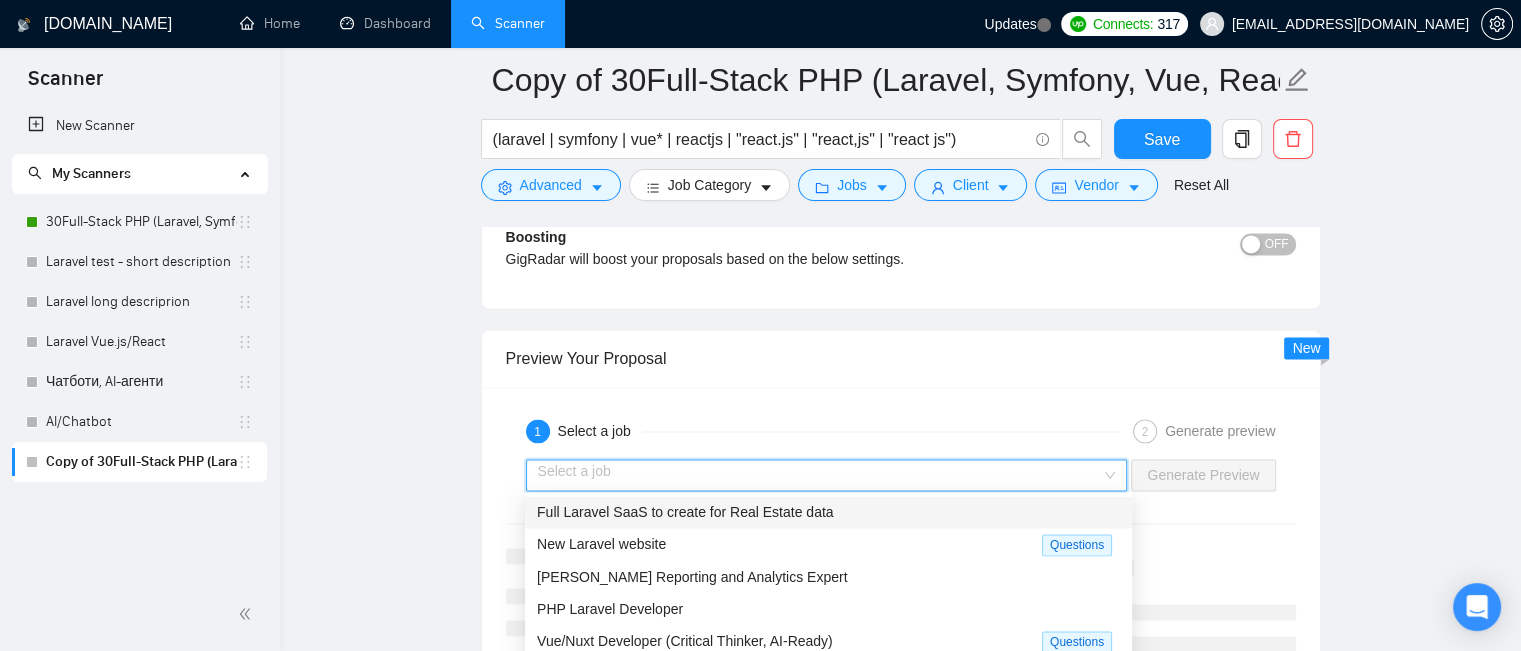 click on "Full Laravel SaaS to create for Real Estate data" at bounding box center (685, 512) 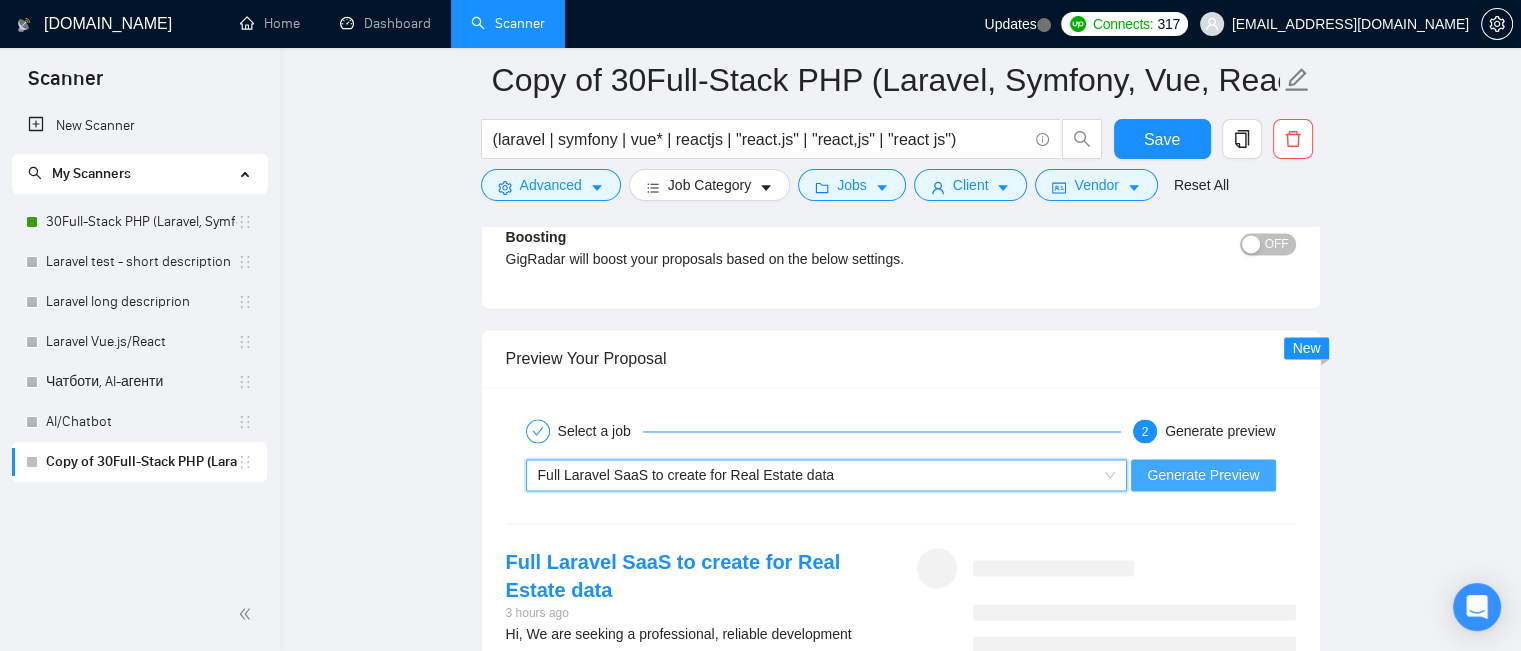 click on "Generate Preview" at bounding box center (1203, 475) 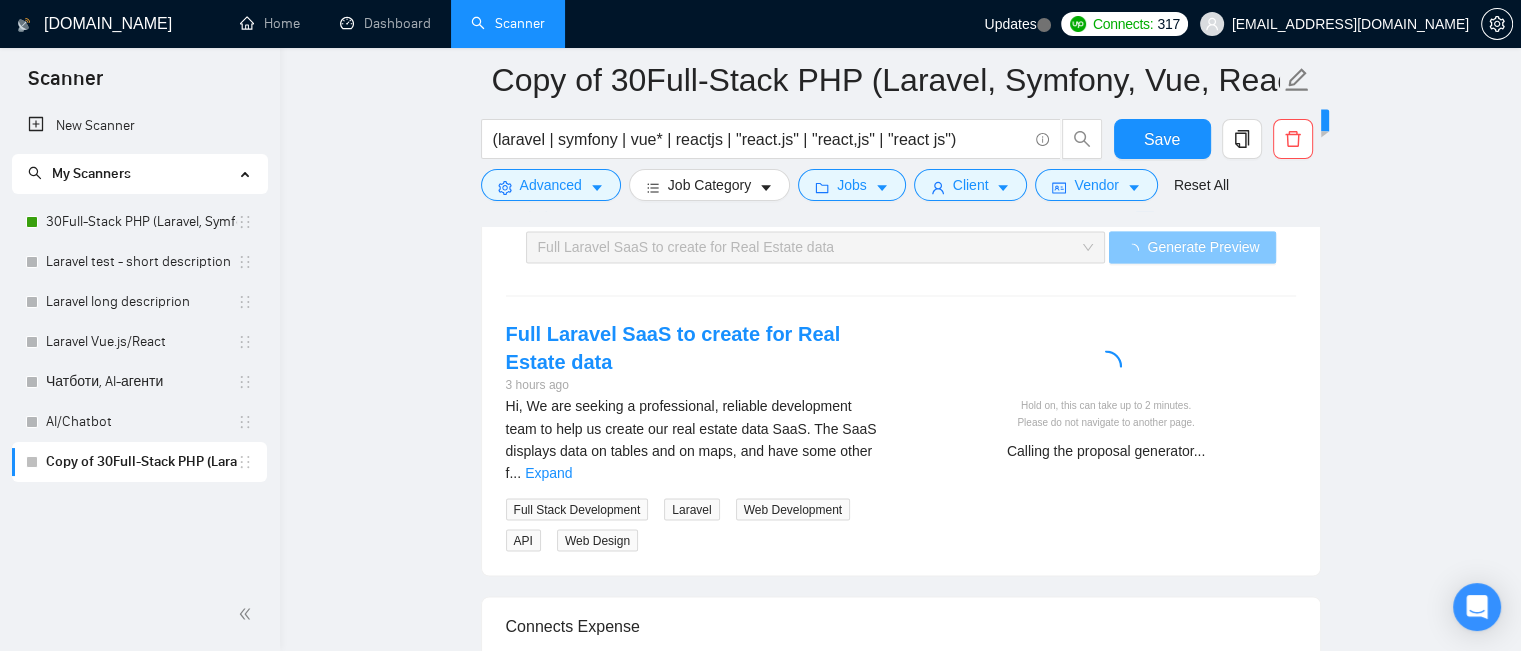 scroll, scrollTop: 3370, scrollLeft: 0, axis: vertical 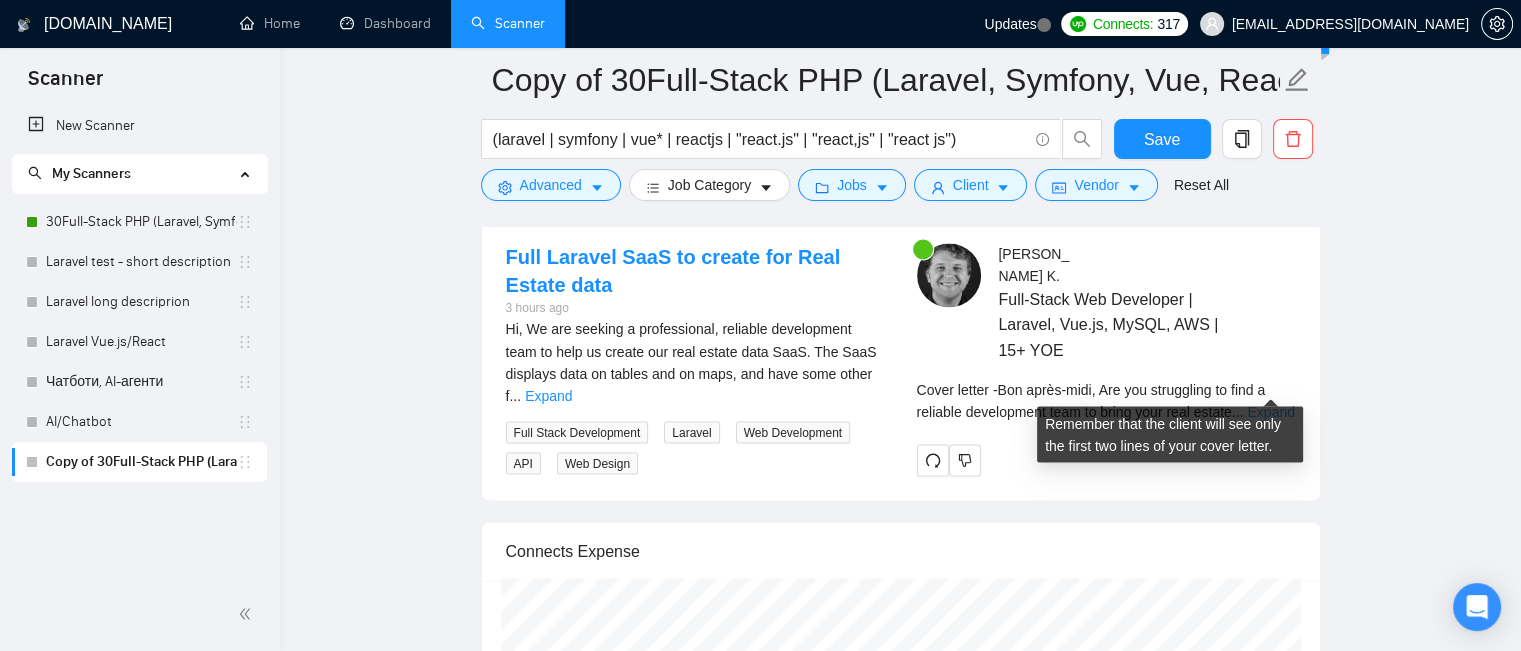 click on "Expand" at bounding box center [1270, 411] 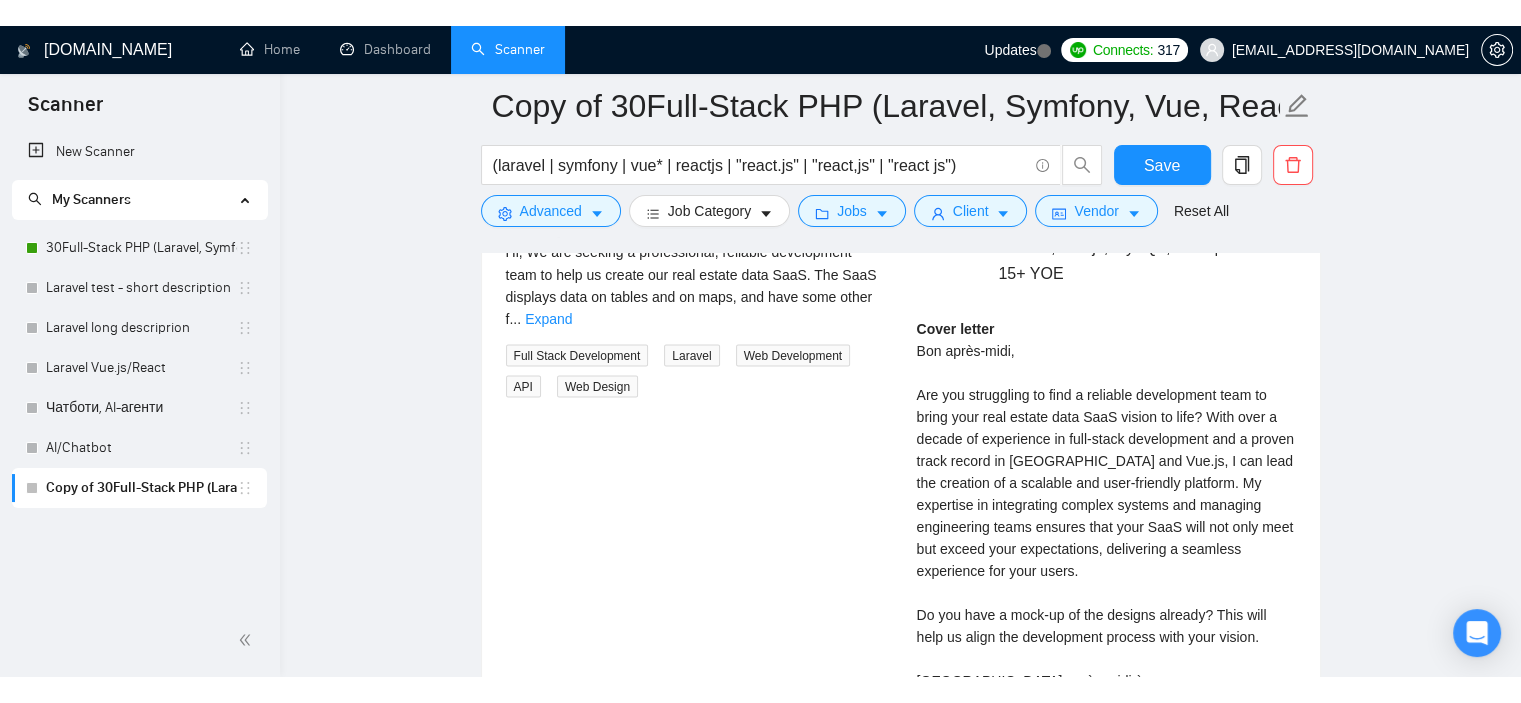 scroll, scrollTop: 3558, scrollLeft: 0, axis: vertical 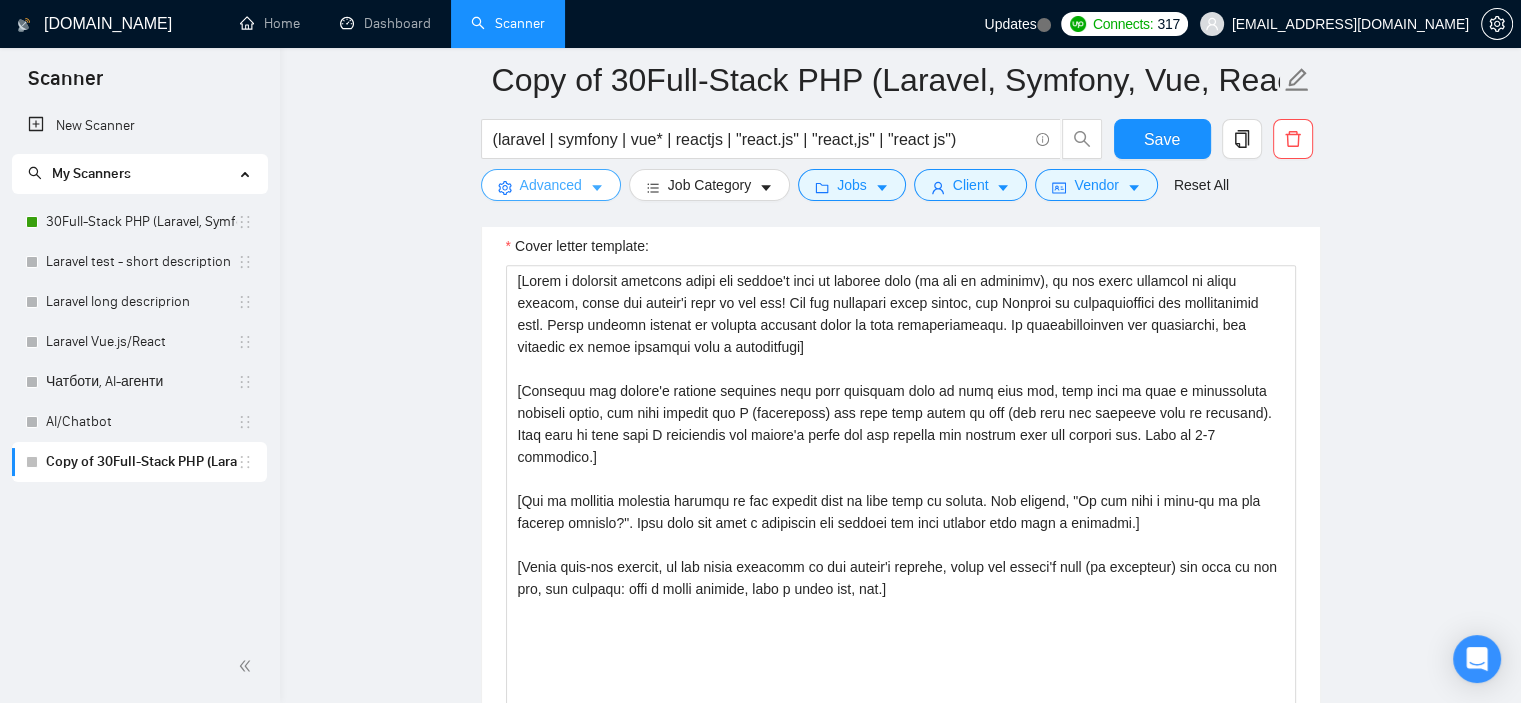 click 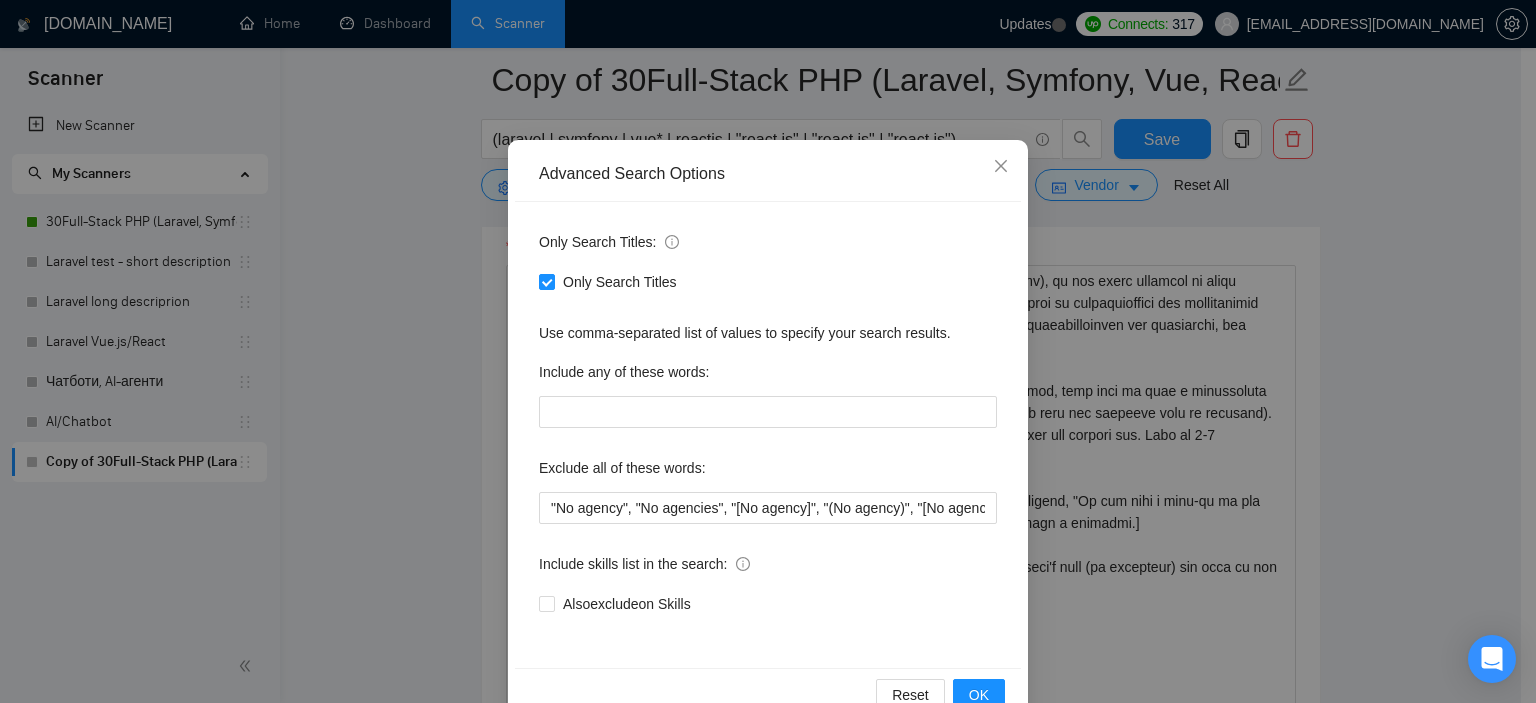 click on "Advanced Search Options Only Search Titles:   Only Search Titles Use comma-separated list of values to specify your search results. Include any of these words: Exclude all of these words: "No agency", "No agencies", "[No agency]", "(No agency)", "[No agencies]", "(No agencies)", "[No agency", "No agency]", "(No agency", "No agency)", "[No agencies", "No agencies]", "(No agencies", "No agencies)", "No-agency", "no-agencies", "no-agency -", "no agencies -", "no agency/", "no agencies/", "no-agency/", "no agencies/", "no agency.", "no agencies.", "no-agency.", "no agencies.", "no agency,", "no agencies,", "no-agency,", "no agencies,", "Freelancer only", "Freelancers only", "freelancer-only", "freelancers-only", "Individual only", "Individuals only", "Individual-only", "Individuals-only", "Independent only", "Independent-only", RN, "React Native", "ReactNative" Include skills list in the search:   Also  exclude  on Skills Reset OK" at bounding box center [768, 351] 